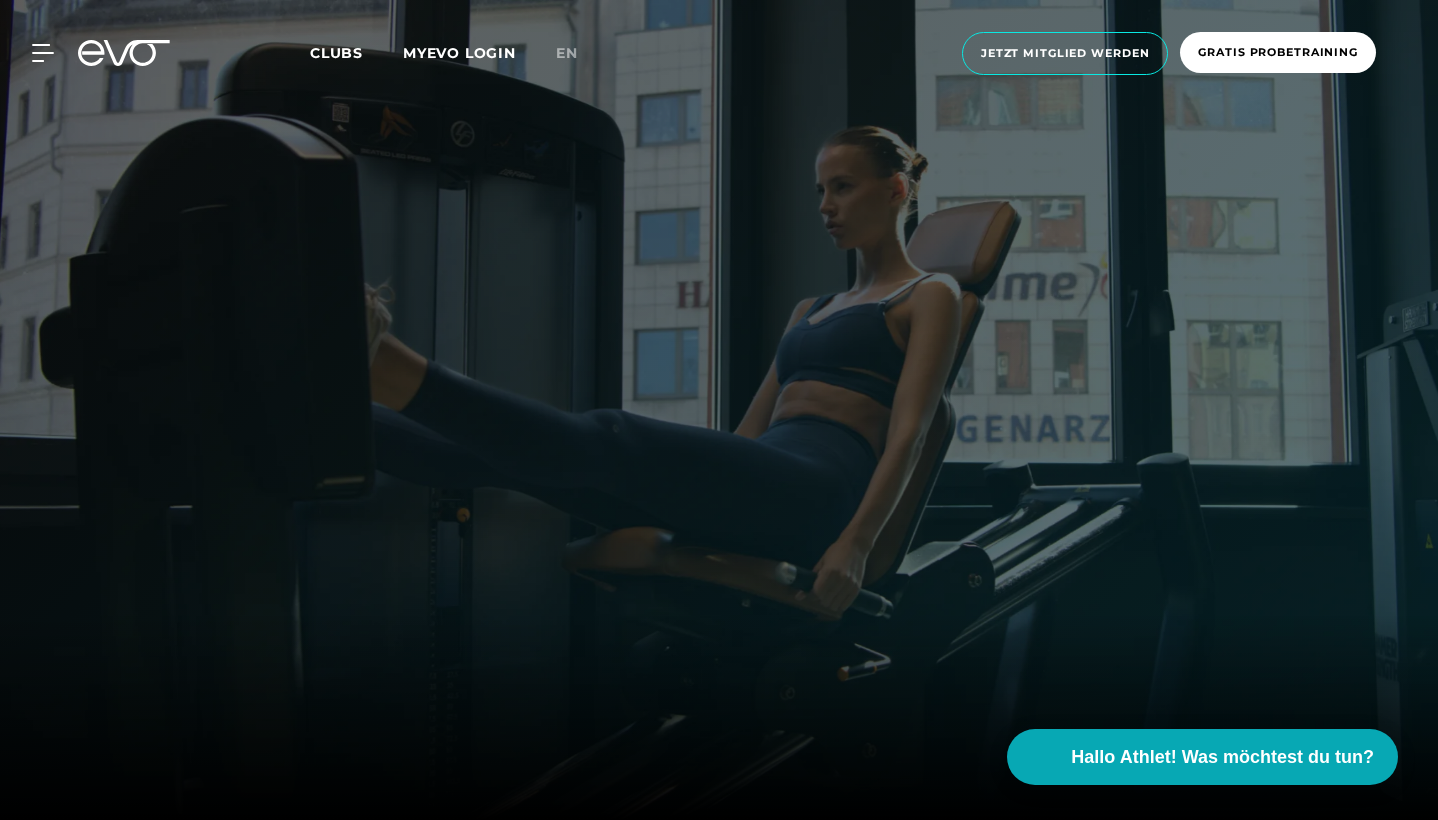 scroll, scrollTop: 0, scrollLeft: 0, axis: both 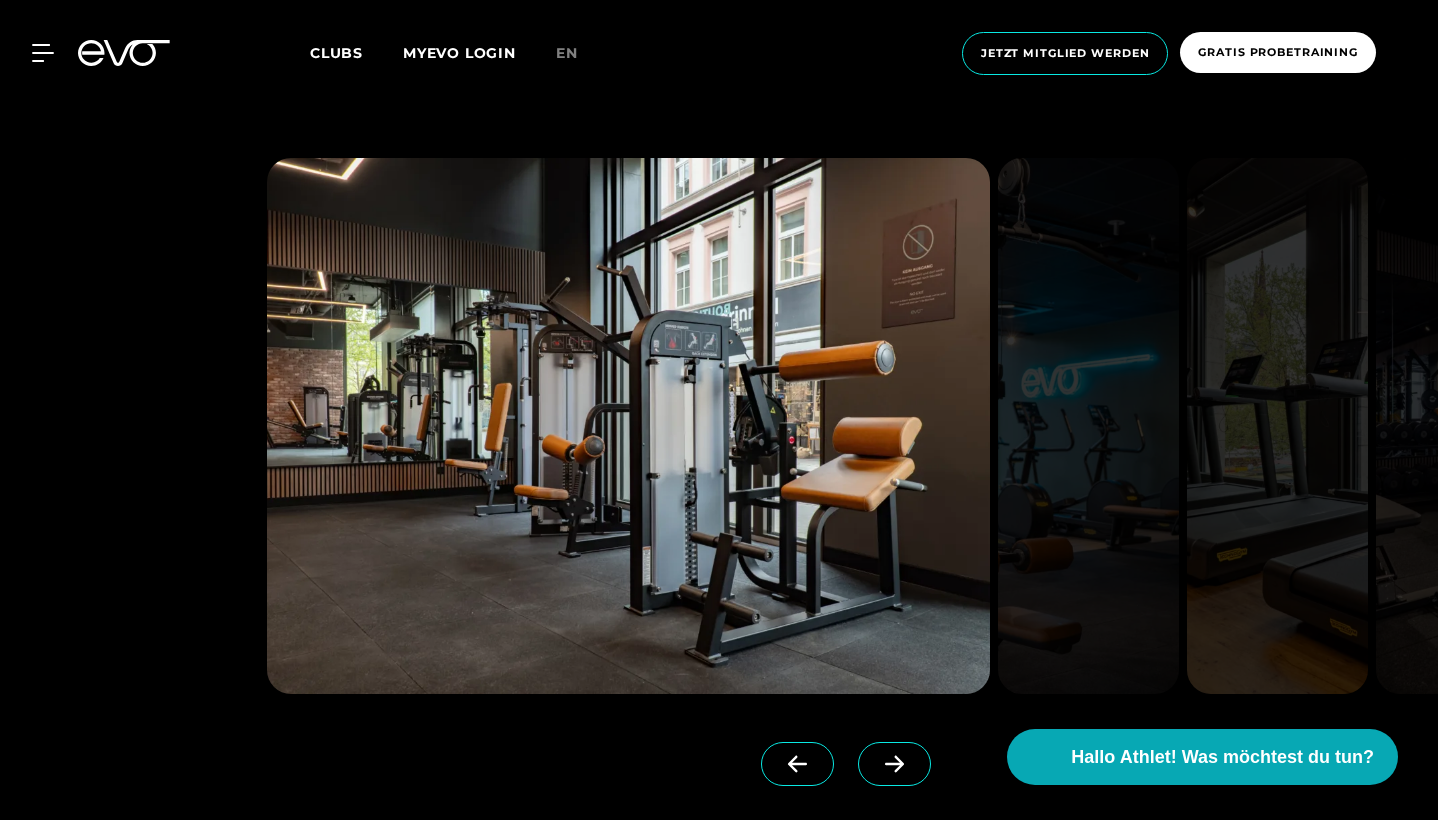 click at bounding box center (628, 426) 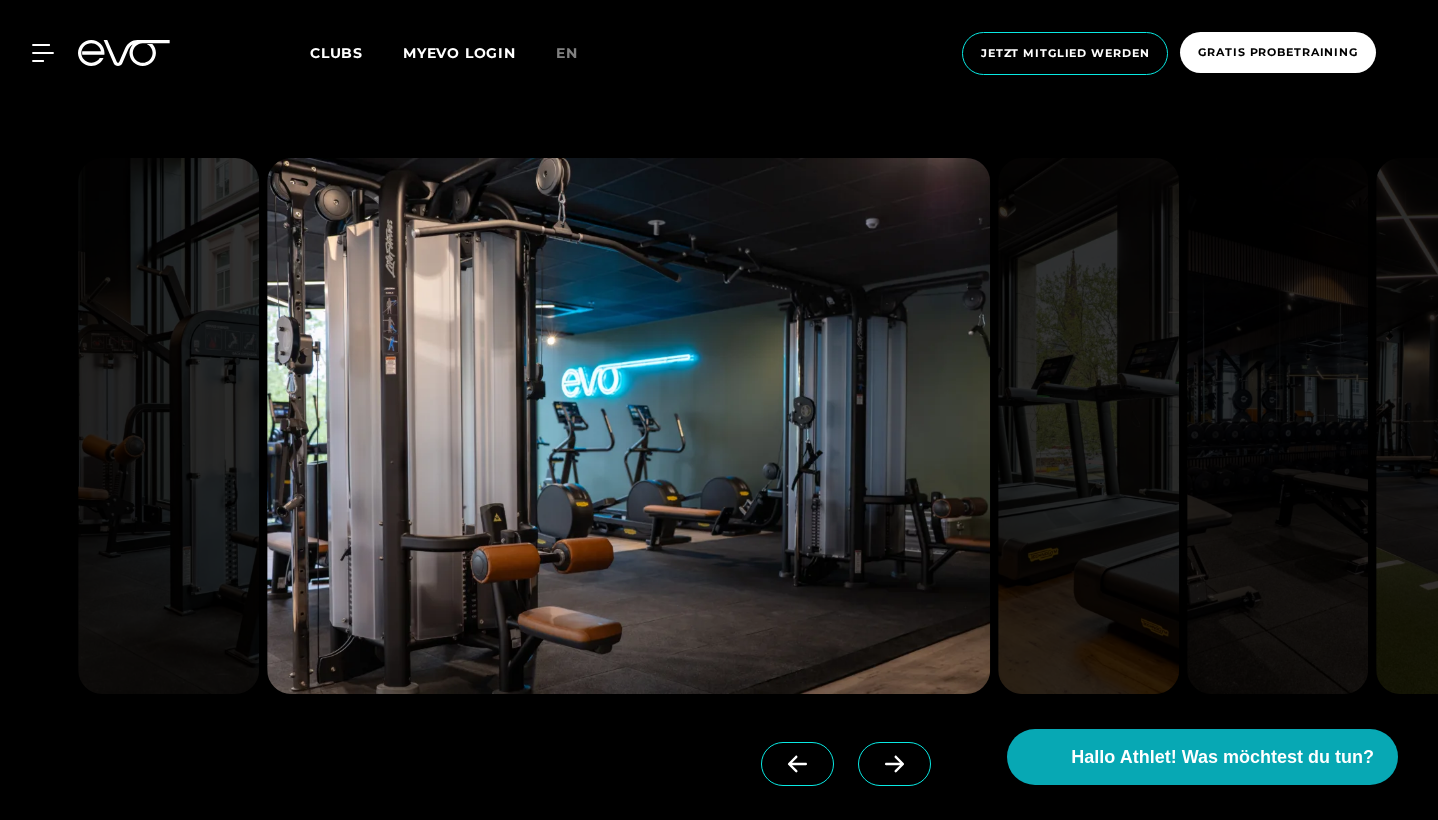 click 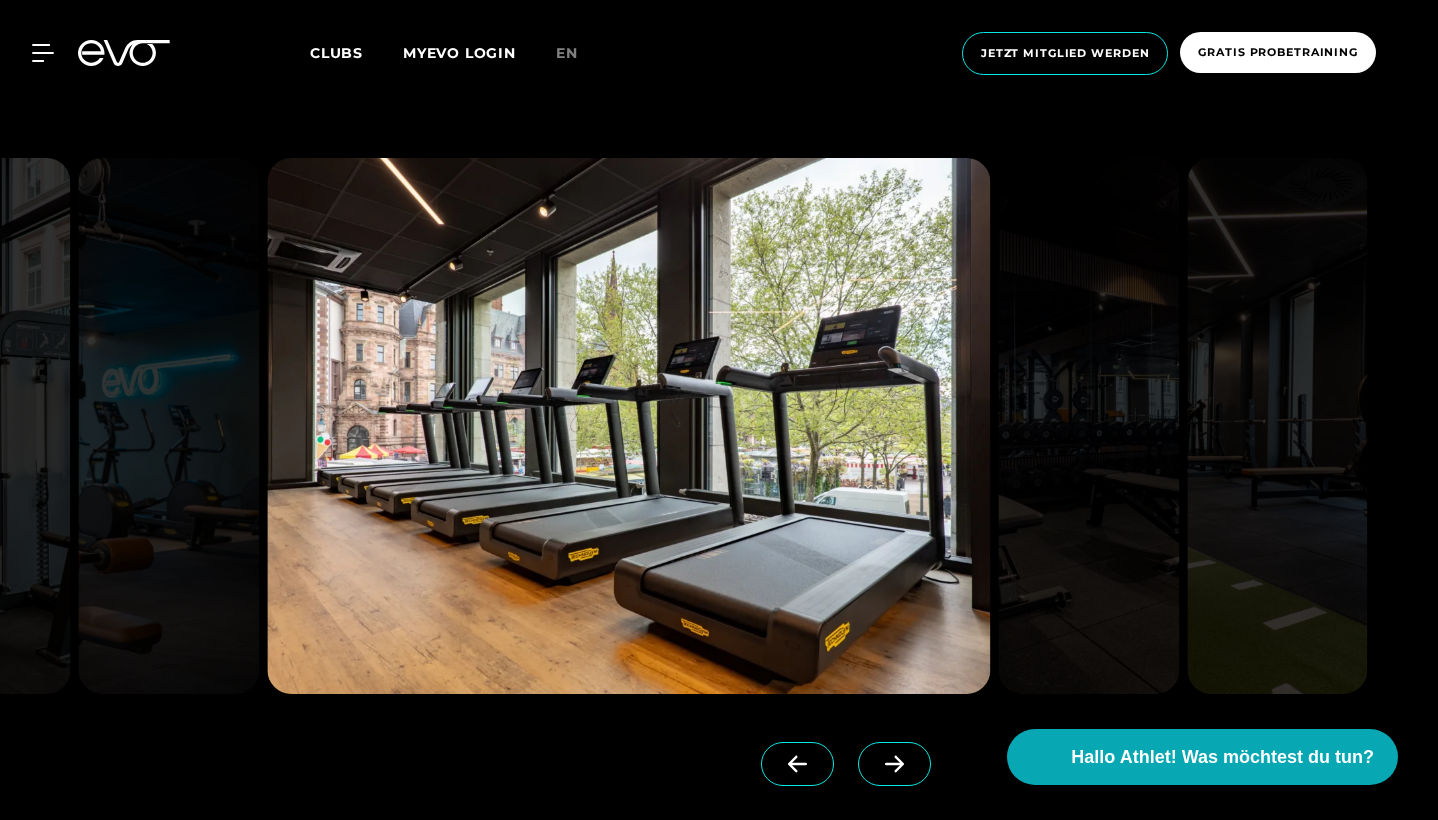 click 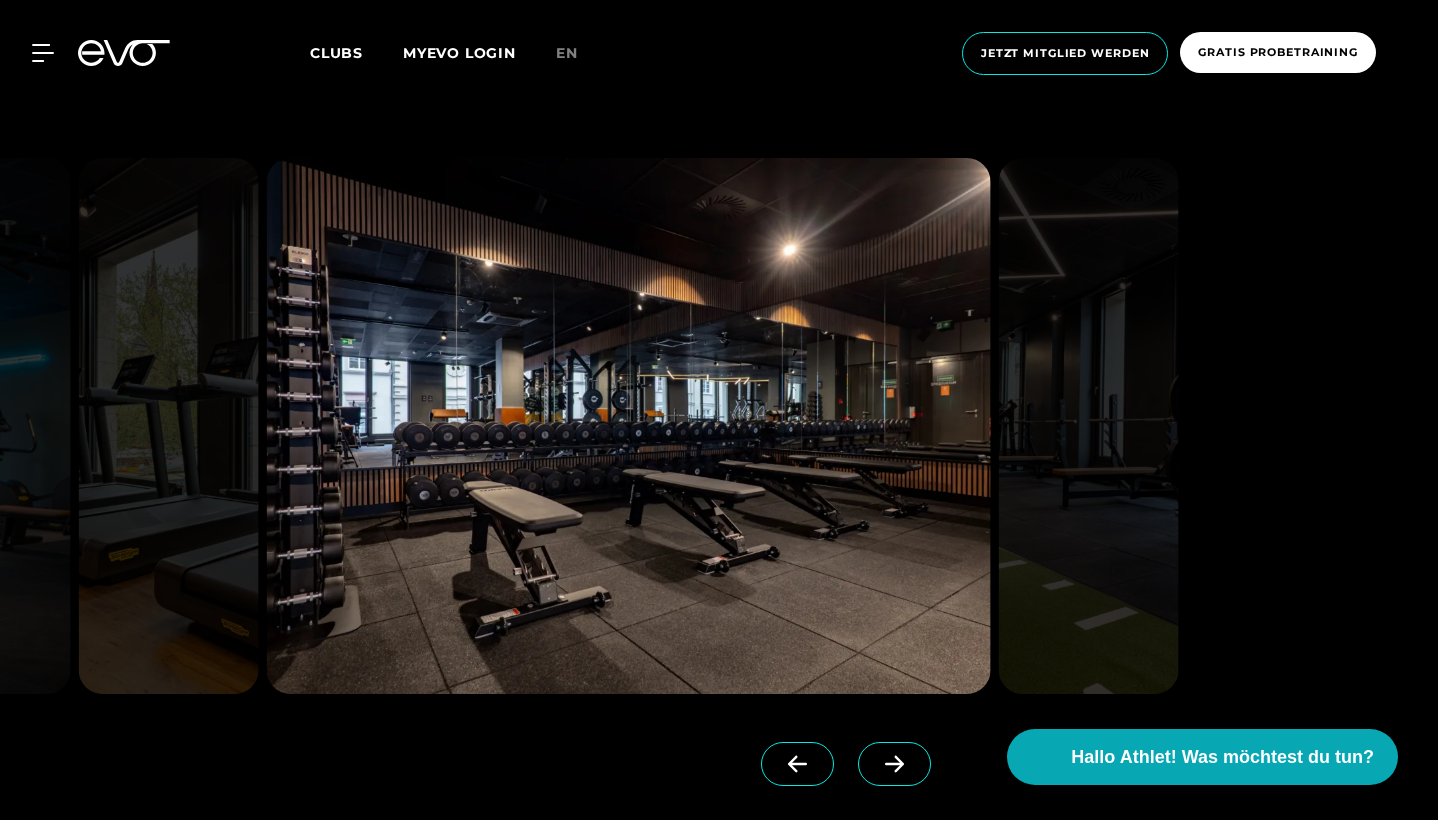 click 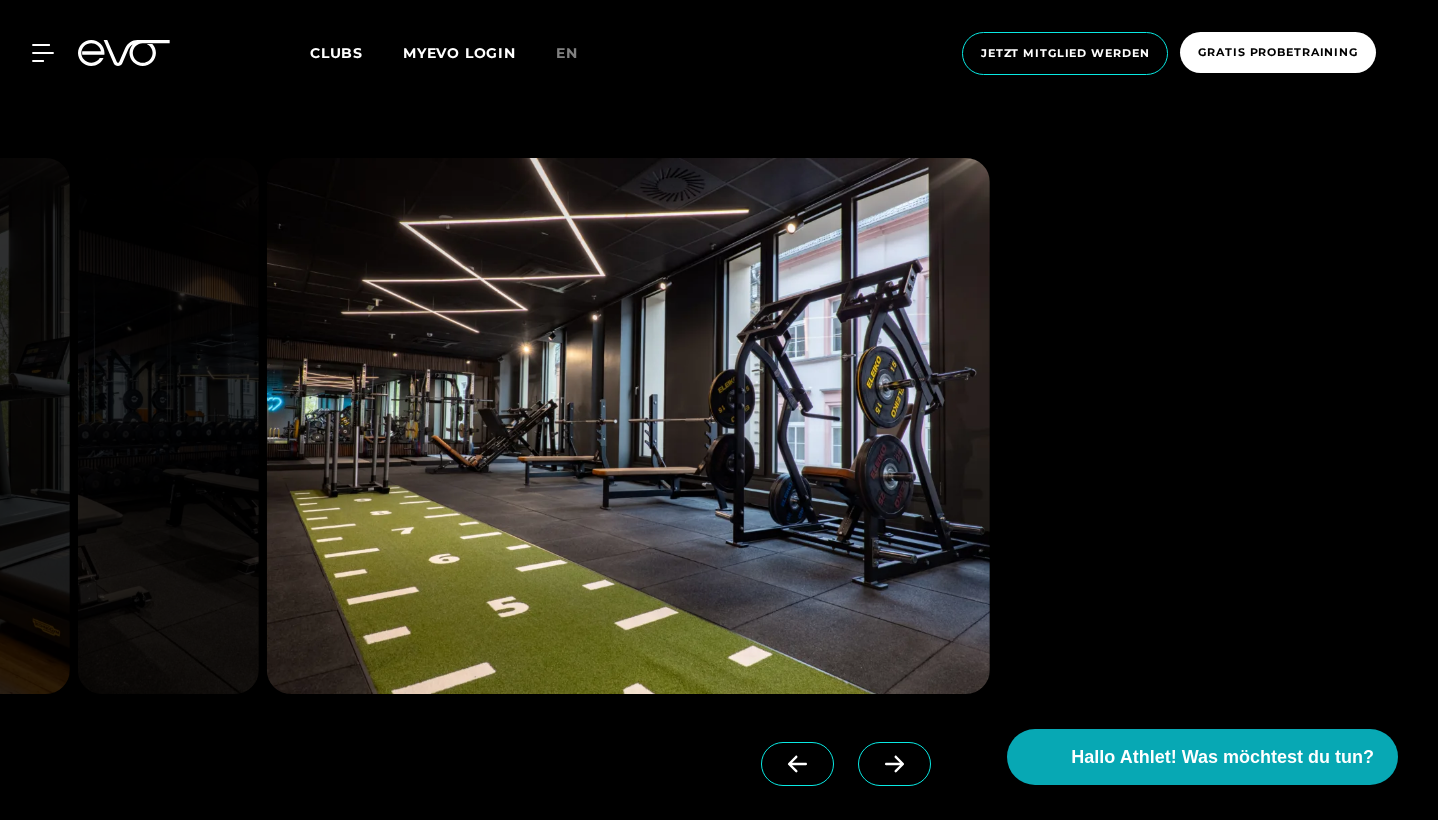 click 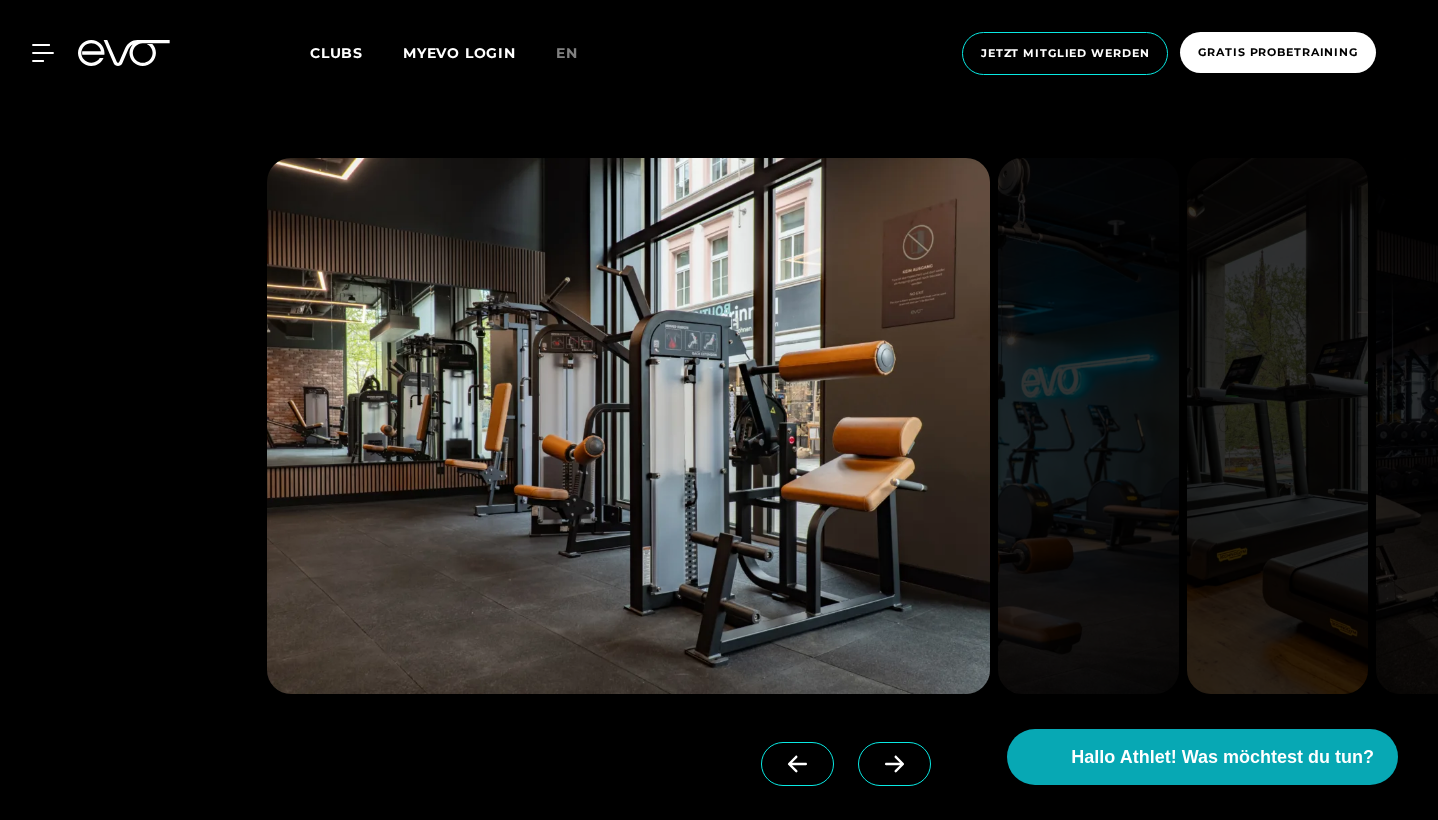 click at bounding box center [628, 426] 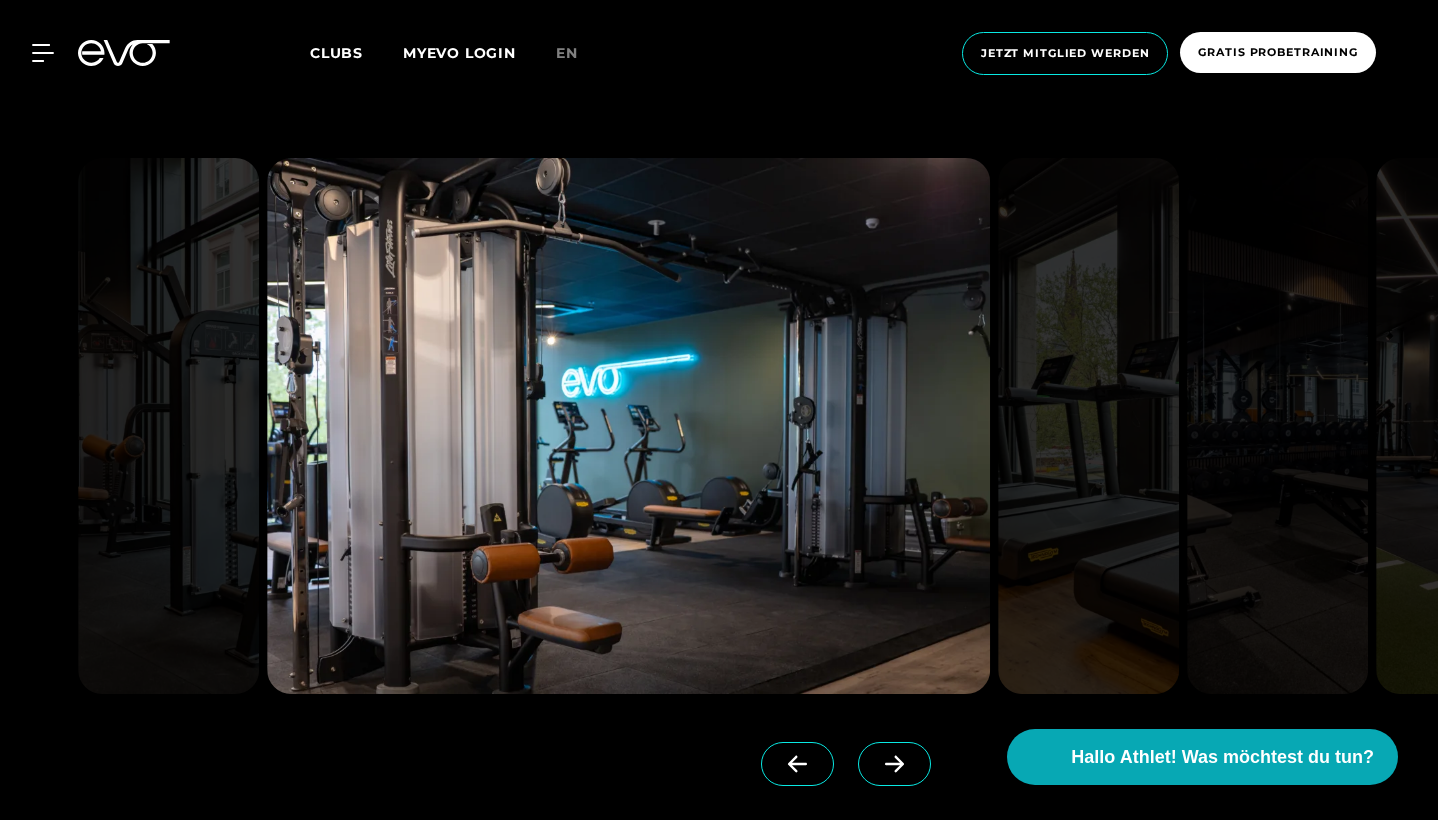 click at bounding box center (894, 764) 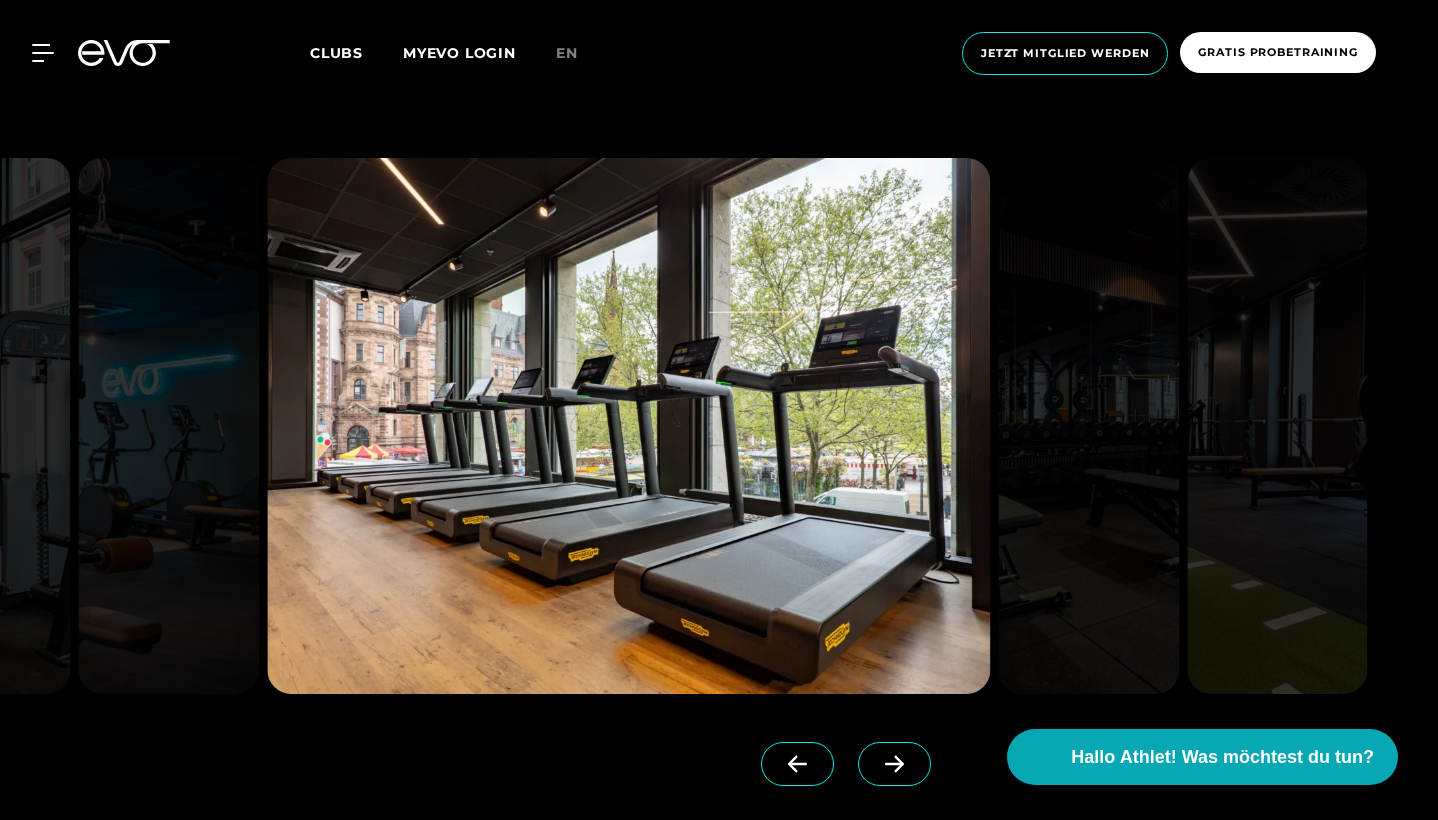 click at bounding box center [894, 764] 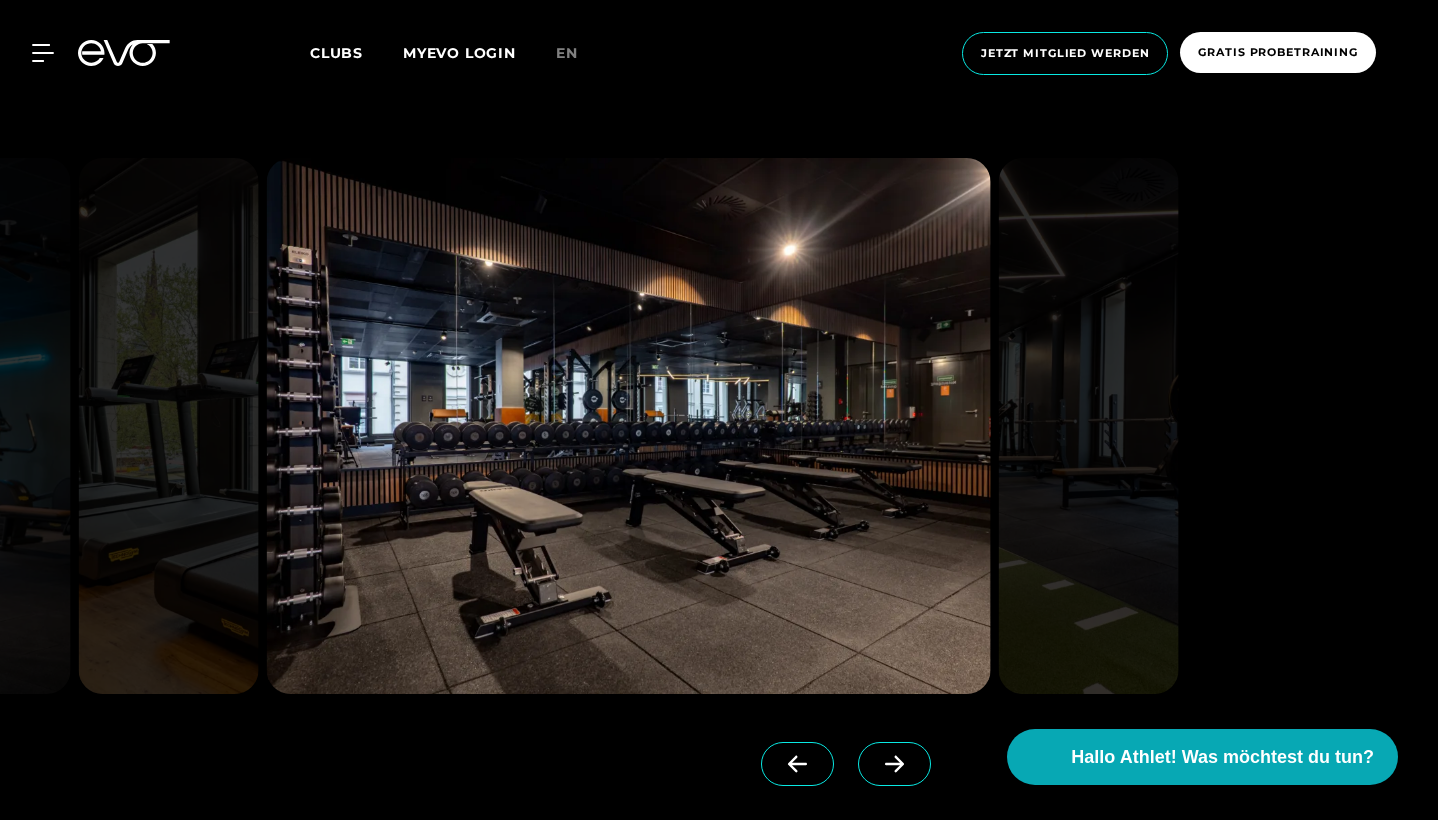 click at bounding box center (894, 764) 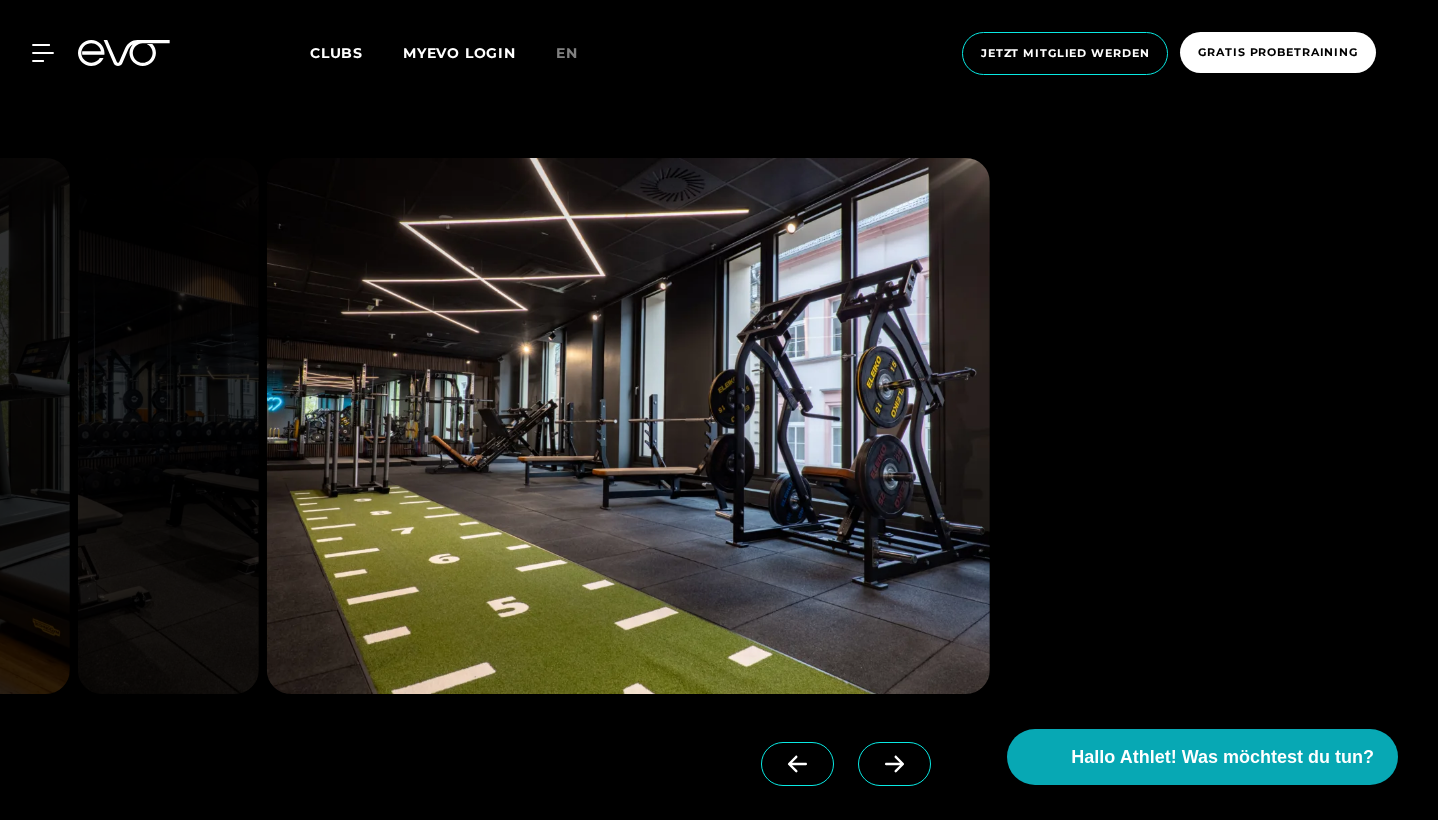 click at bounding box center [894, 764] 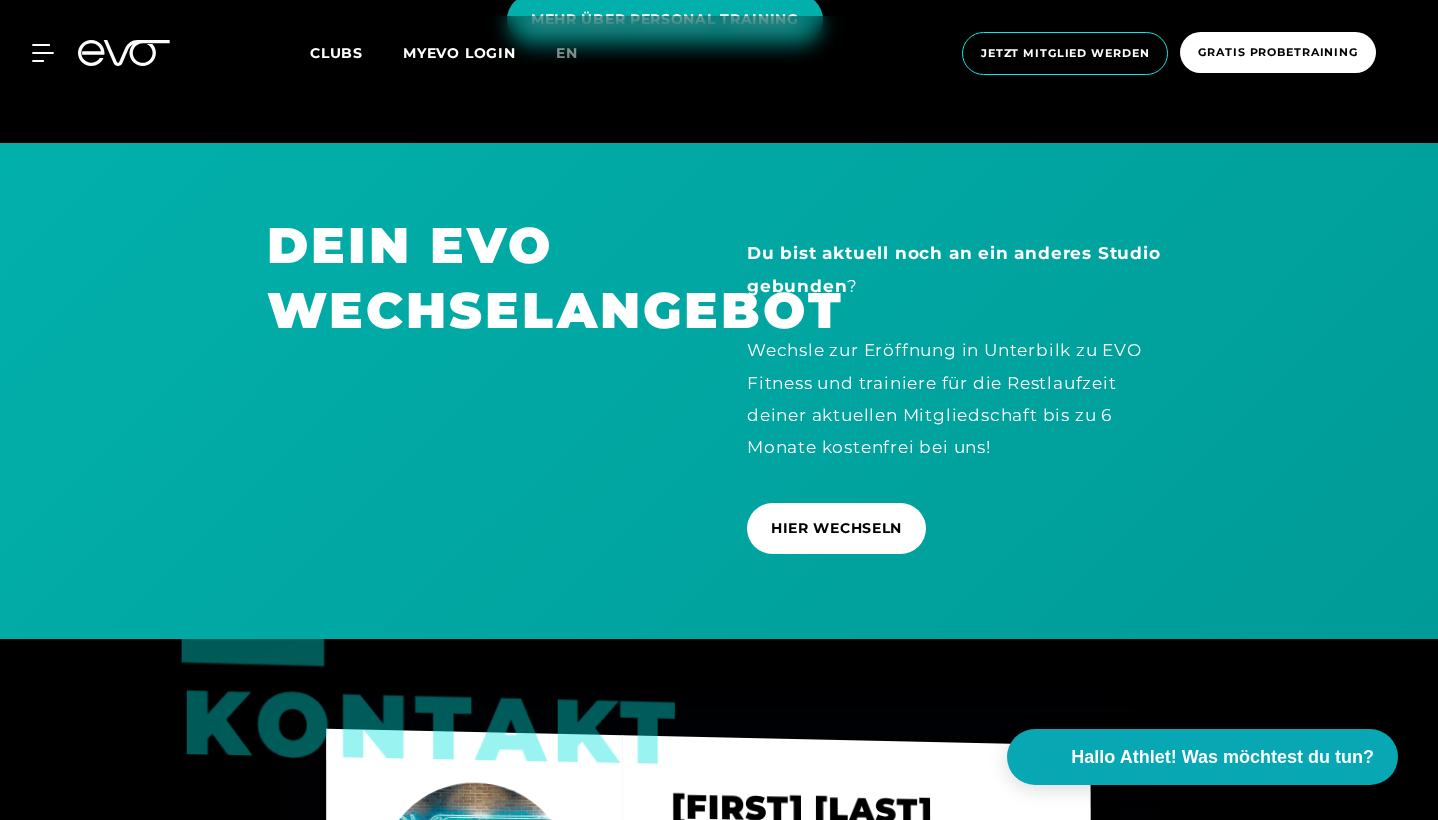 scroll, scrollTop: 5320, scrollLeft: 0, axis: vertical 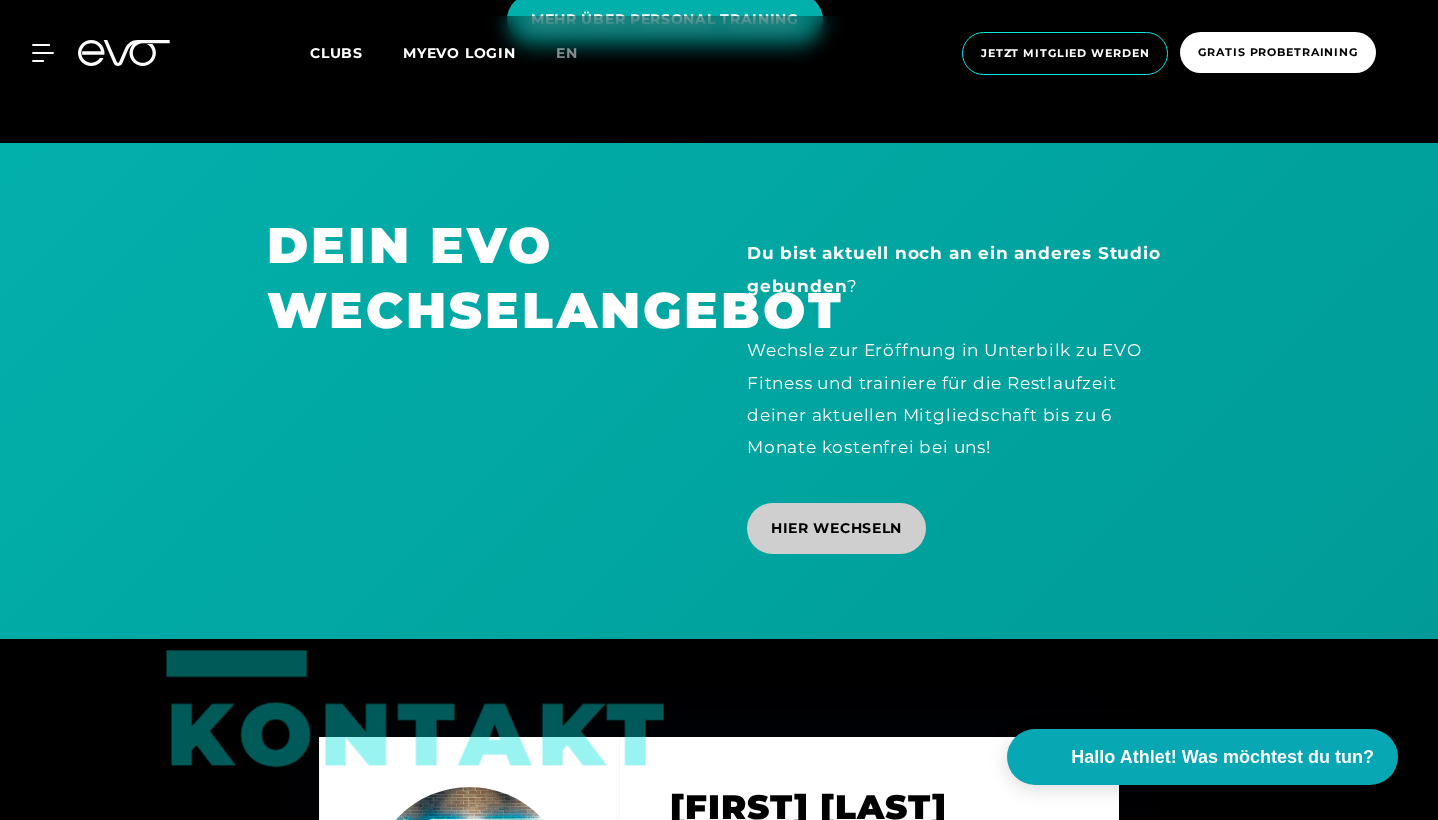 click on "HIER WECHSELN" at bounding box center [836, 528] 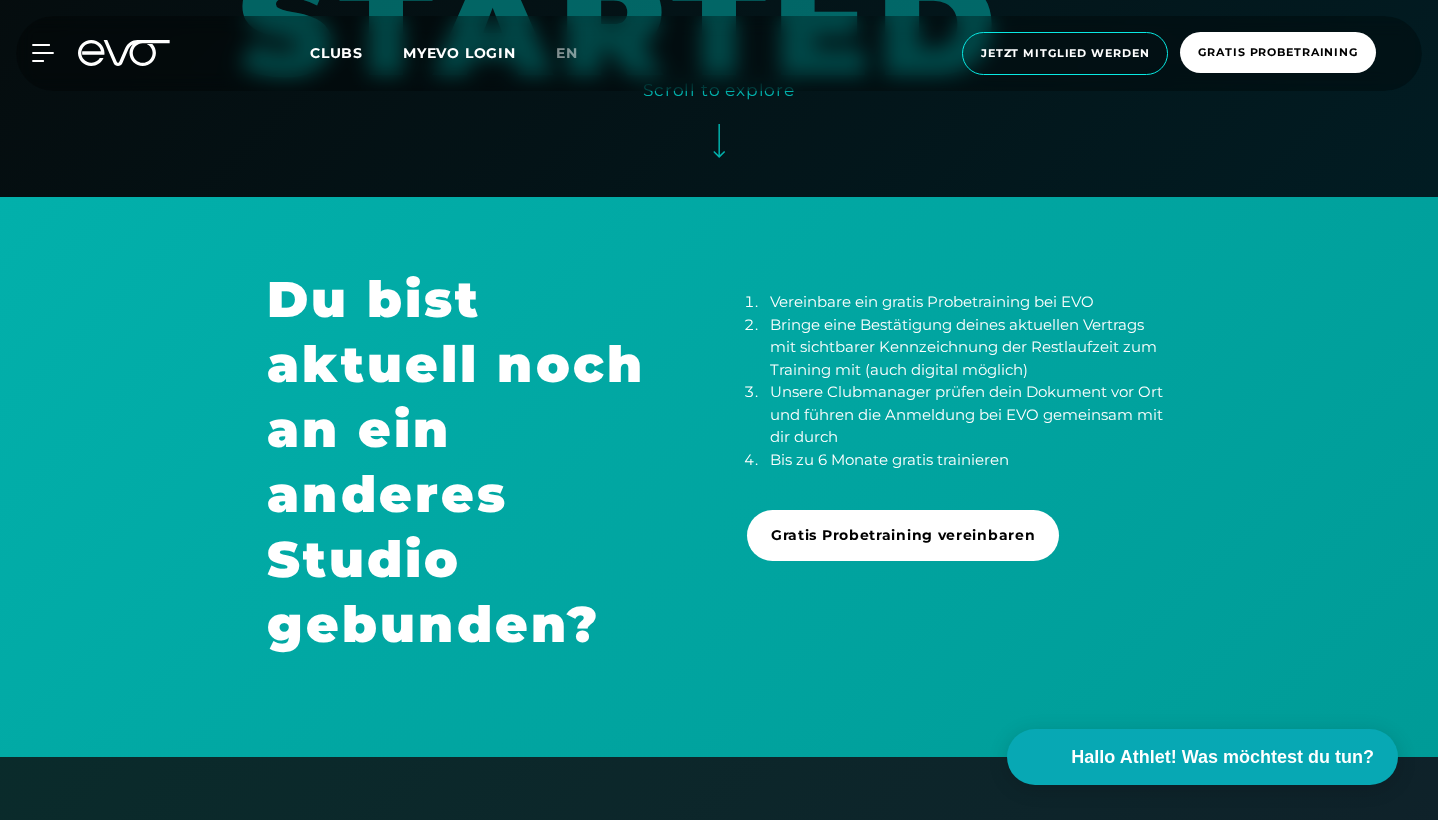scroll, scrollTop: 622, scrollLeft: 0, axis: vertical 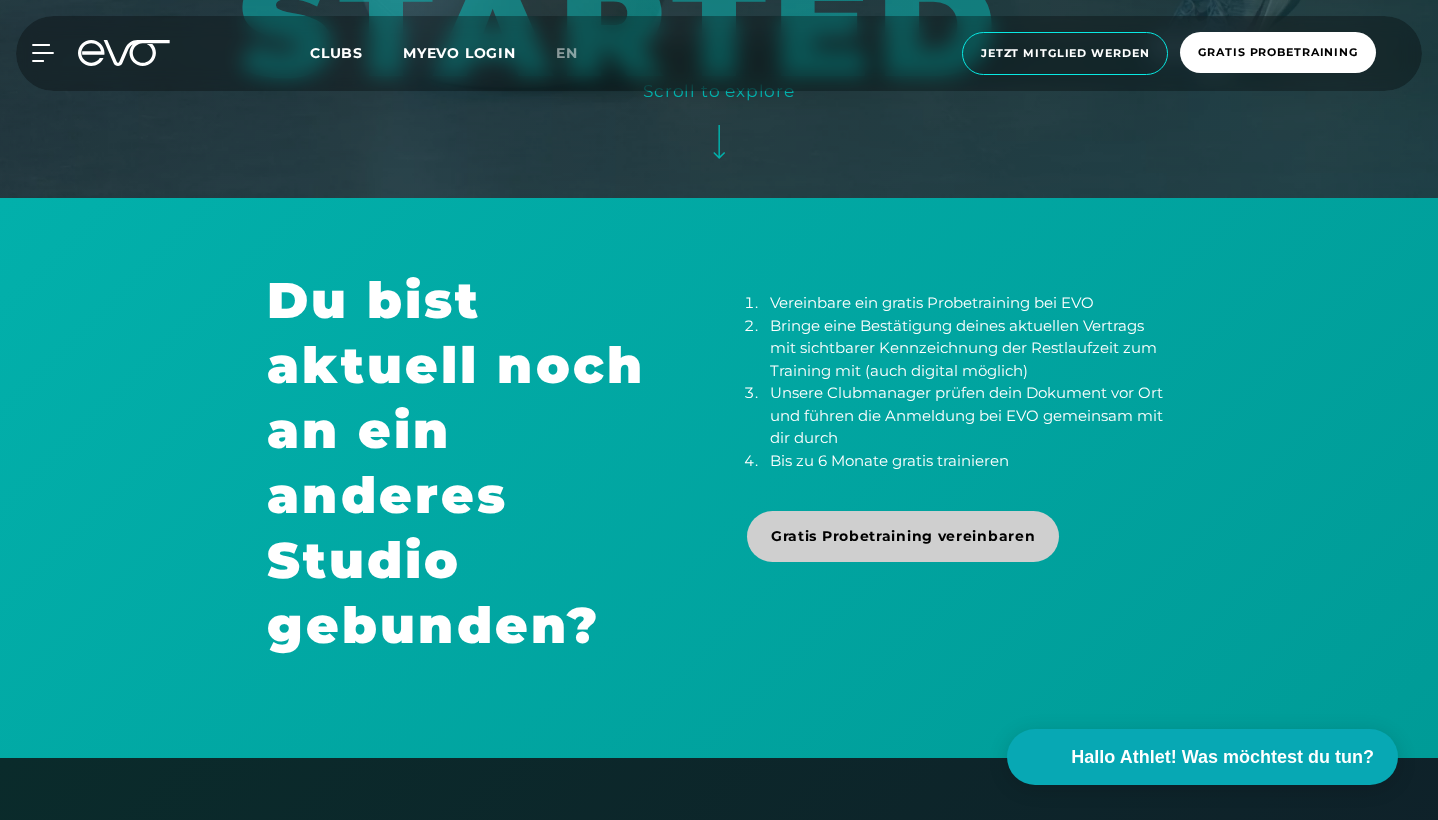 click on "Gratis Probetraining vereinbaren" at bounding box center [903, 536] 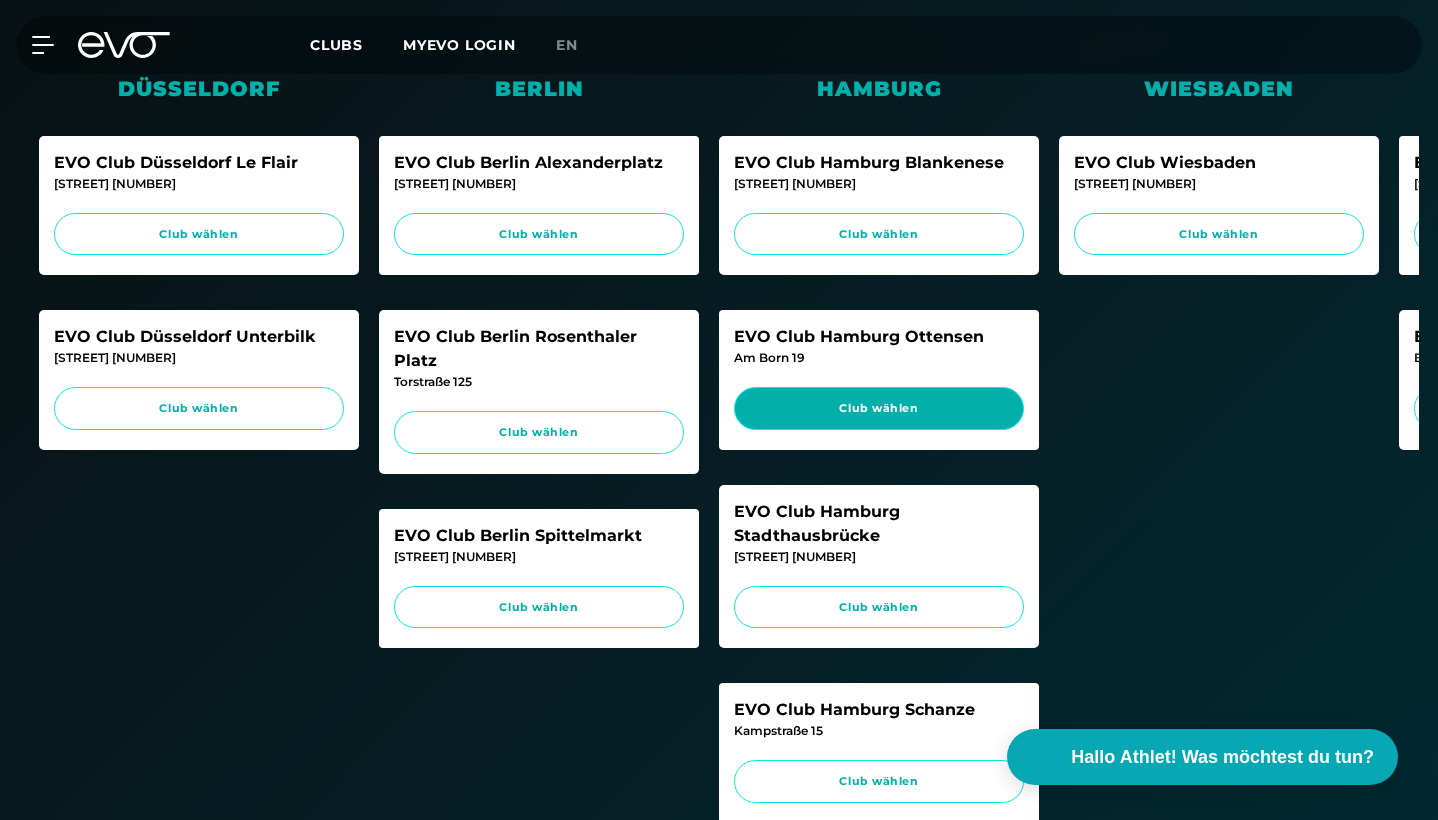 scroll, scrollTop: 775, scrollLeft: 0, axis: vertical 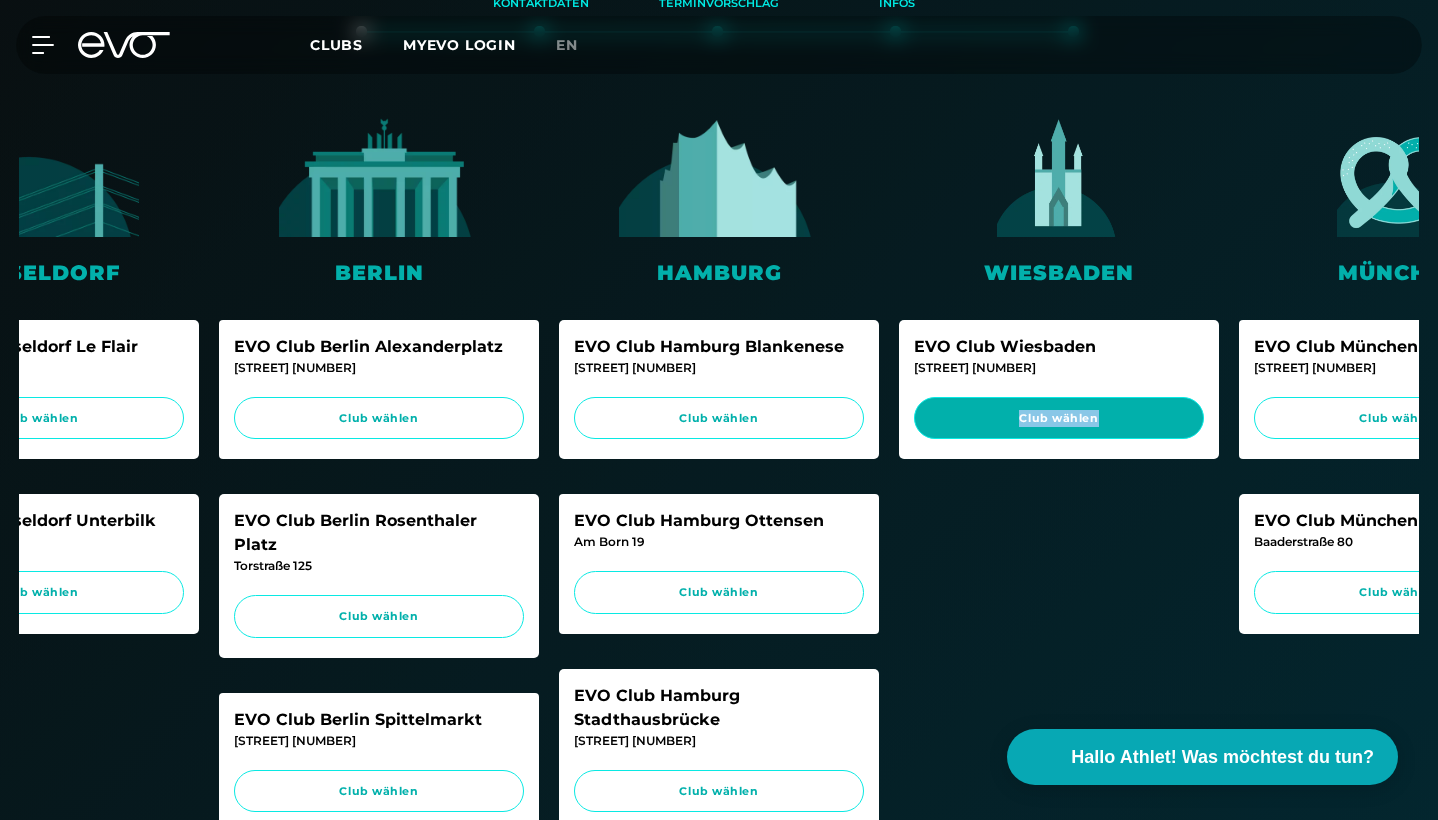 click on "Club wählen" at bounding box center (1059, 418) 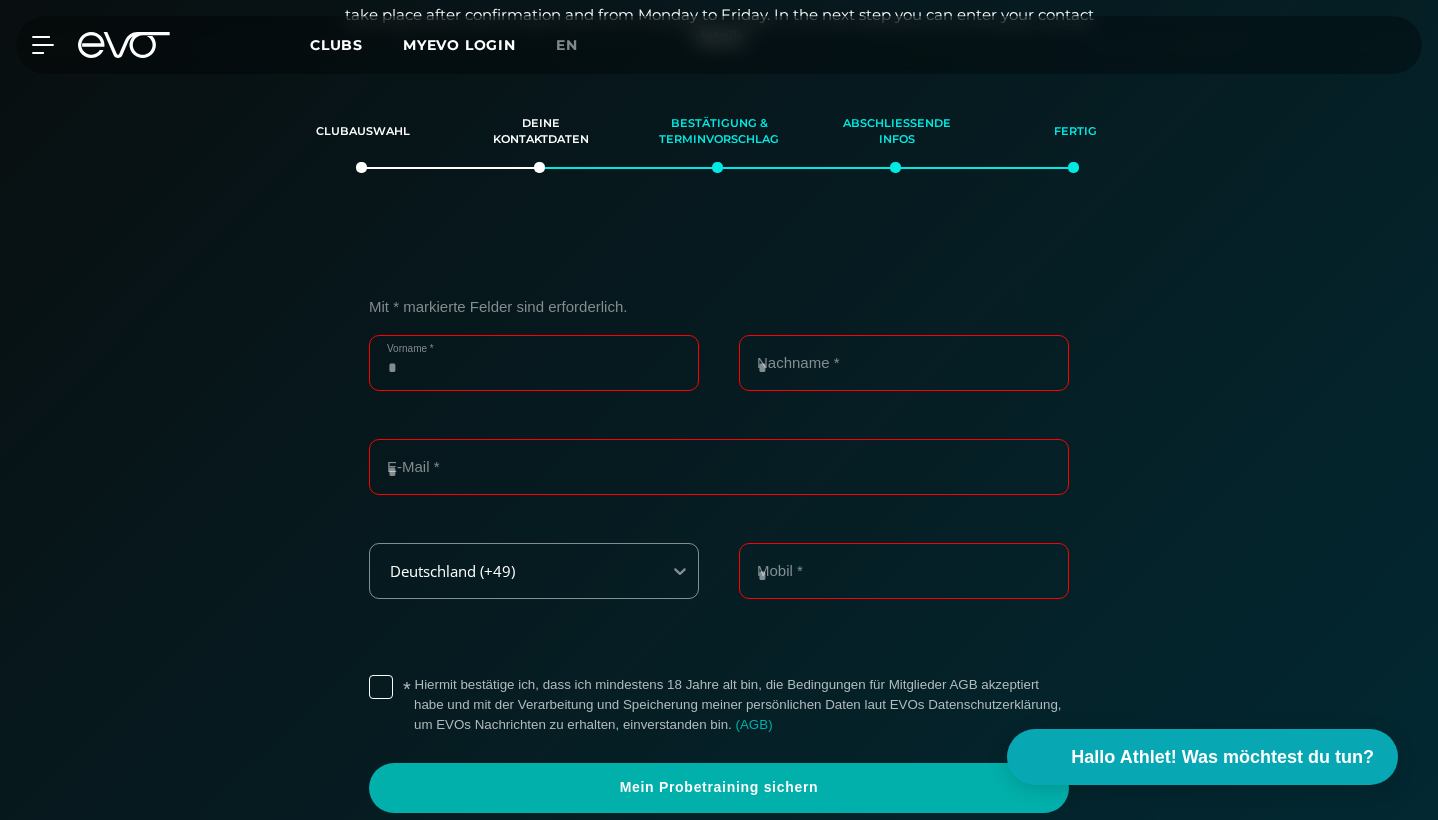 scroll, scrollTop: 422, scrollLeft: 0, axis: vertical 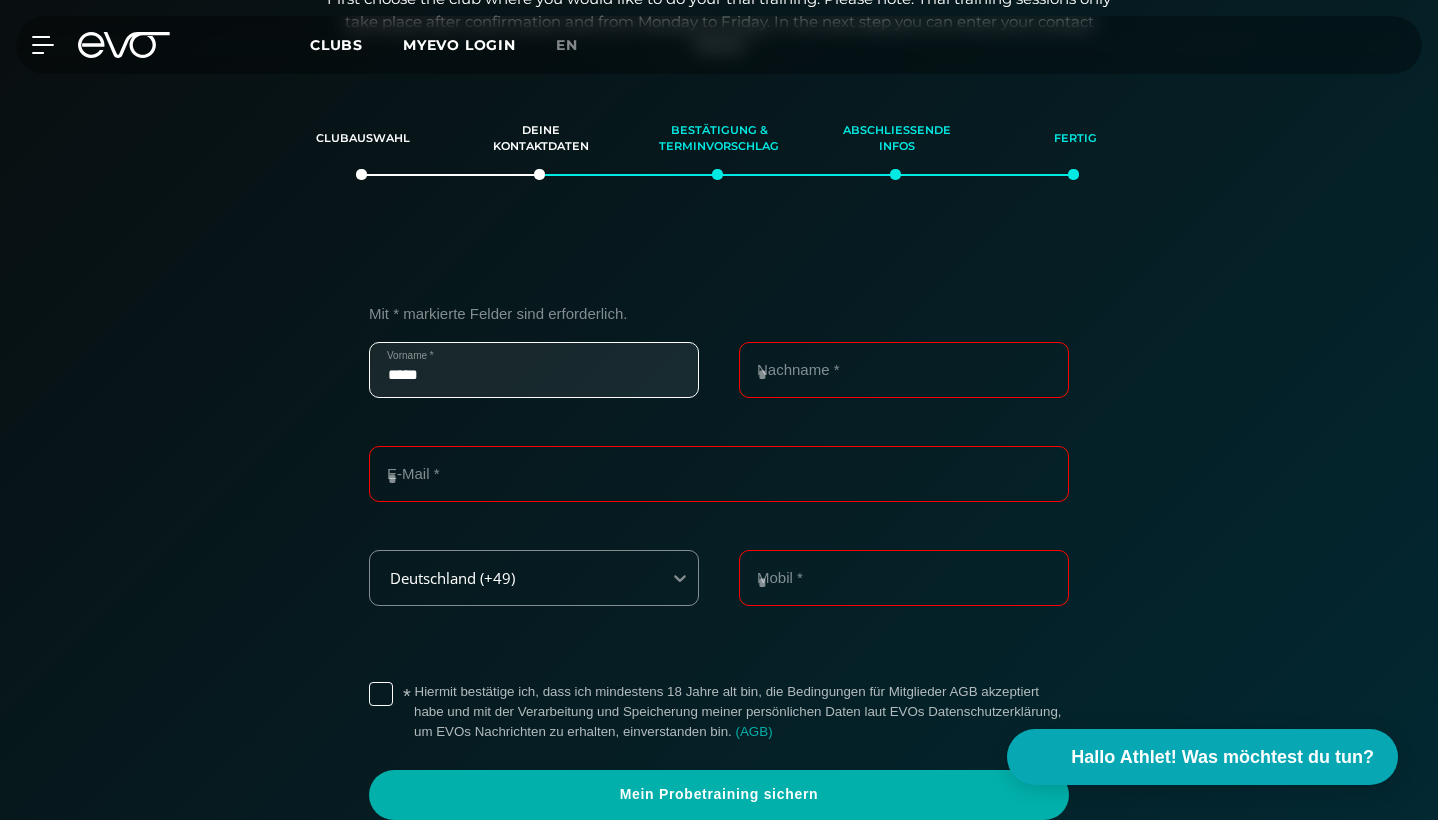 type on "*****" 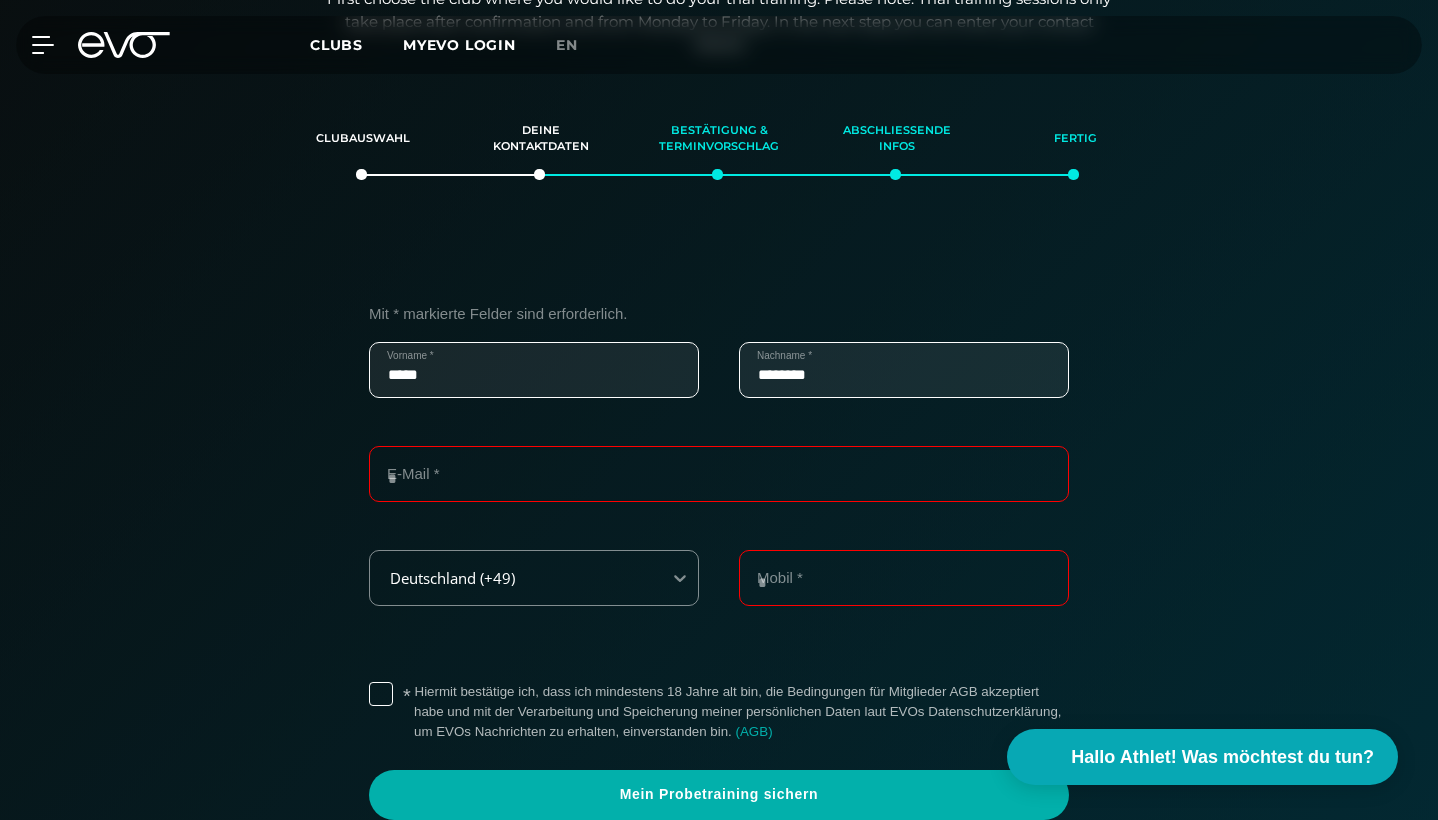 type on "********" 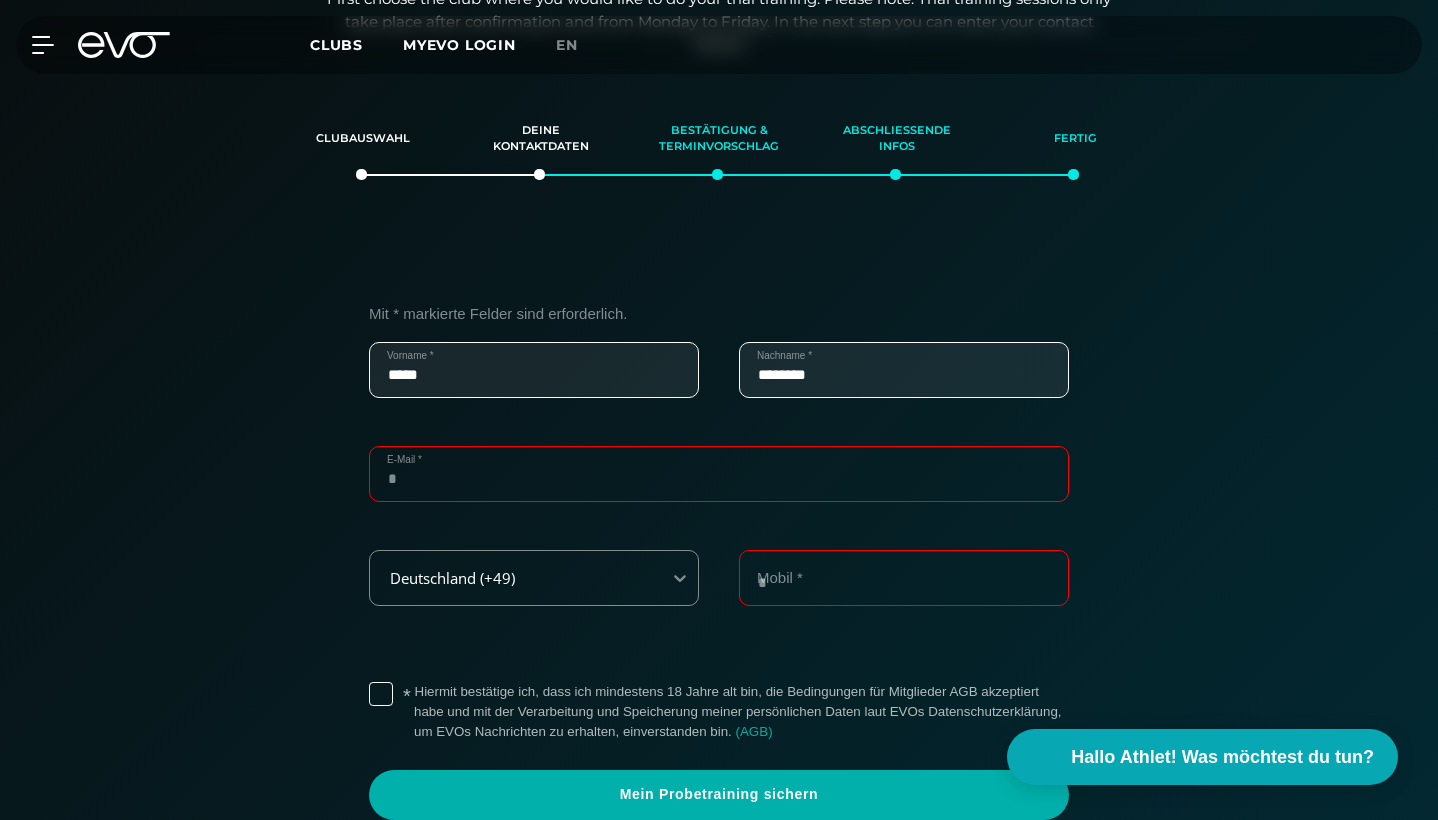 type on "**********" 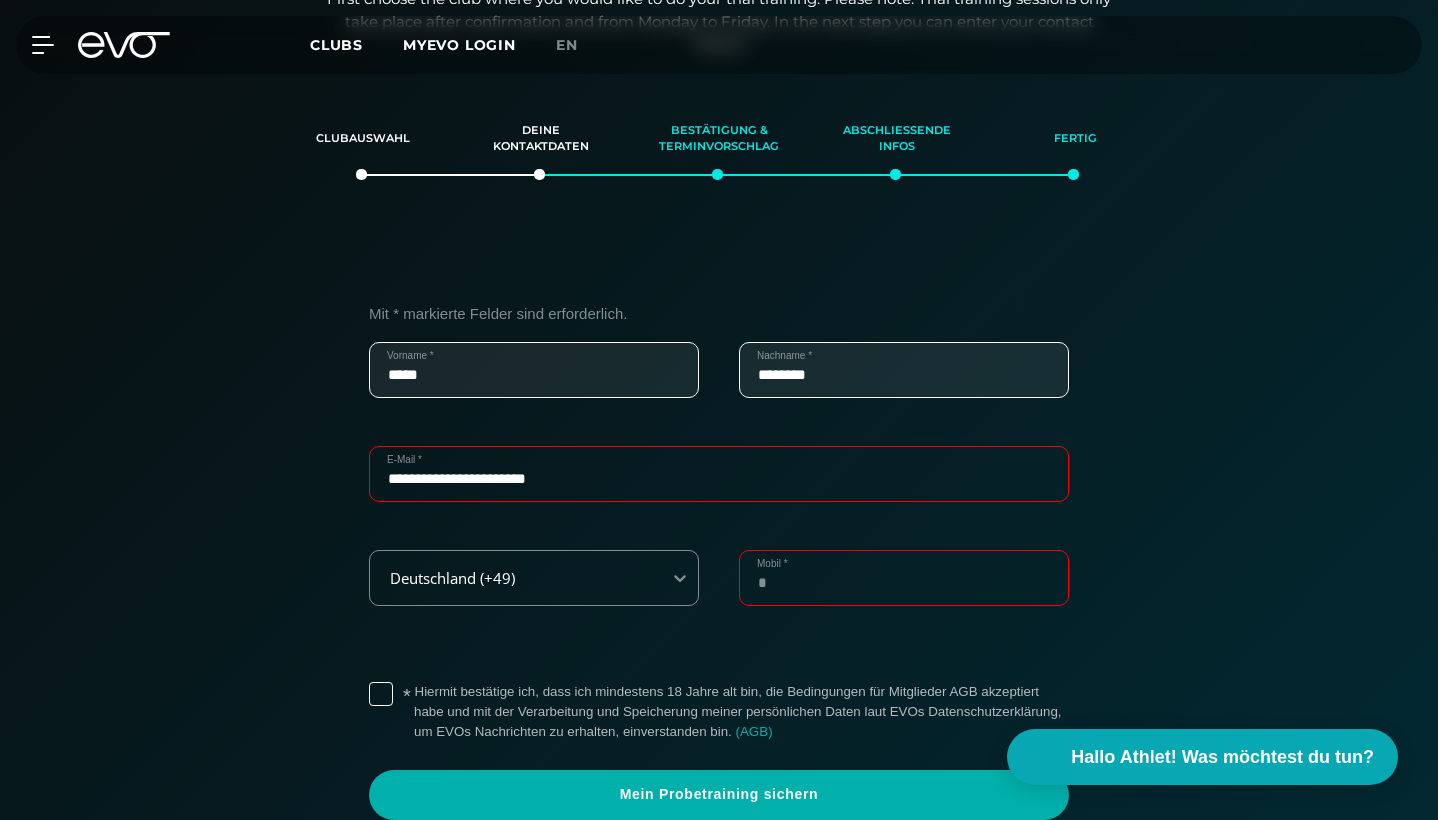 type on "**********" 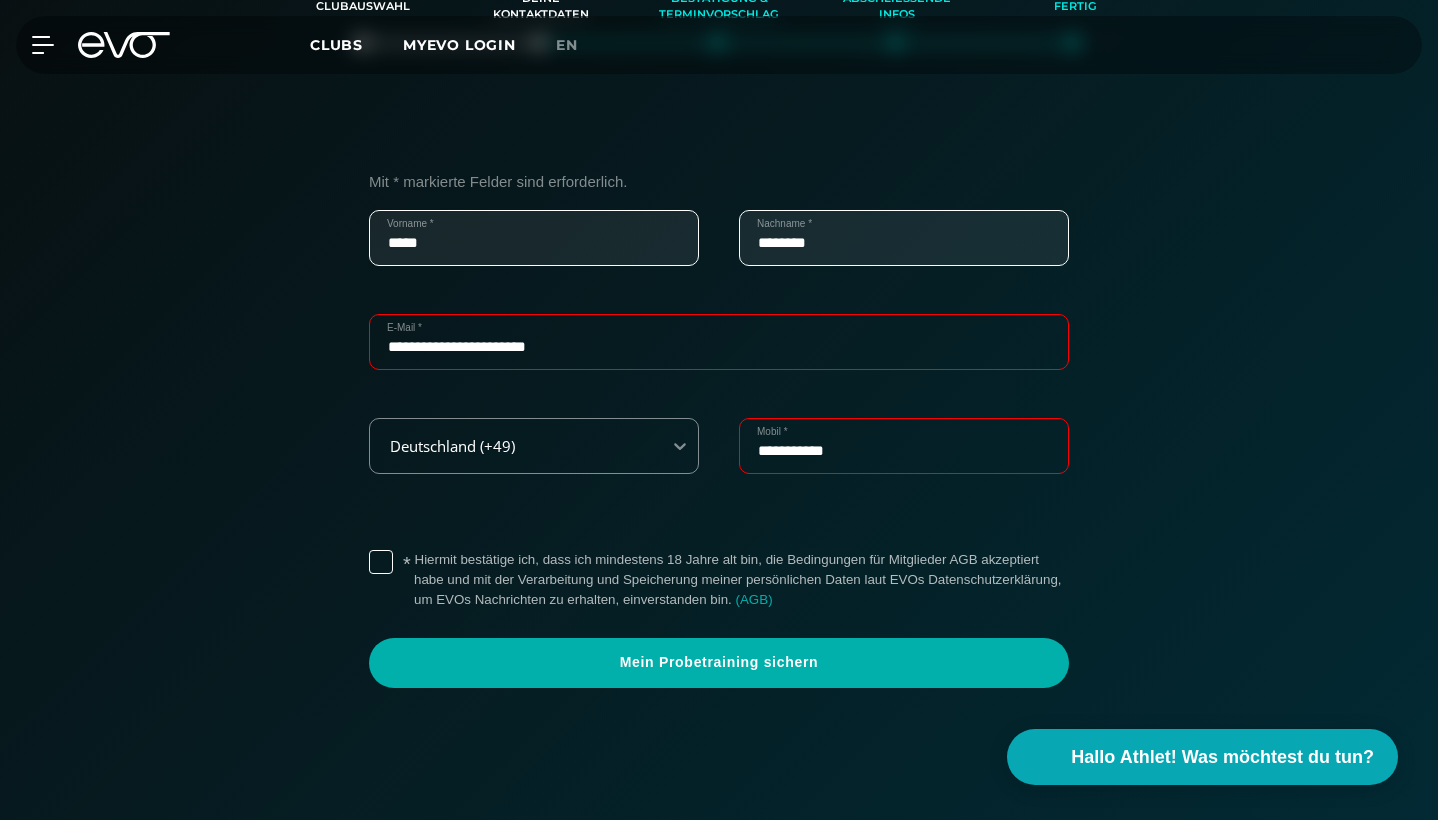 scroll, scrollTop: 555, scrollLeft: 0, axis: vertical 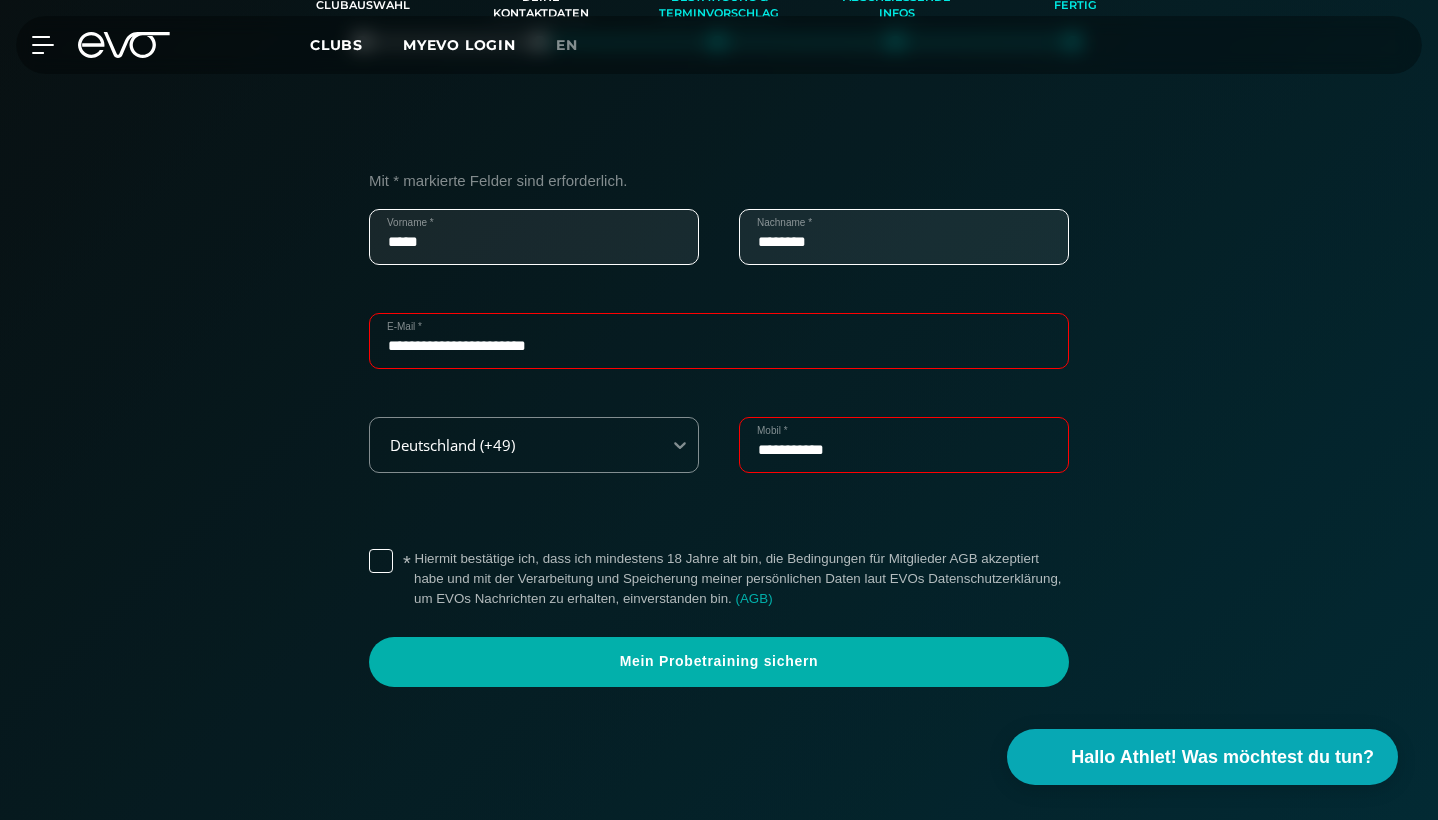 click on "*   Hiermit bestätige ich, dass ich mindestens 18 Jahre alt bin, die Bedingungen für Mitglieder AGB akzeptiert habe und mit der Verarbeitung und Speicherung meiner persönlichen Daten laut EVOs Datenschutzerklärung, um EVOs Nachrichten zu erhalten, einverstanden bin.   ( AGB )" at bounding box center (741, 579) 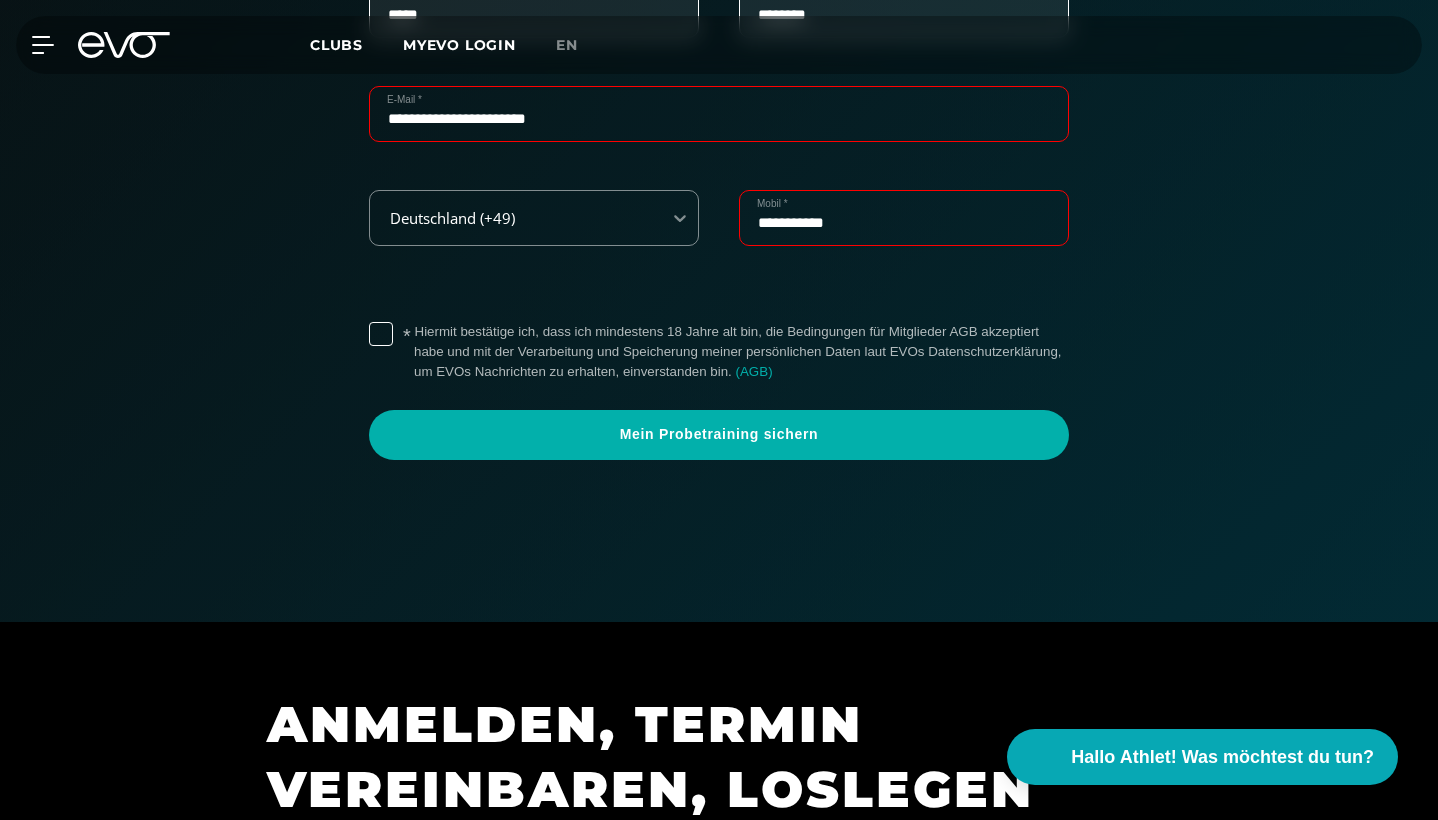 scroll, scrollTop: 787, scrollLeft: 0, axis: vertical 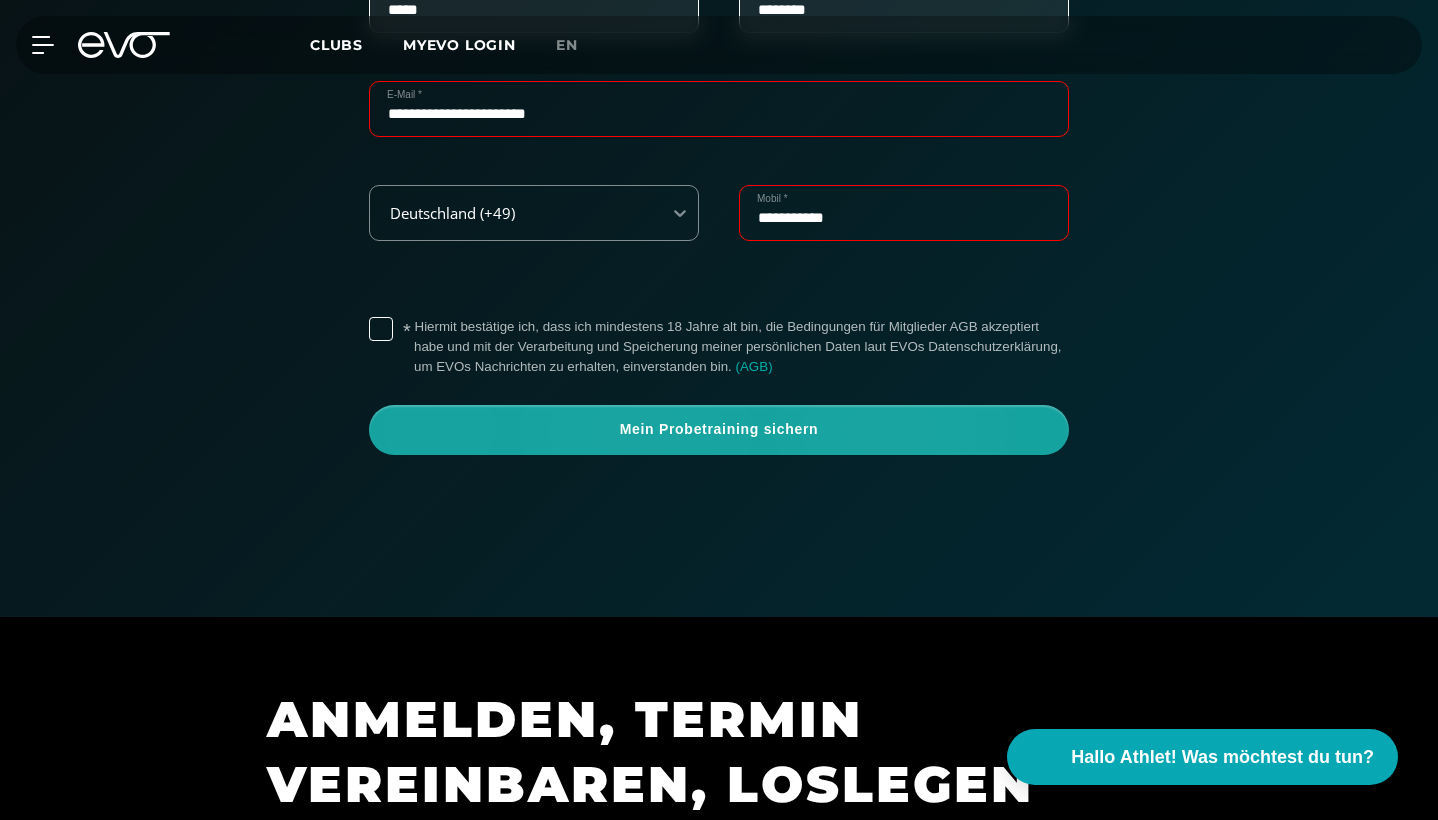 click on "Mein Probetraining sichern" at bounding box center [719, 430] 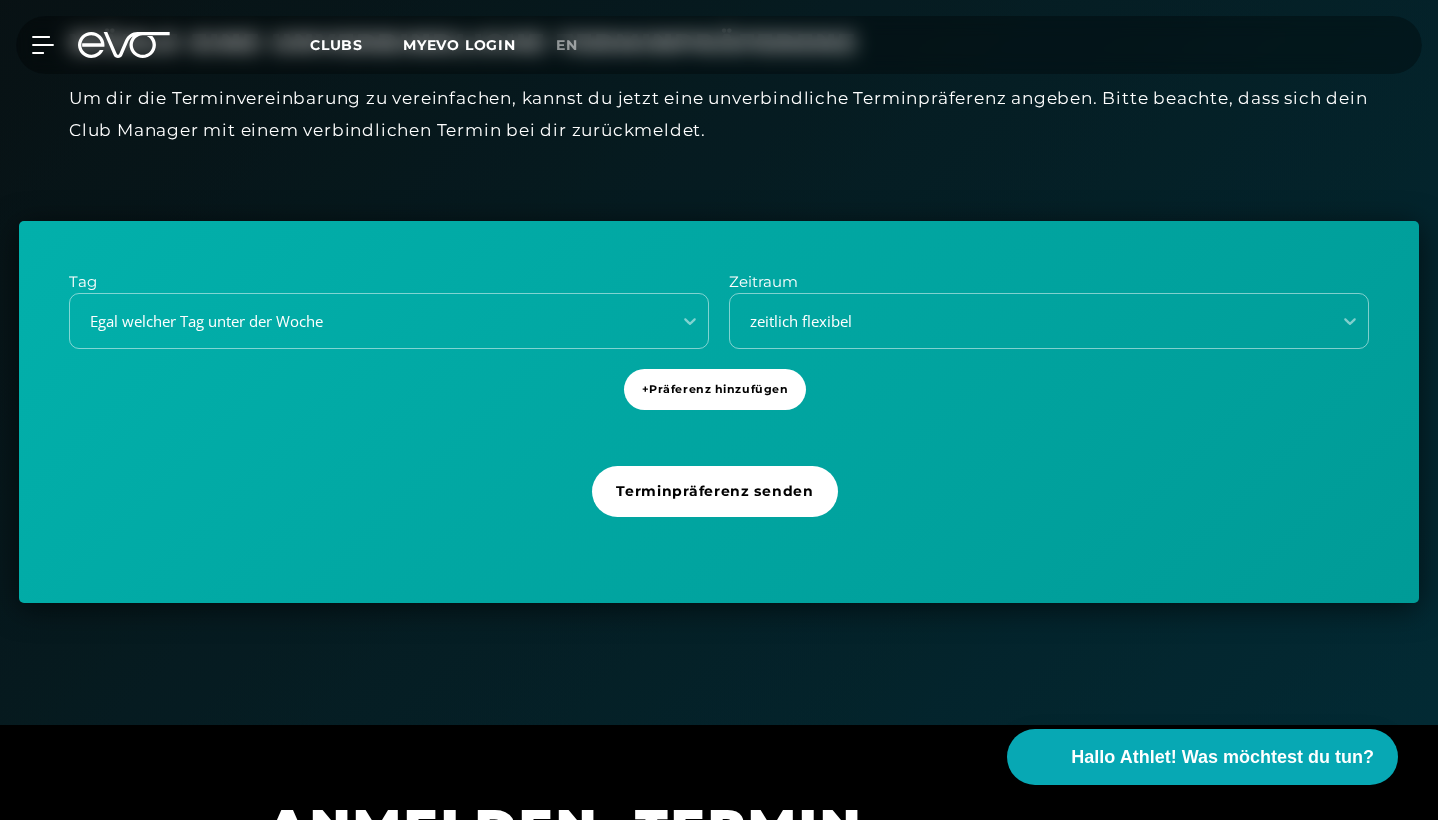 scroll, scrollTop: 680, scrollLeft: 0, axis: vertical 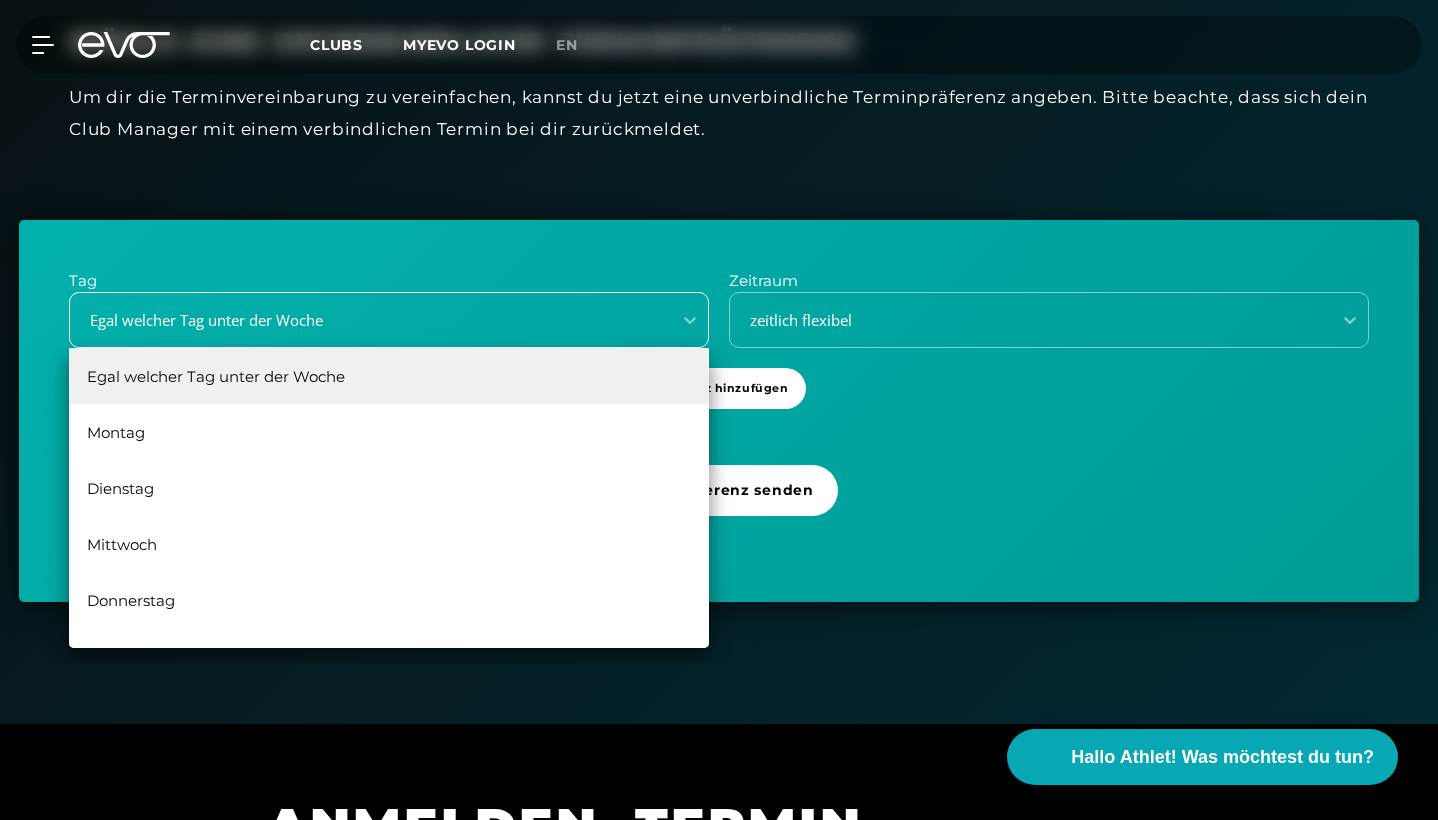 click on "Egal welcher Tag unter der Woche" at bounding box center (364, 320) 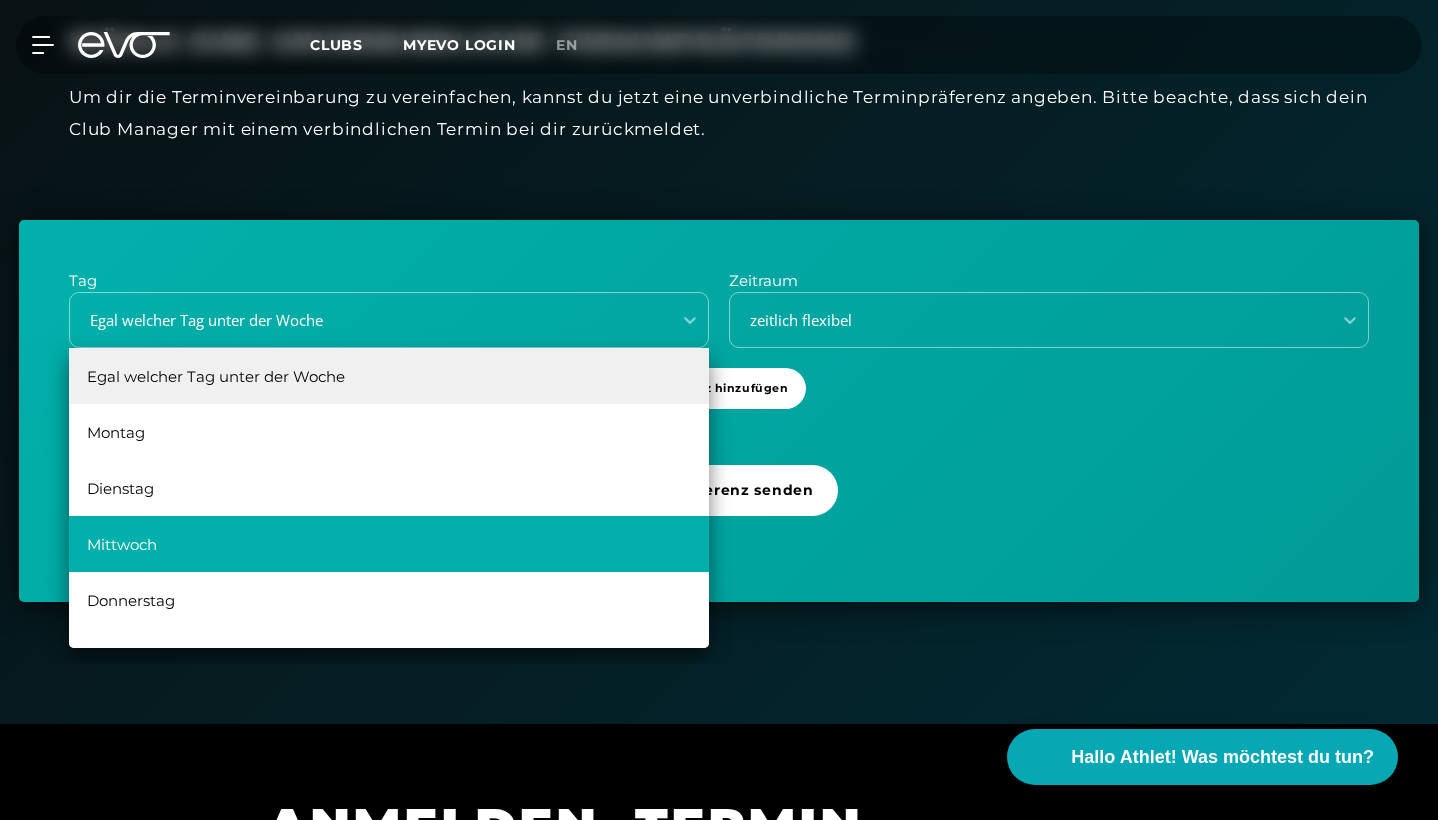 click on "Mittwoch" at bounding box center [389, 544] 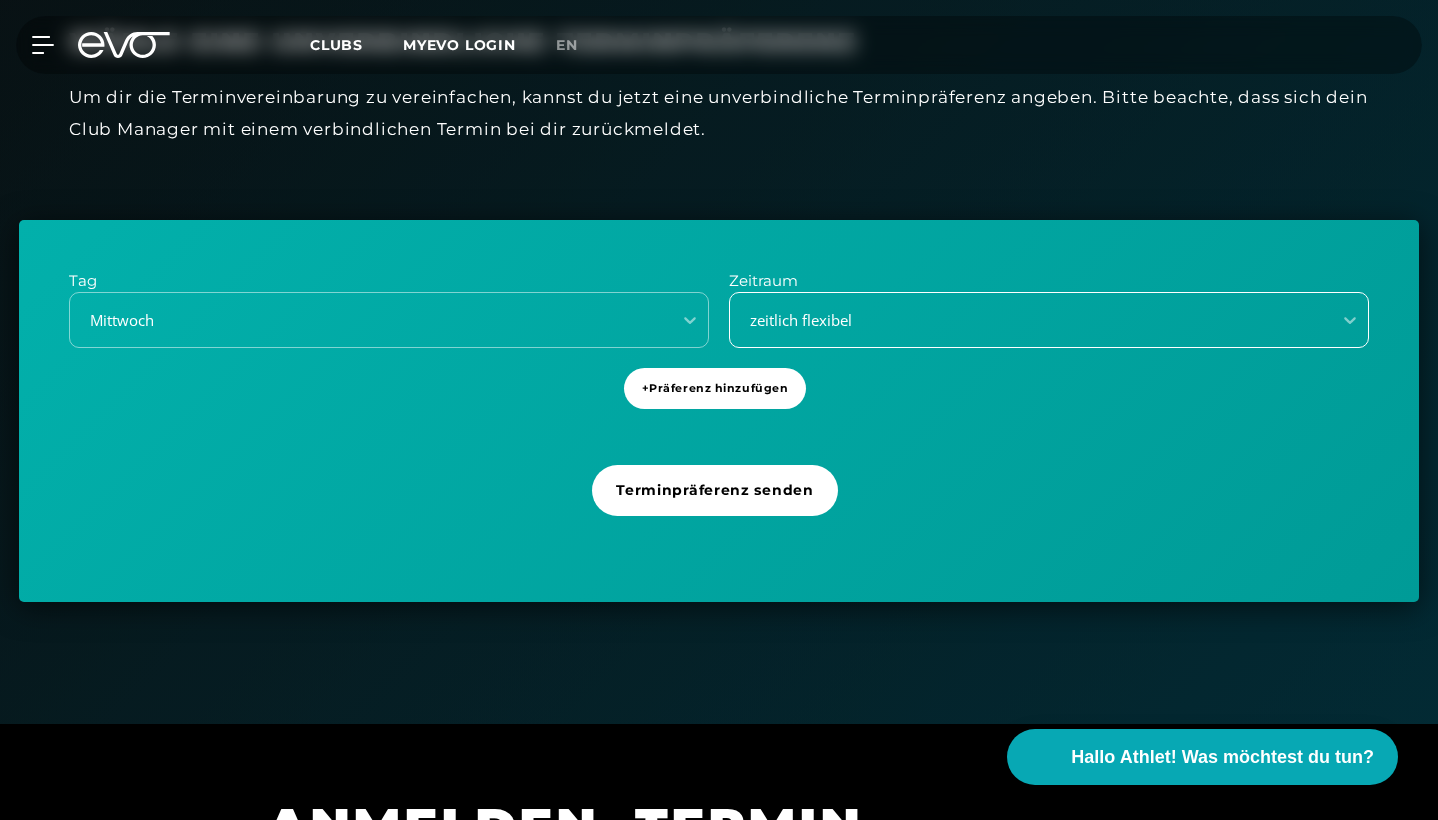 click on "zeitlich flexibel" at bounding box center [1049, 320] 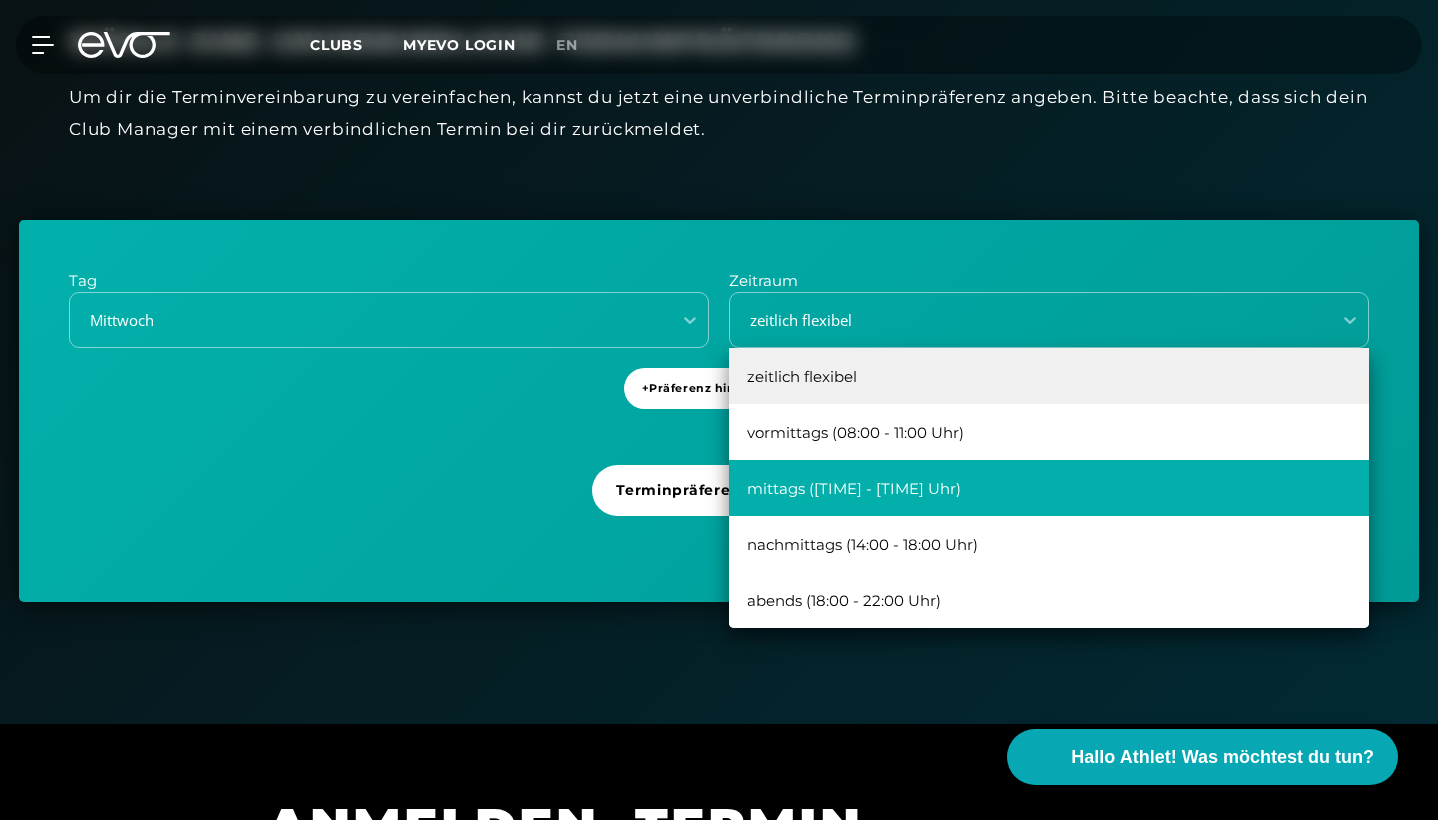 click on "mittags (11:00 - 14:00 Uhr)" at bounding box center [1049, 488] 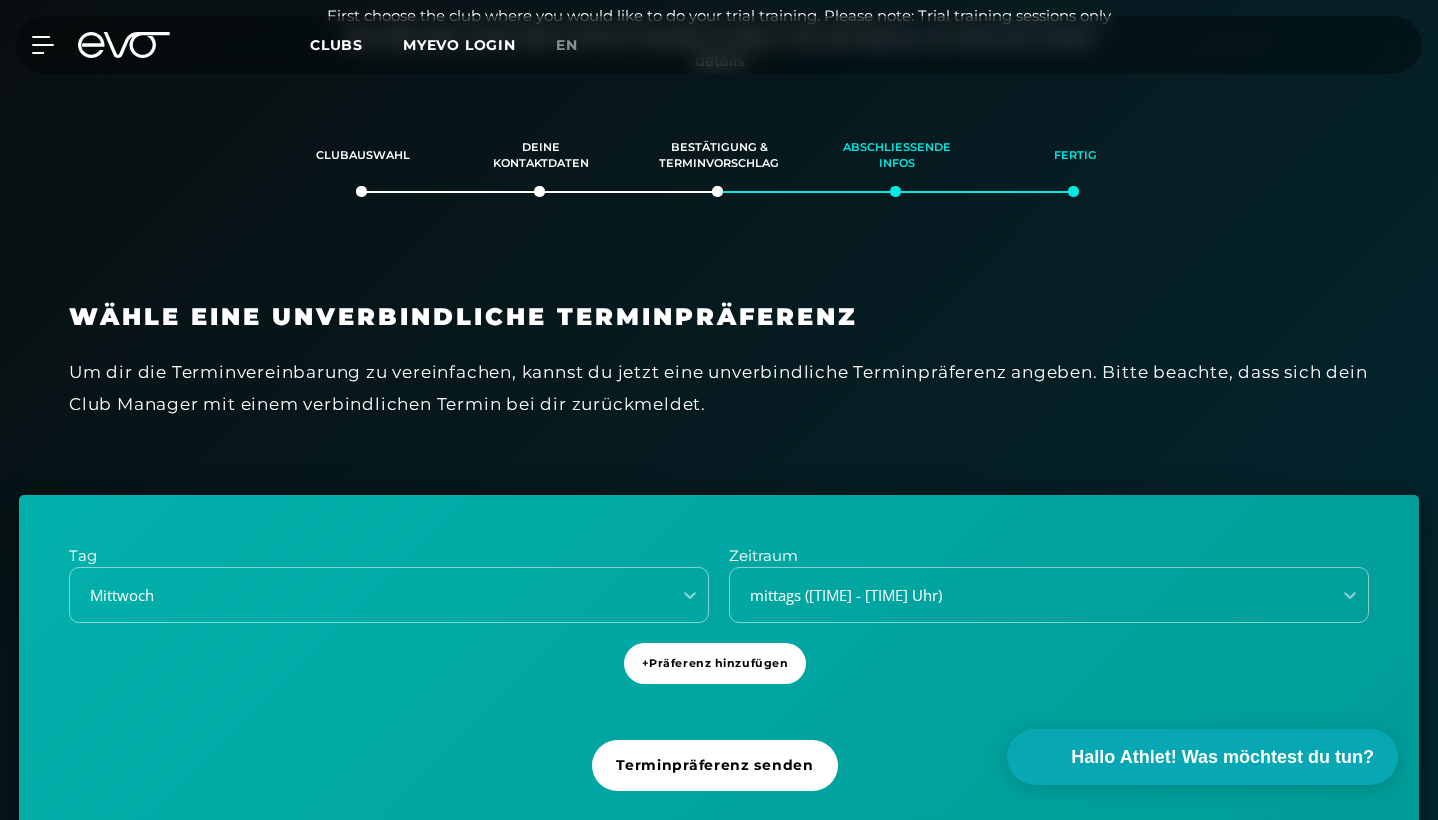 scroll, scrollTop: 411, scrollLeft: 0, axis: vertical 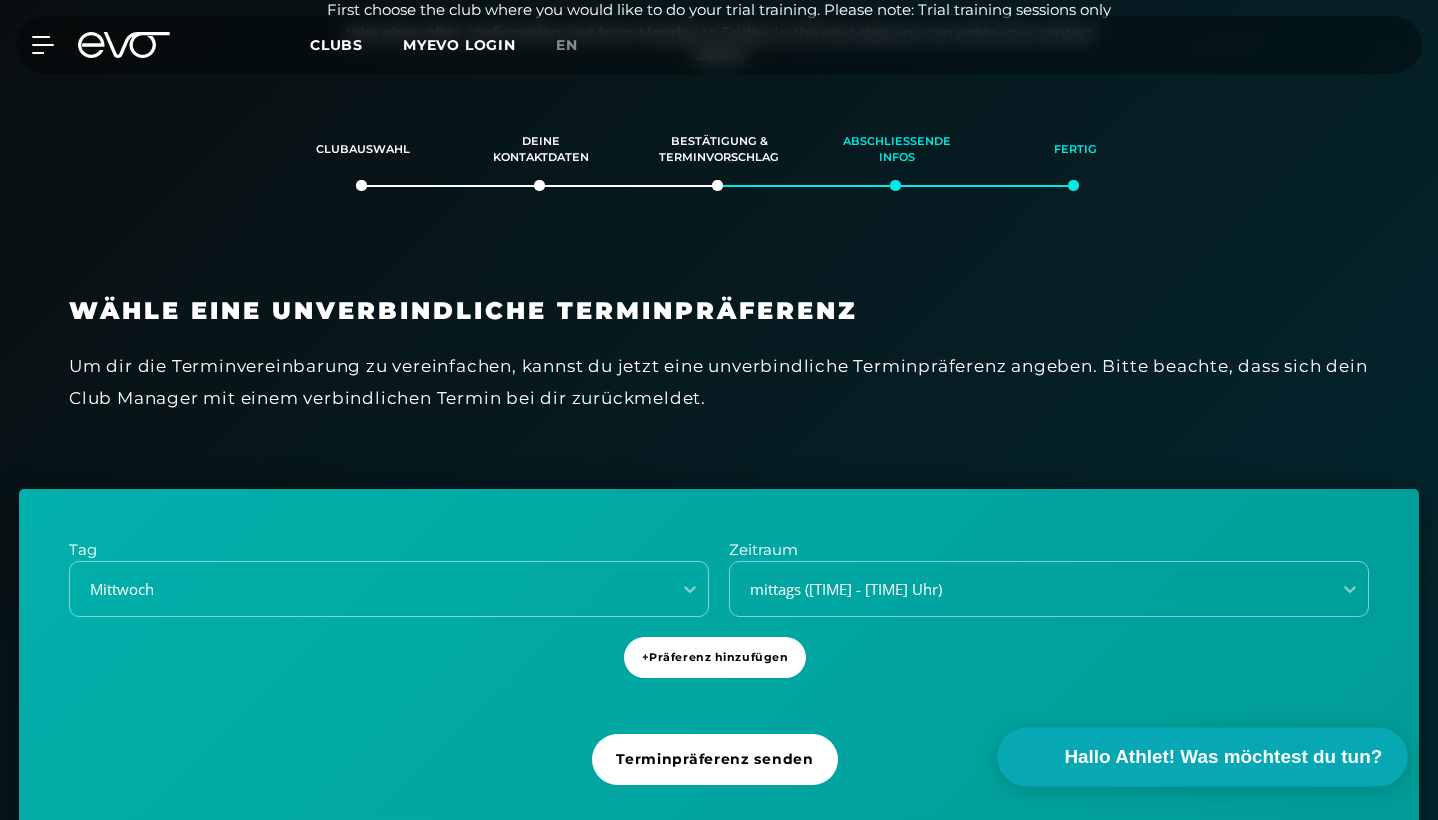 click on "Hallo Athlet! Was möchtest du tun?" at bounding box center (1224, 757) 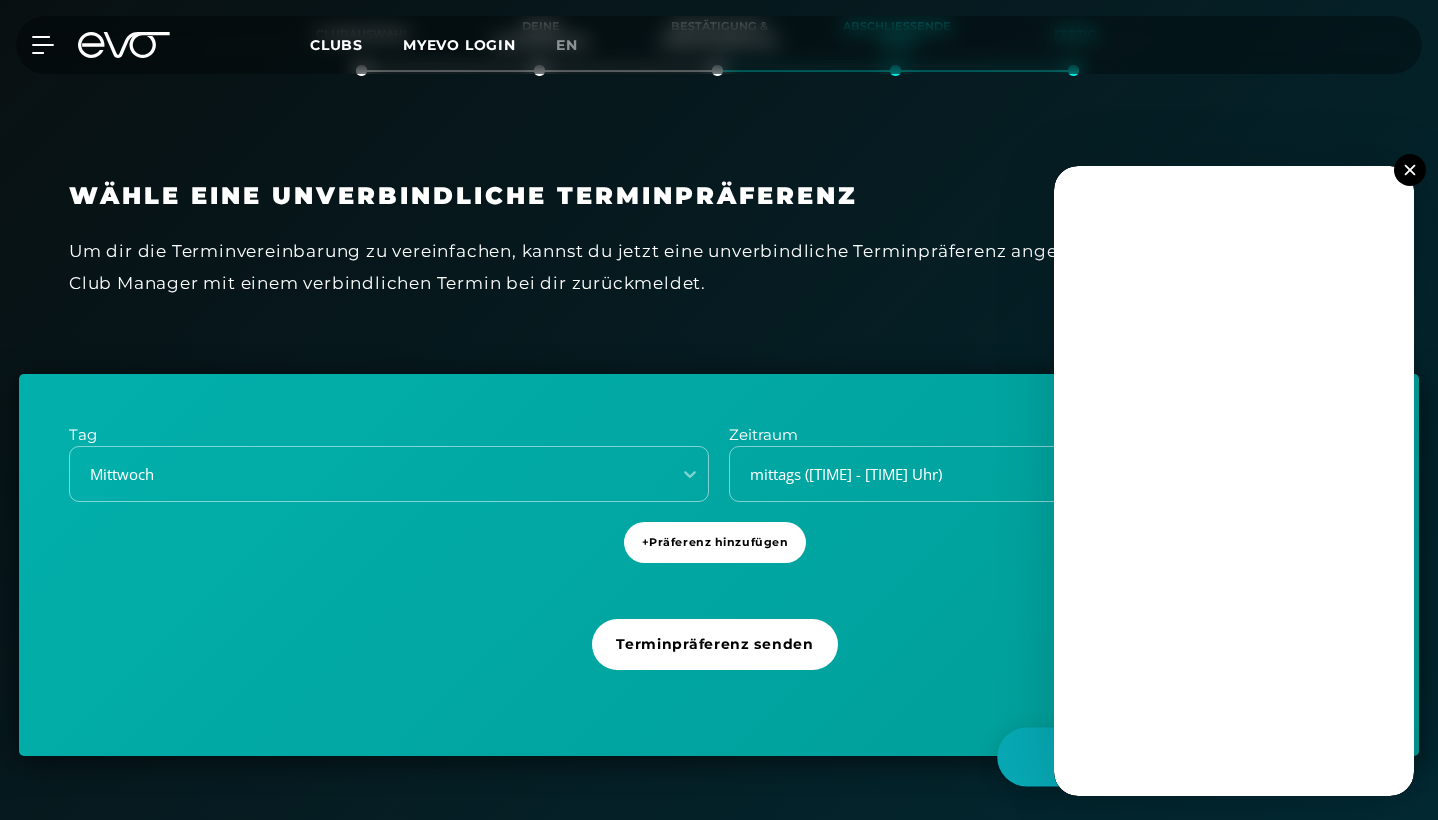 scroll, scrollTop: 528, scrollLeft: 0, axis: vertical 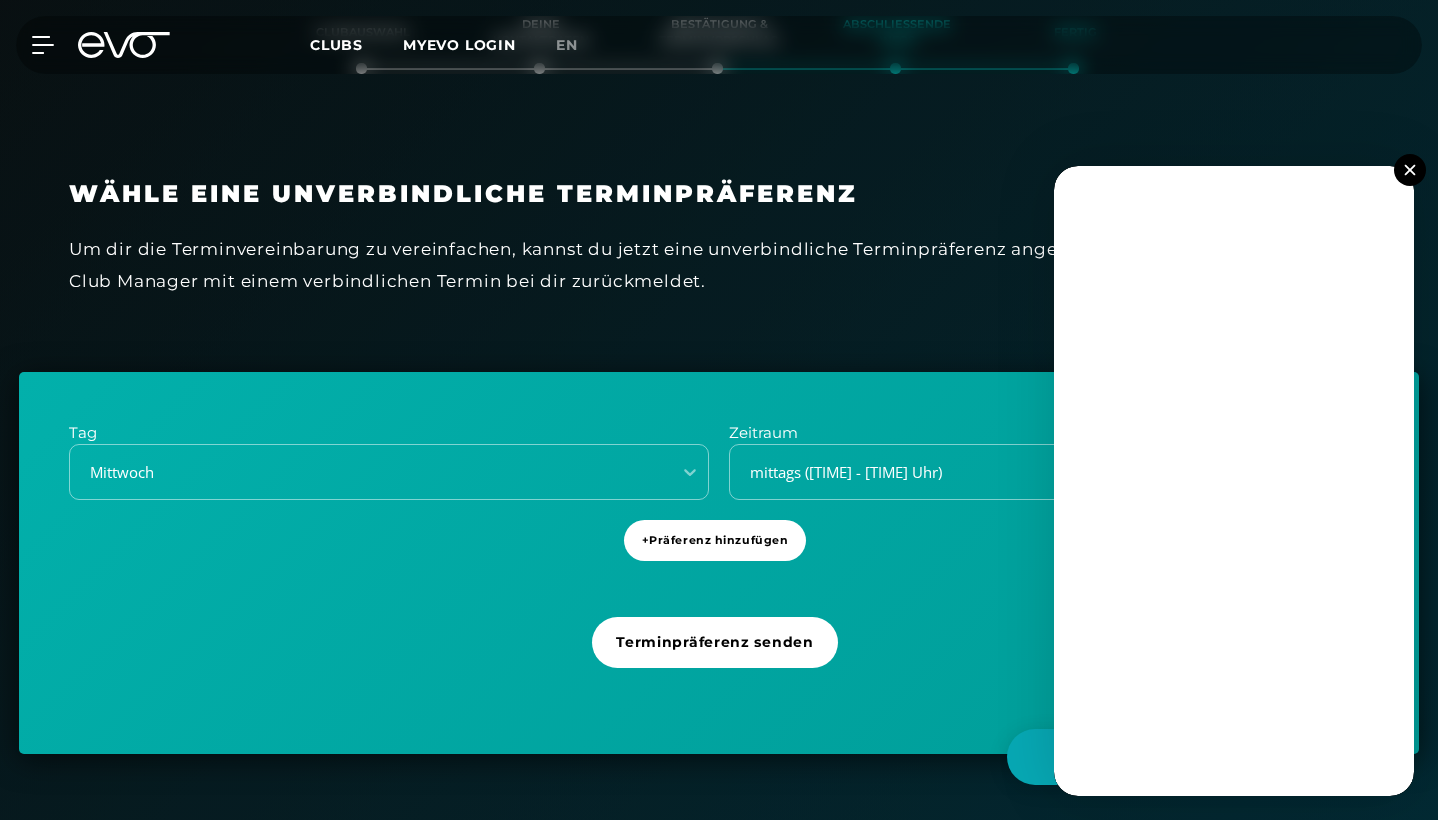 click on "Tag Mittwoch Zeitraum mittags (11:00 - 14:00 Uhr) +  Präferenz hinzufügen Terminpräferenz senden" at bounding box center [719, 563] 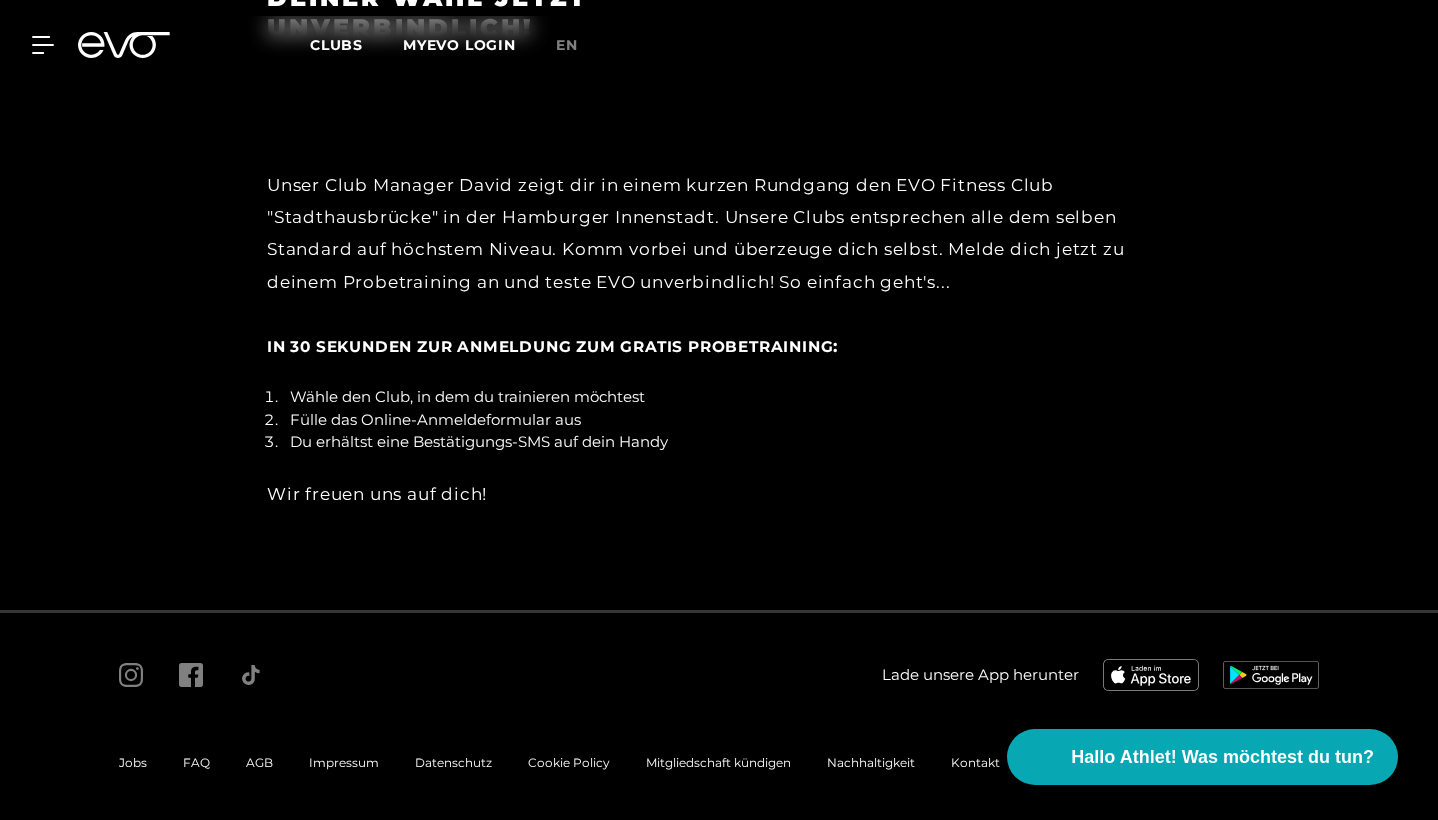 scroll, scrollTop: 3395, scrollLeft: 0, axis: vertical 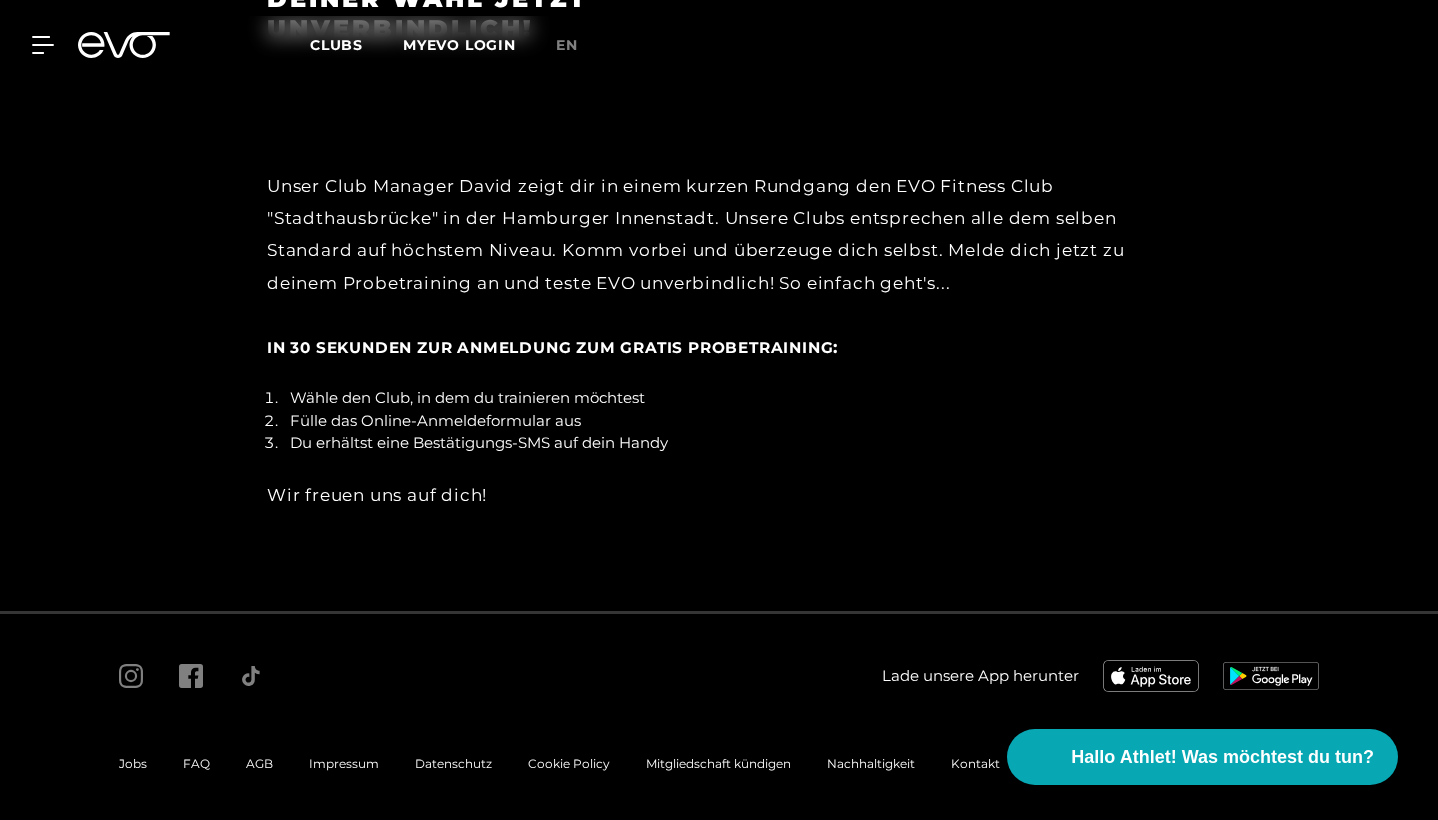 click on "Lade unsere App herunter Jobs FAQ AGB Impressum Datenschutz Cookie Policy Mitgliedschaft kündigen Nachhaltigkeit  Kontakt Jetzt Mitglied werden Gratis Probetraining" at bounding box center (719, 718) 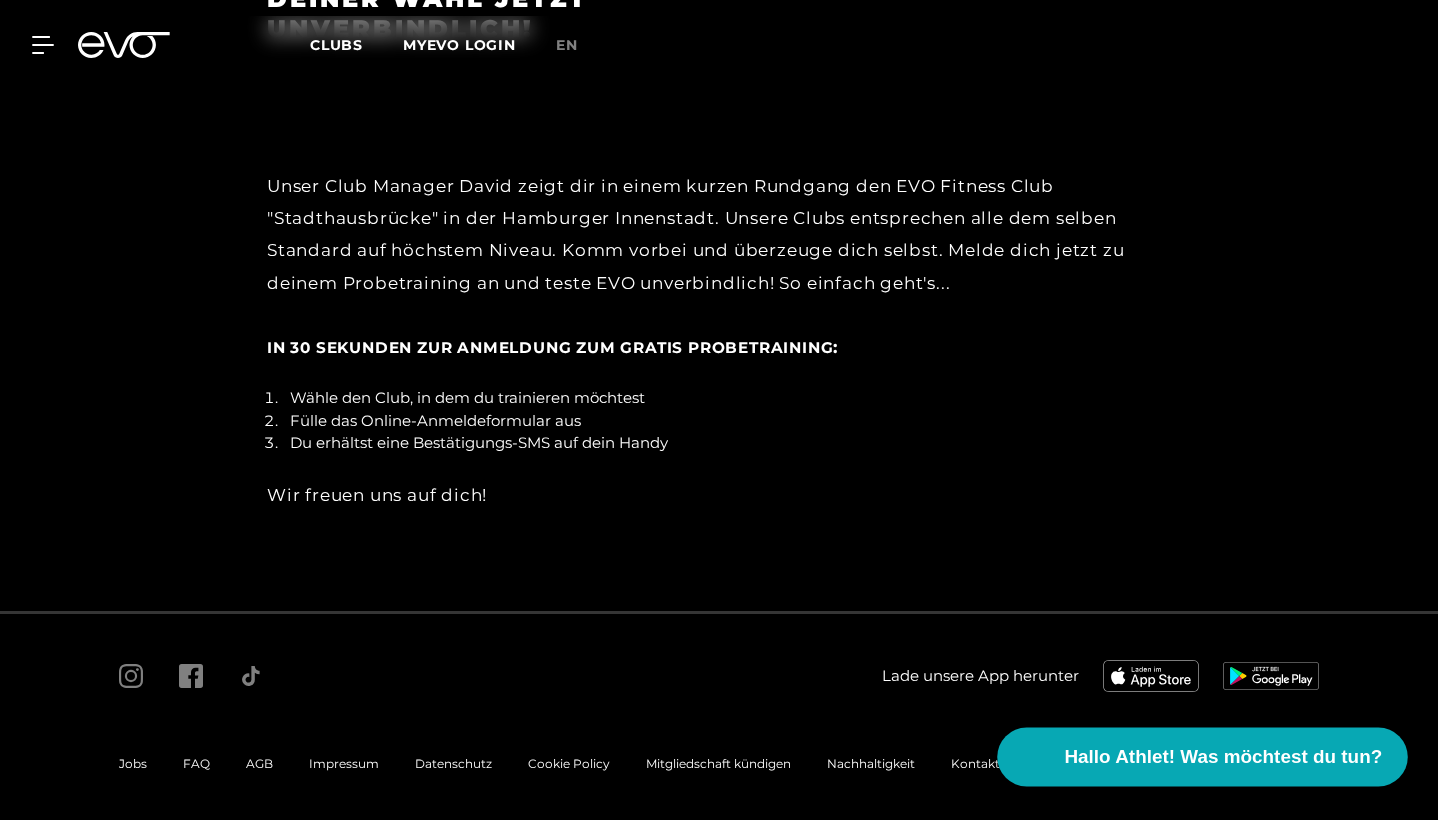 click on "Hallo Athlet! Was möchtest du tun?" at bounding box center [1224, 757] 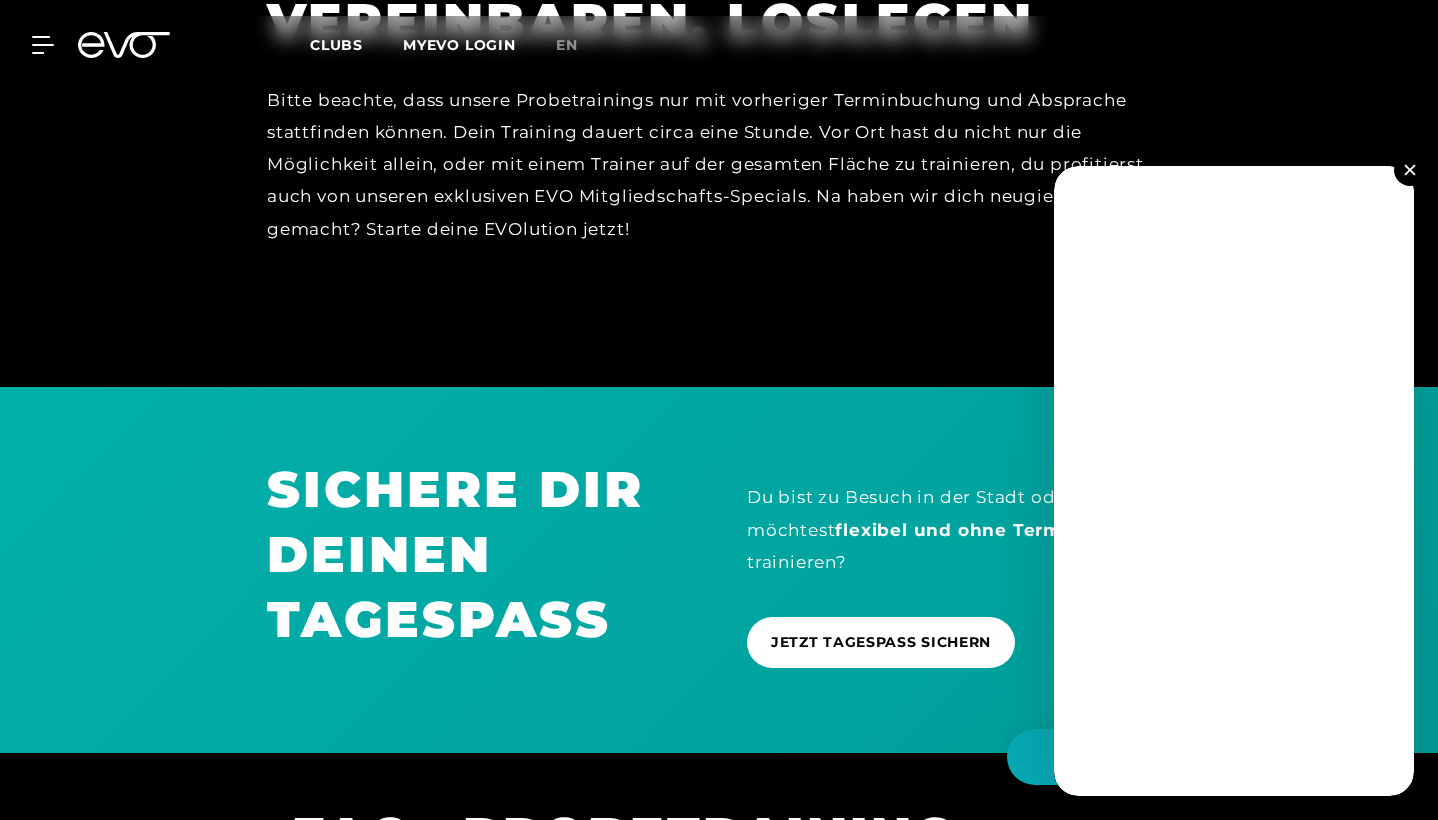 scroll, scrollTop: 1346, scrollLeft: 0, axis: vertical 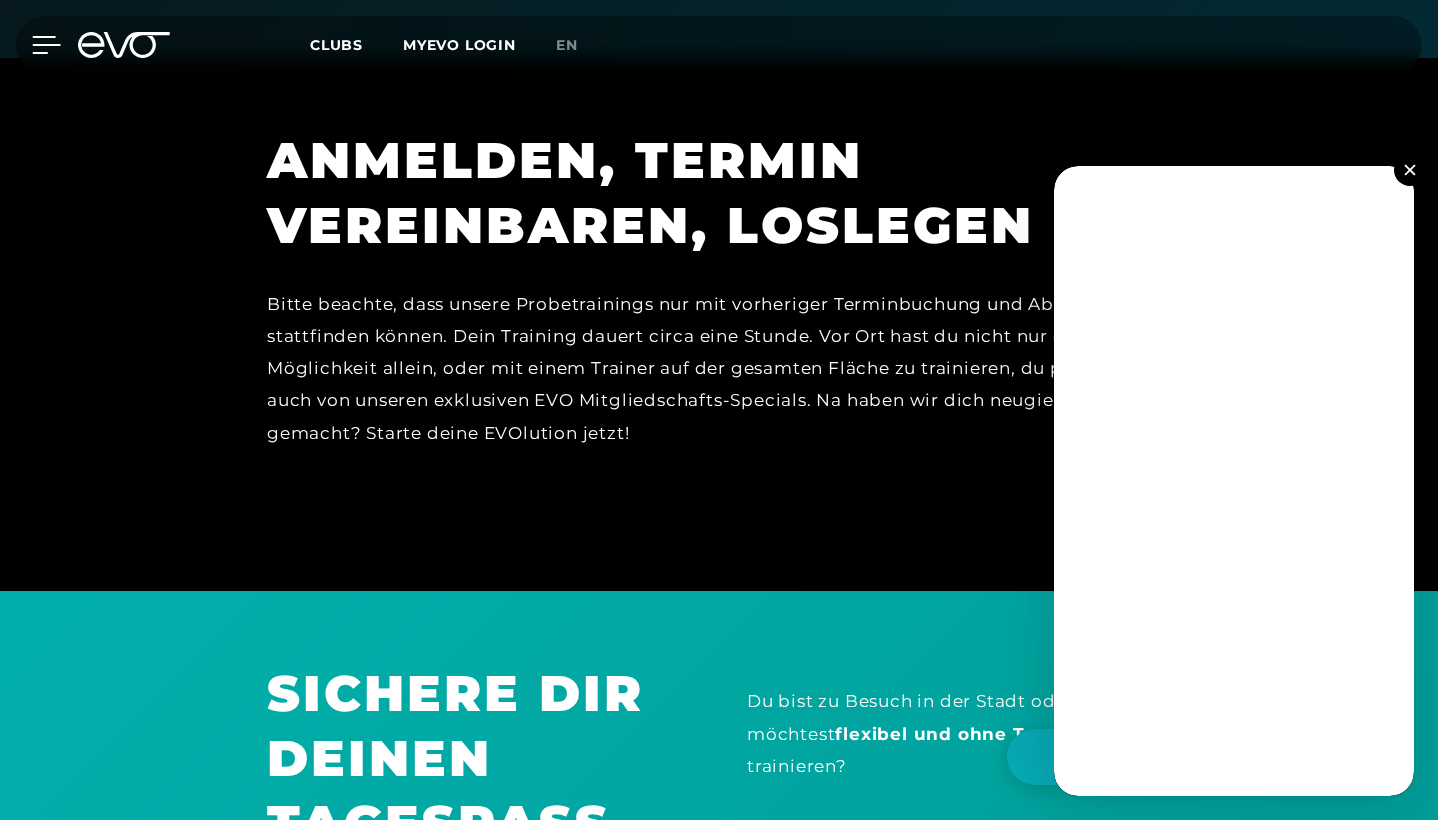 click 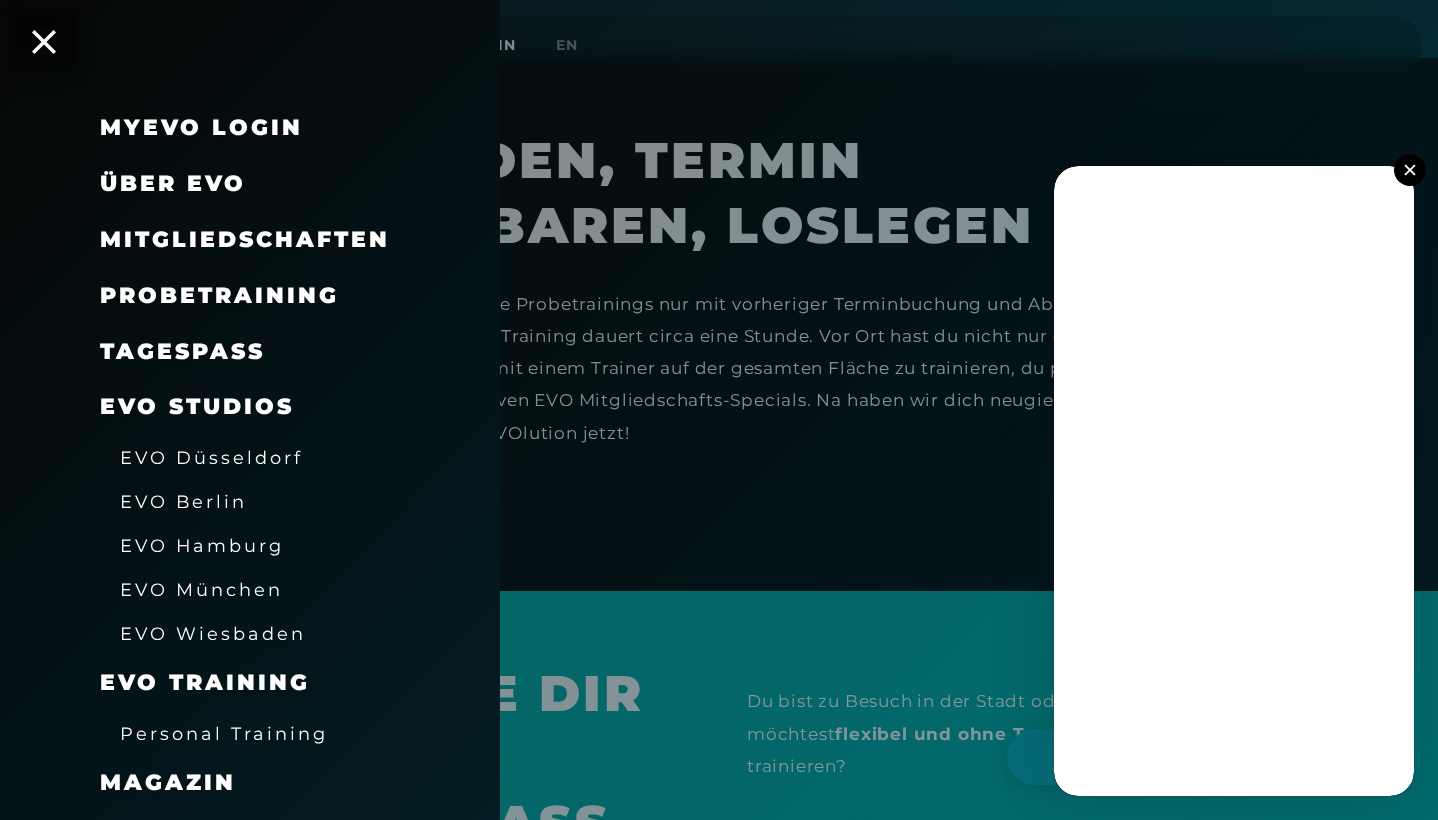 click on "EVO Wiesbaden" at bounding box center (213, 633) 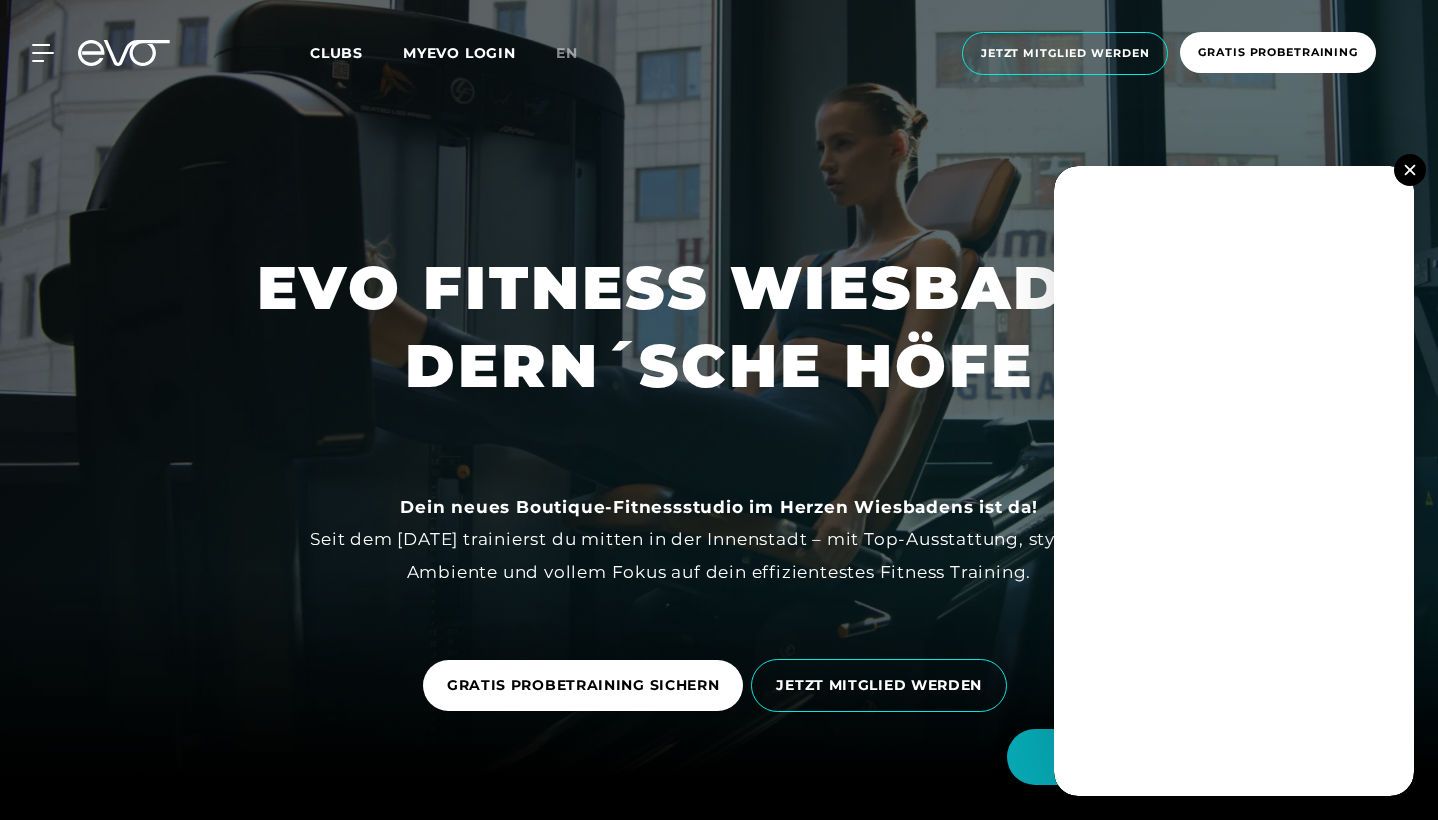 scroll, scrollTop: 19, scrollLeft: 0, axis: vertical 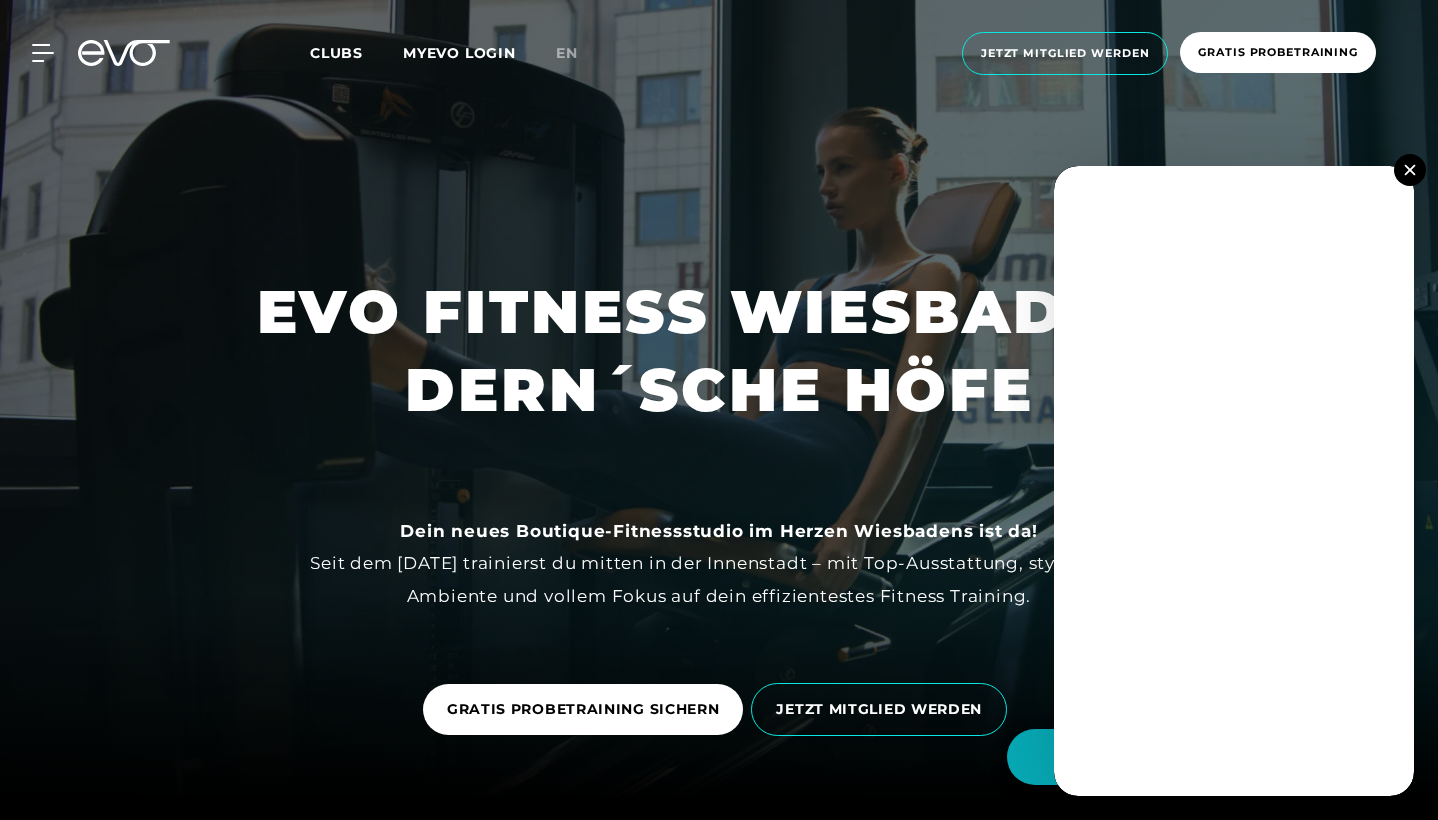 click at bounding box center (1409, 169) 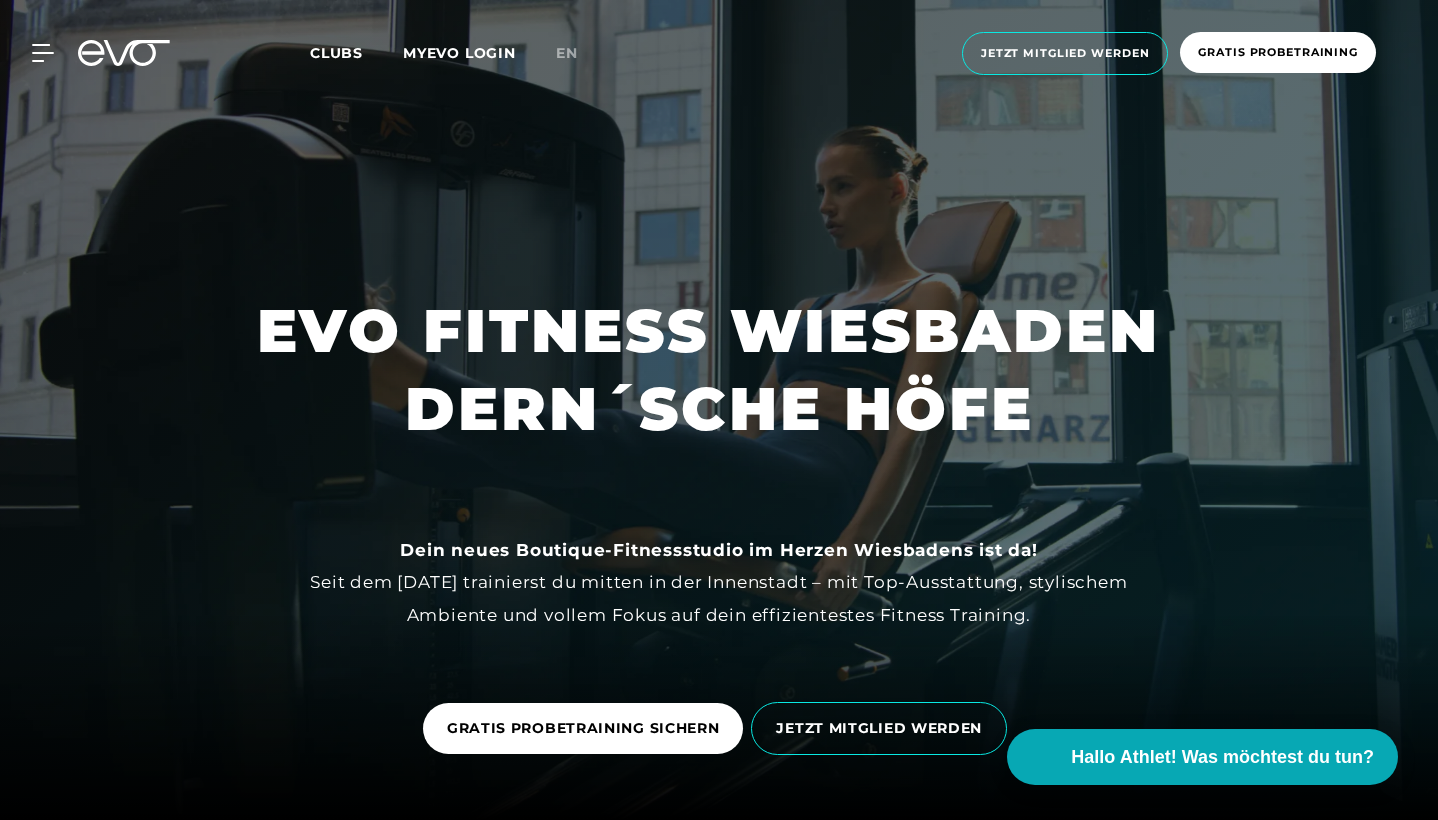 scroll, scrollTop: 0, scrollLeft: 0, axis: both 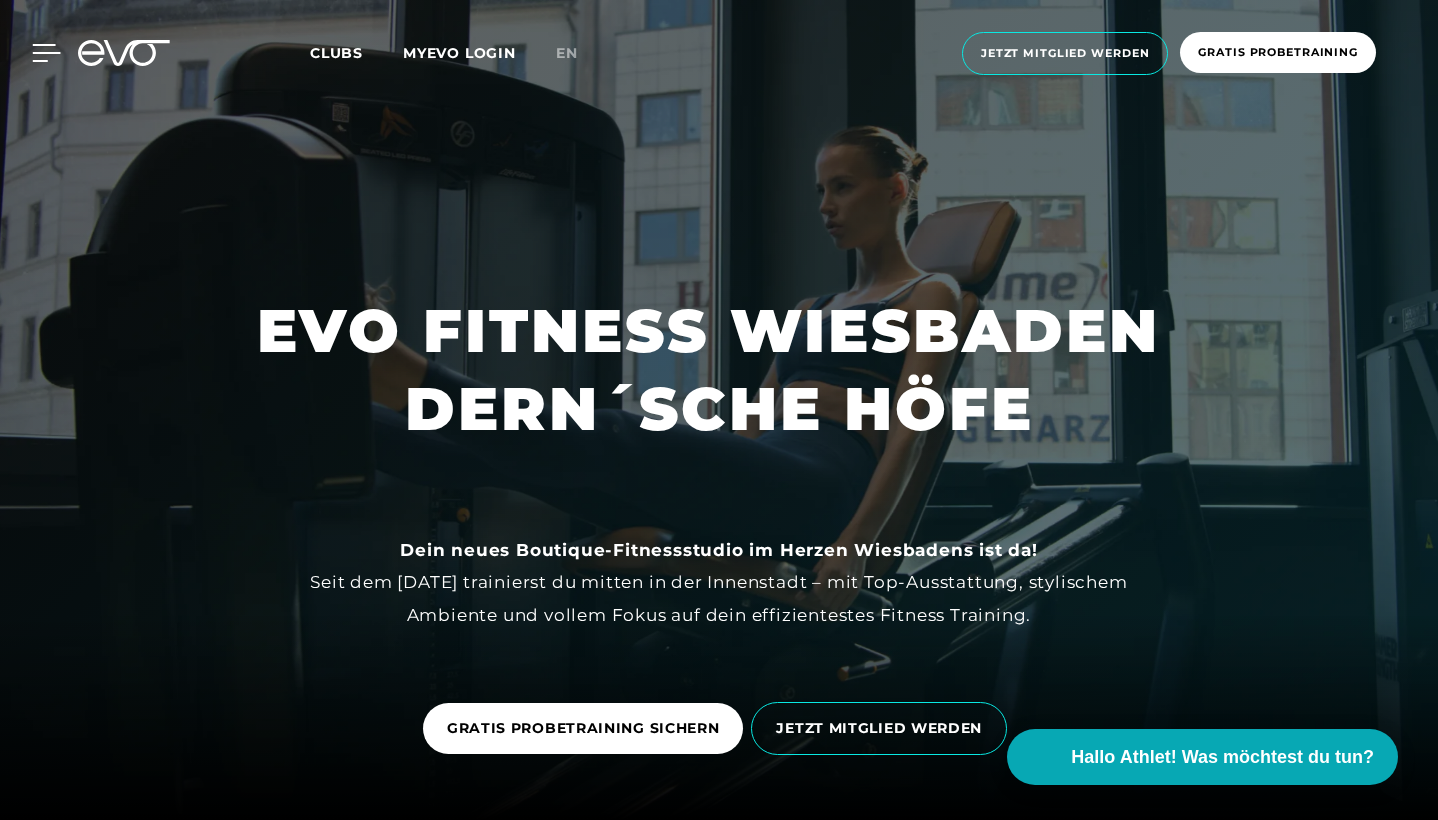click 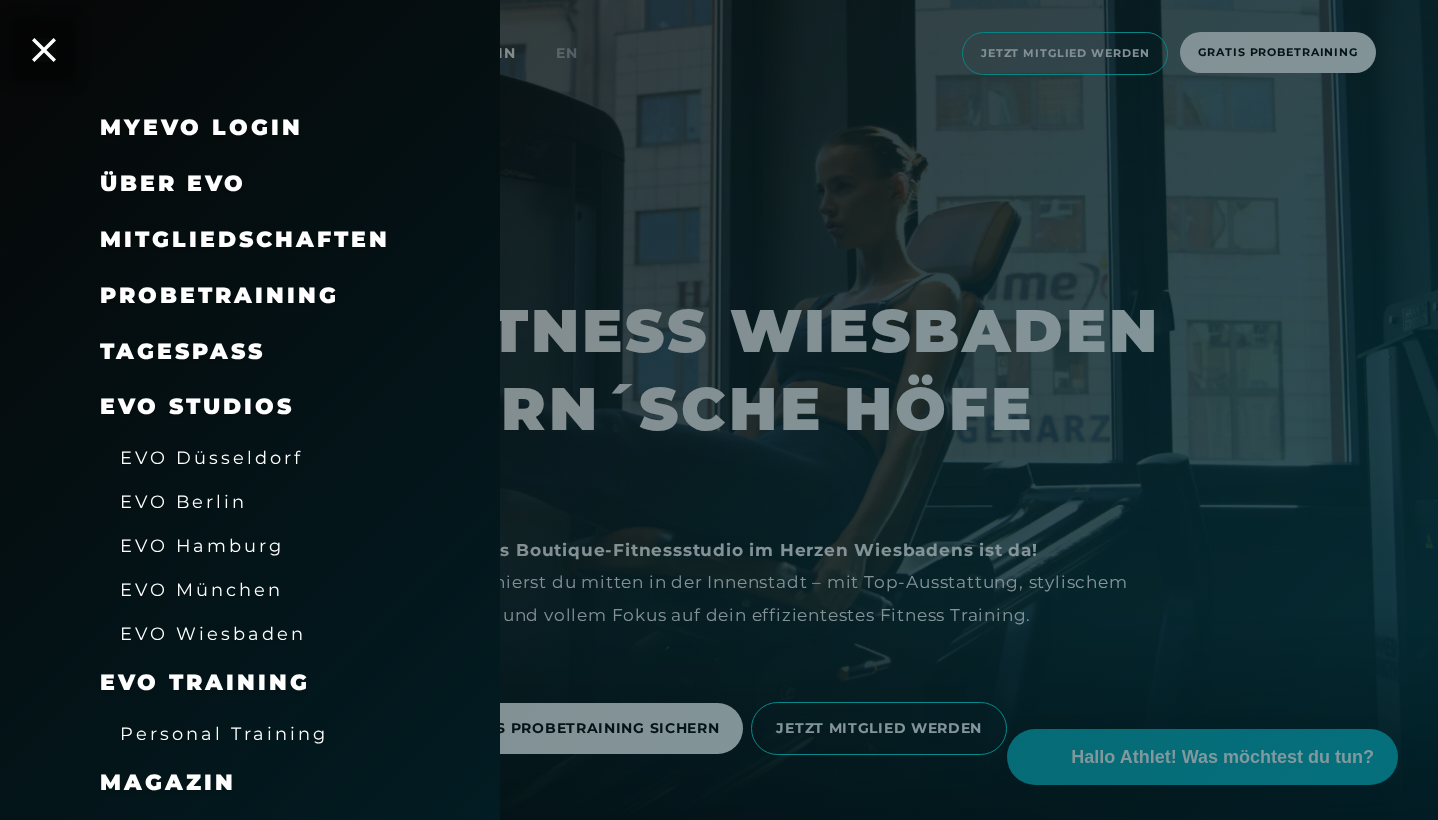 click 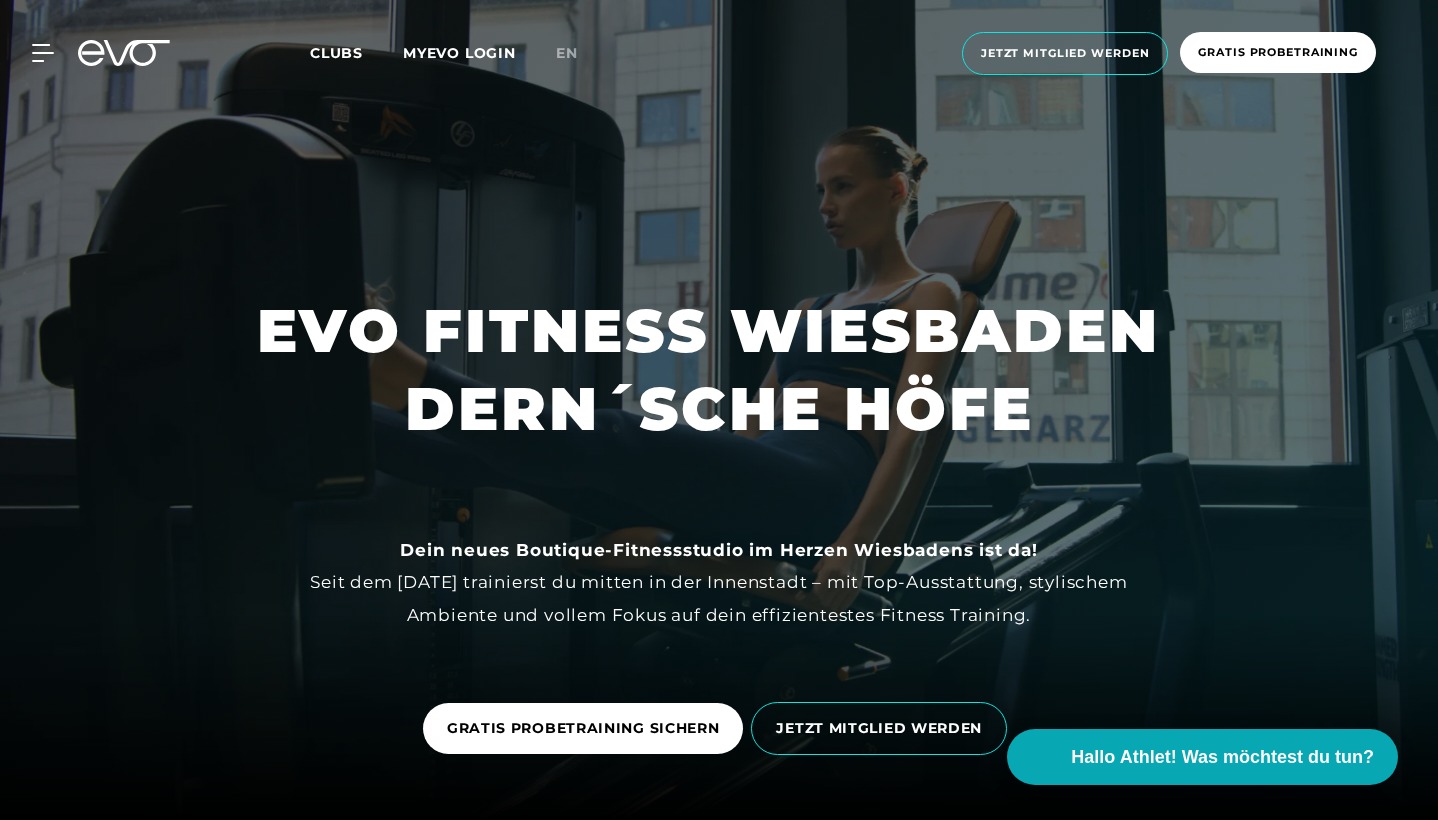 scroll, scrollTop: 0, scrollLeft: 0, axis: both 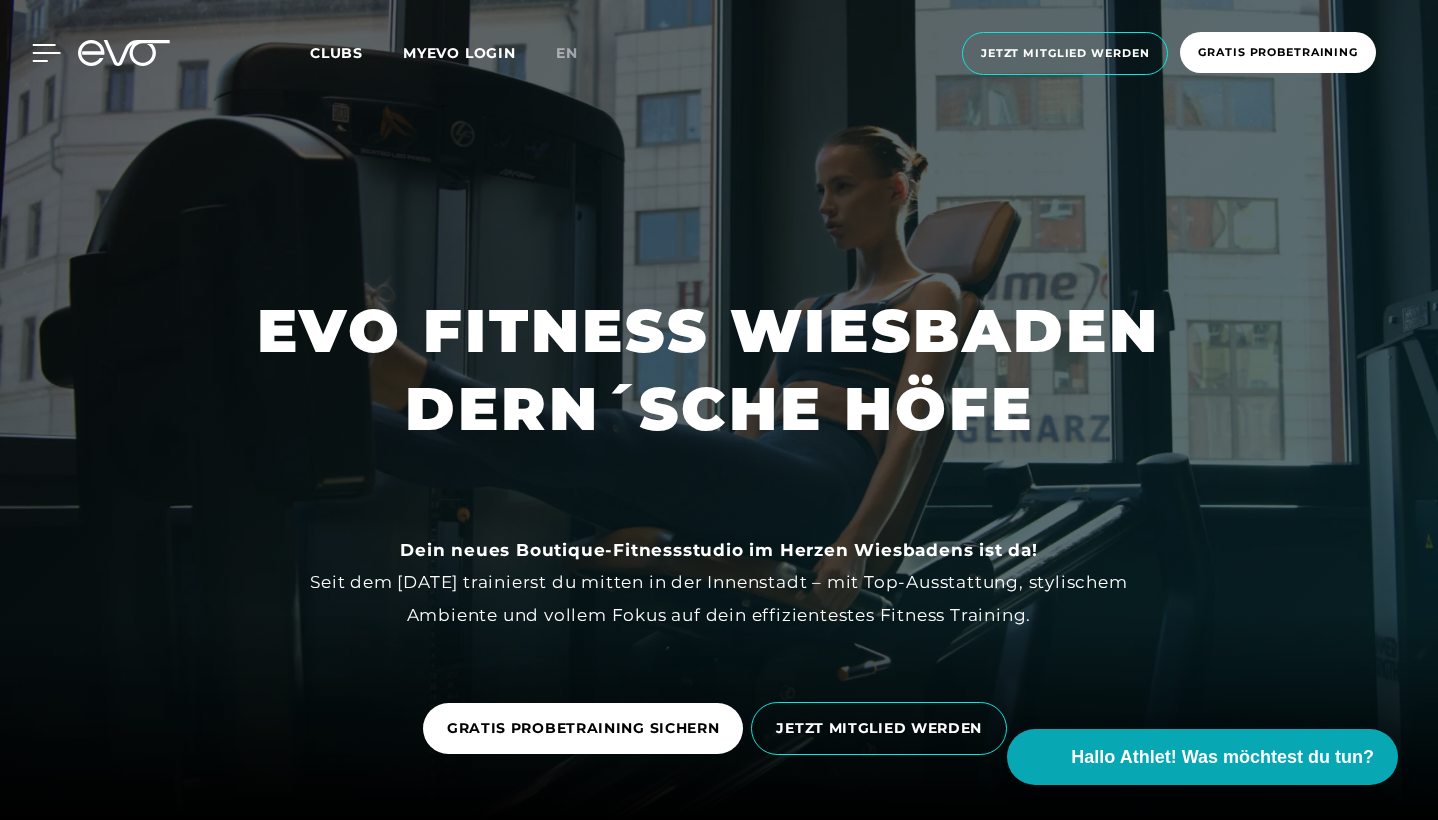click 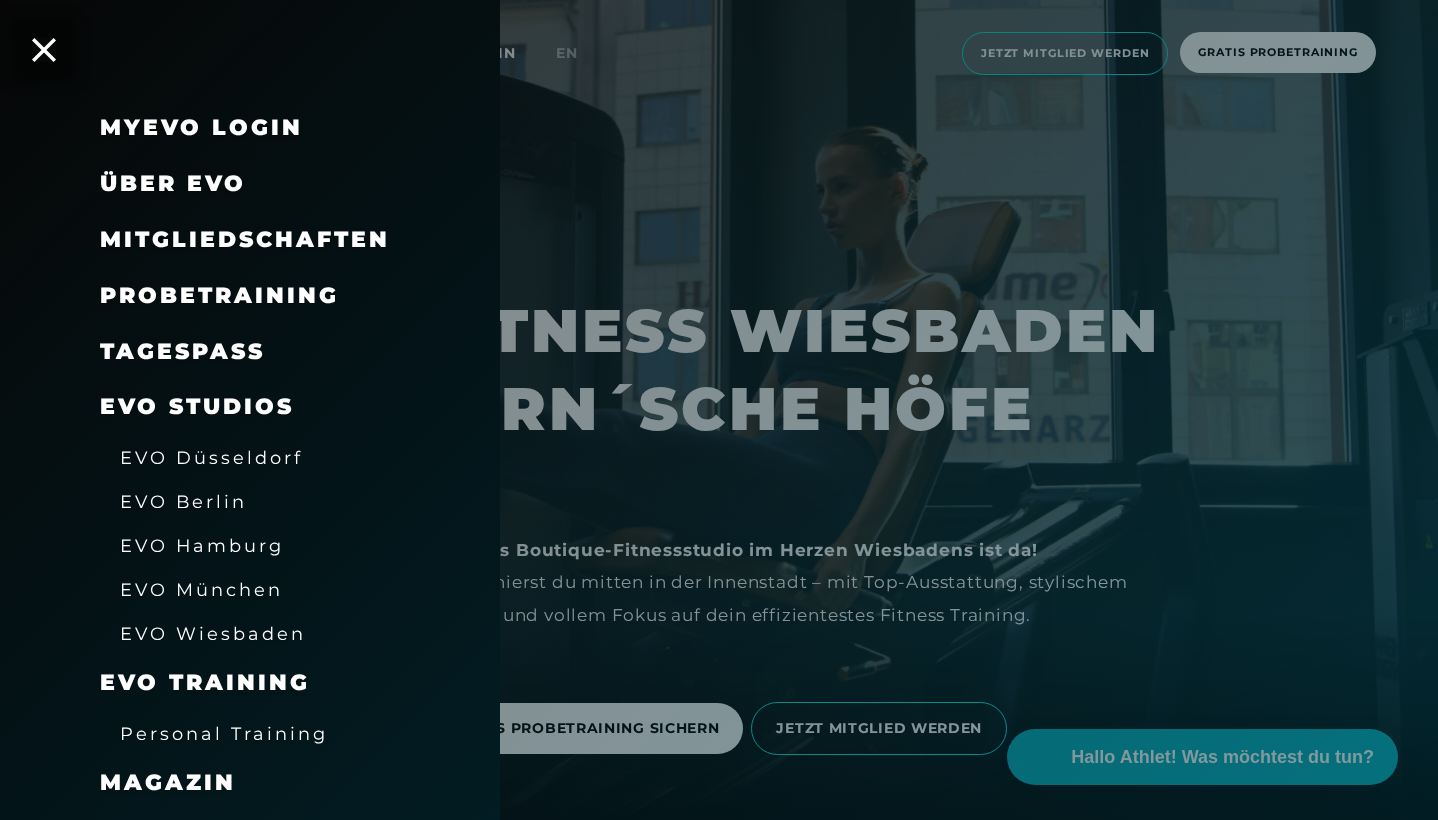 click 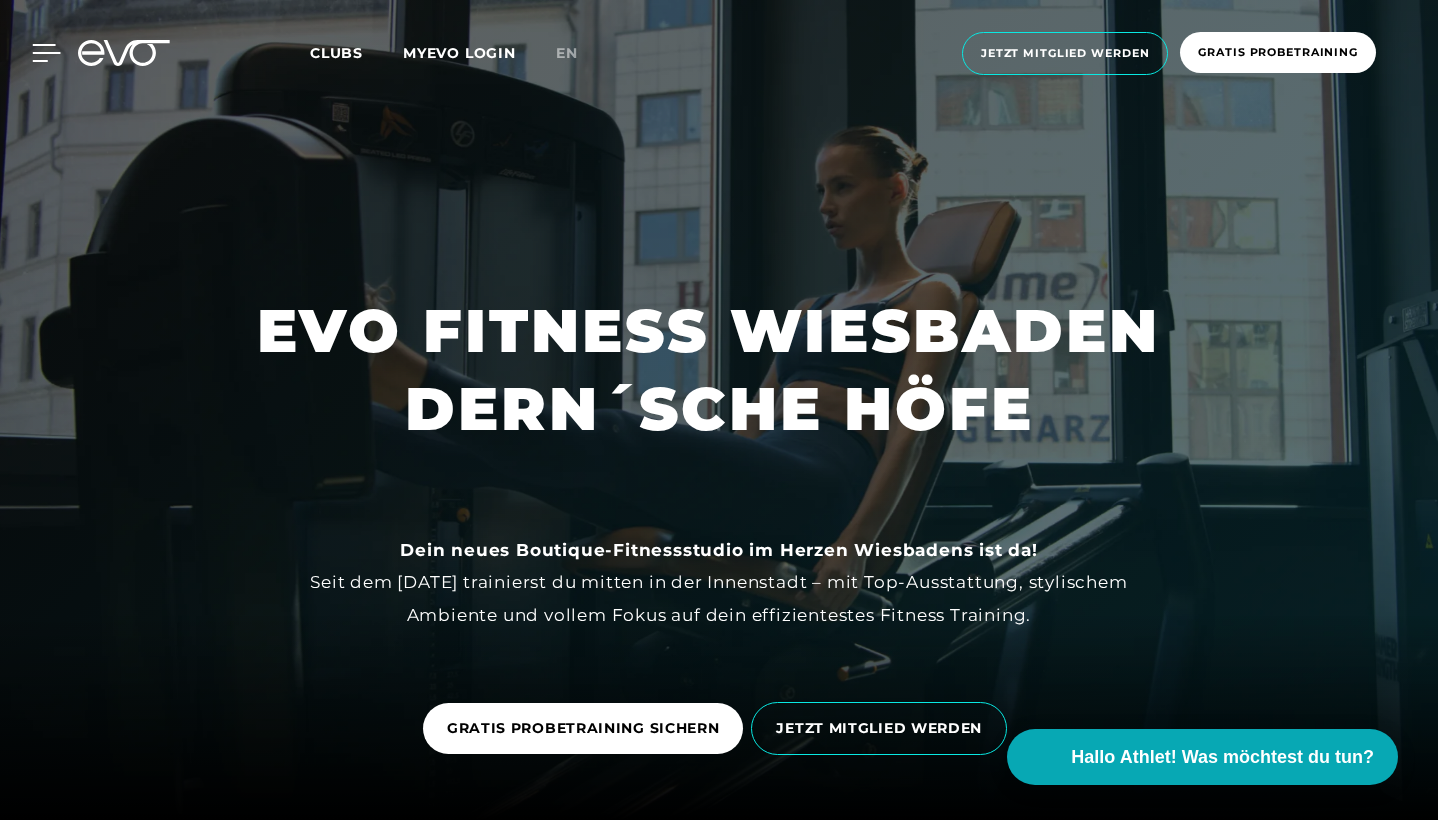 click 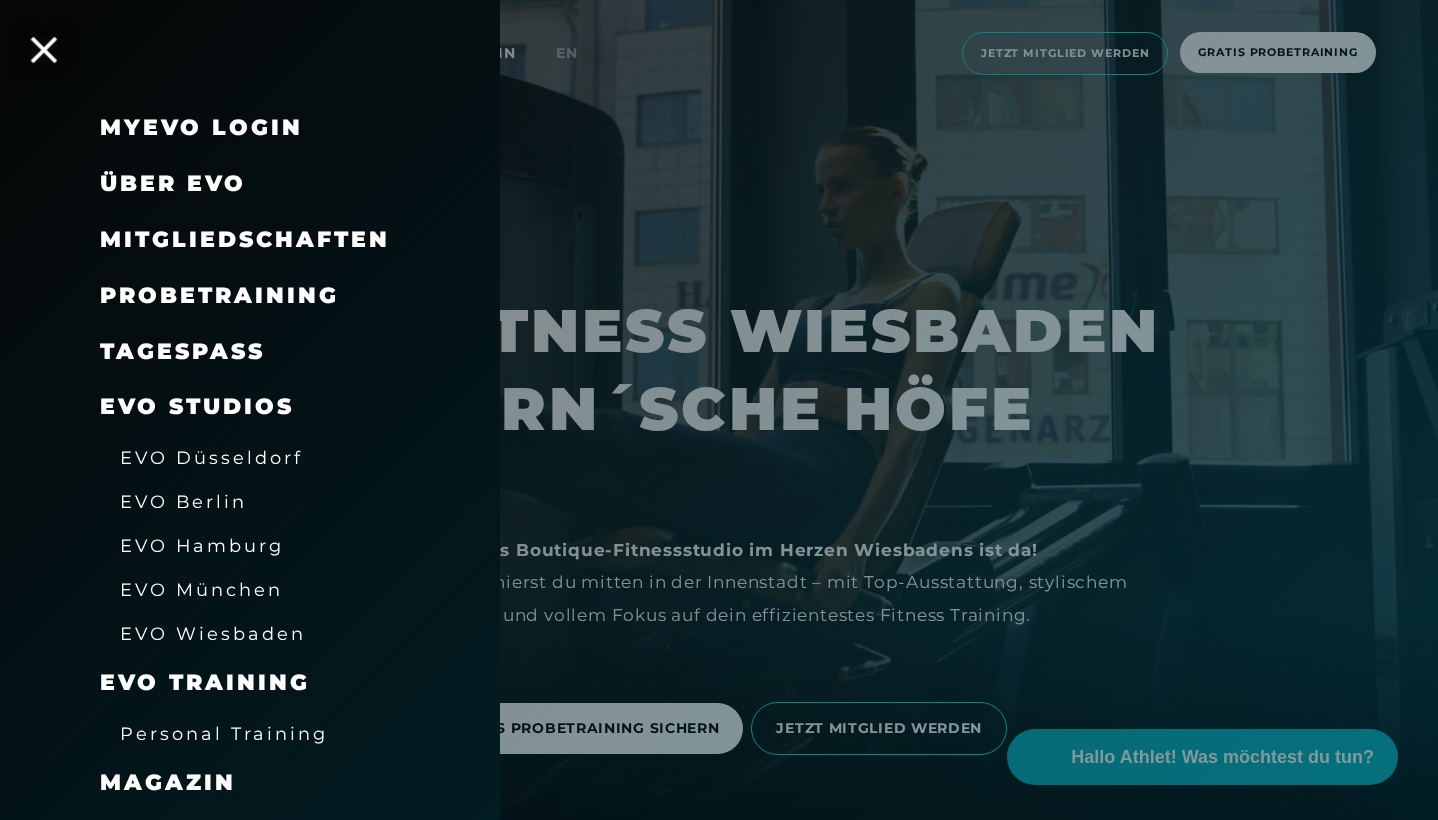 click 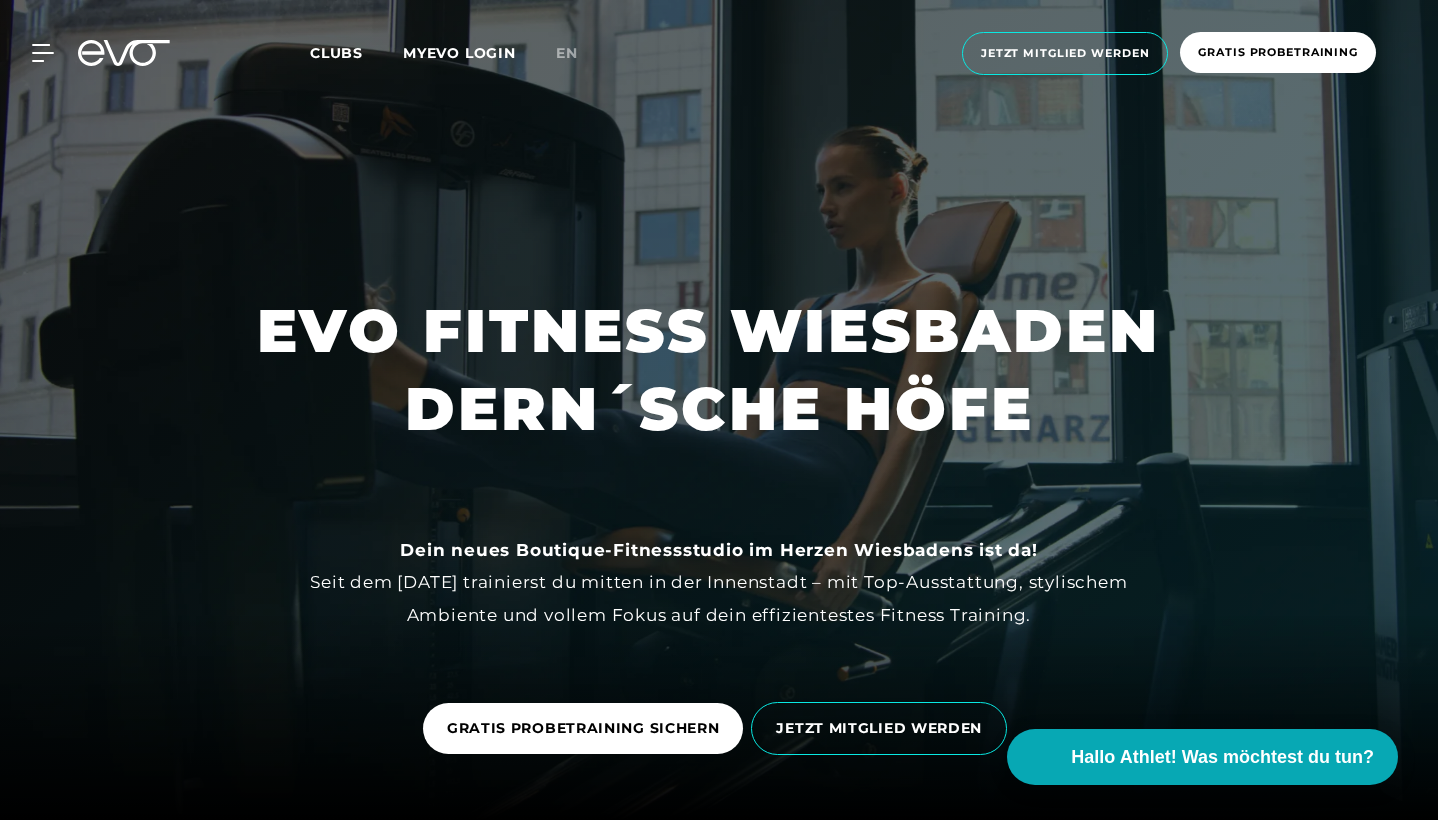scroll, scrollTop: 0, scrollLeft: 0, axis: both 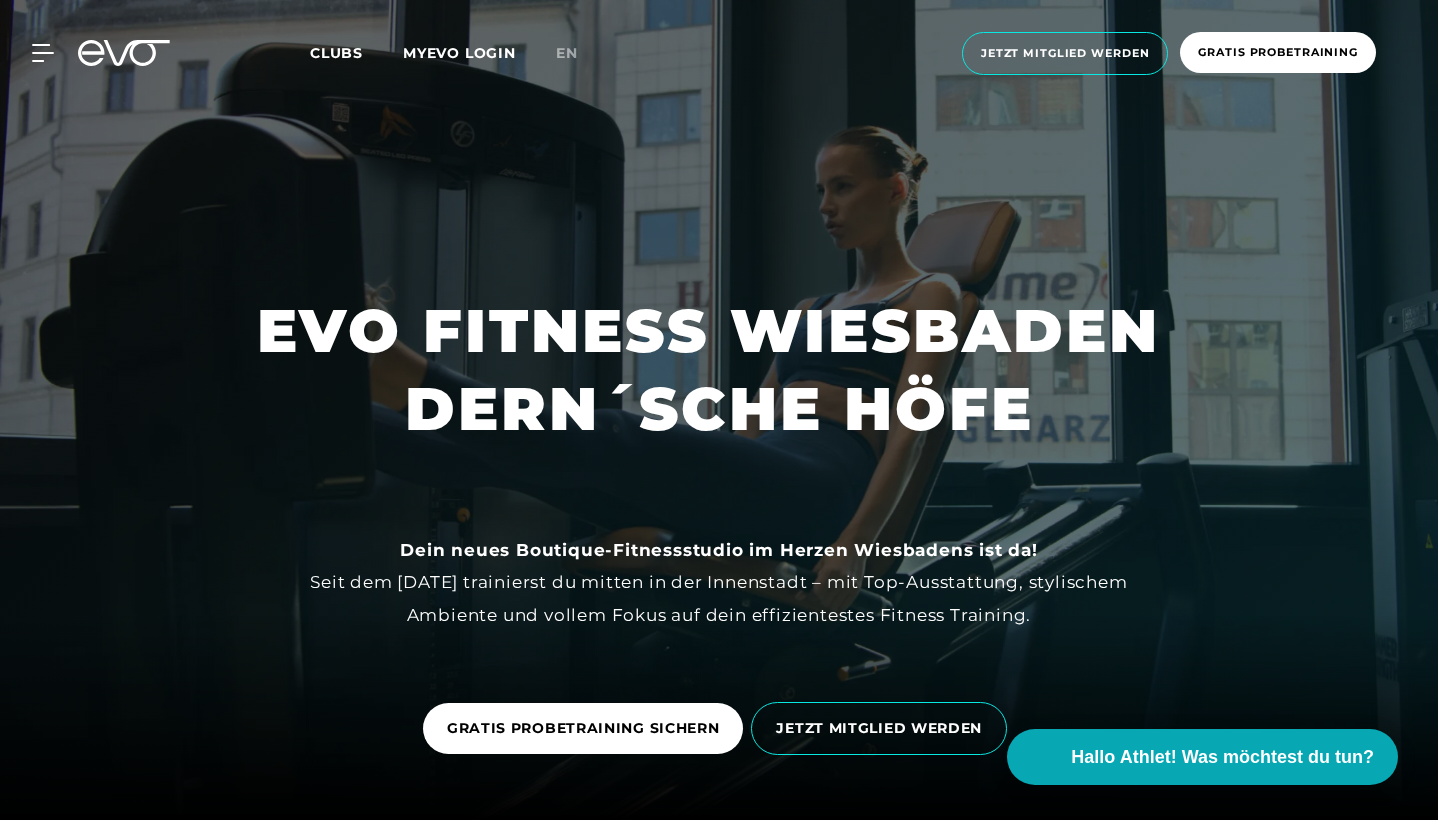 click on "MyEVO Login Über EVO Mitgliedschaften Probetraining TAGESPASS EVO Studios EVO Düsseldorf EVO Berlin EVO Hamburg EVO München EVO Wiesbaden EVO Training Personal Training Magazin Expansion Kontakt Häufige Fragen Back Clubs MYEVO LOGIN  en Jetzt Mitglied werden Gratis Probetraining MyEVO Login Über EVO Mitgliedschaften Probetraining TAGESPASS EVO Studios EVO Düsseldorf EVO Berlin EVO Hamburg EVO München EVO Wiesbaden EVO Training Personal Training Magazin Expansion Kontakt Häufige Fragen Back" at bounding box center (719, 53) 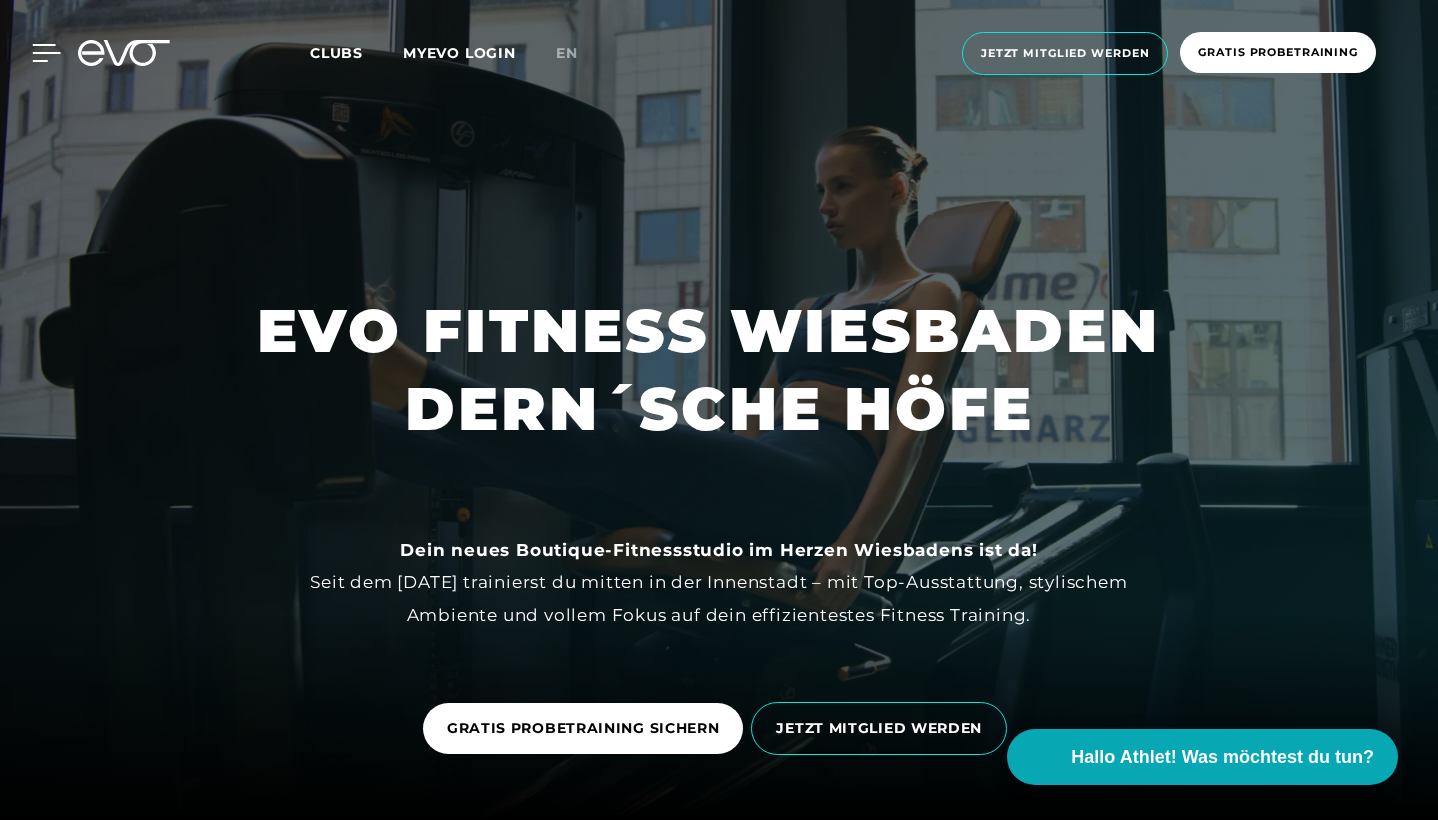 click 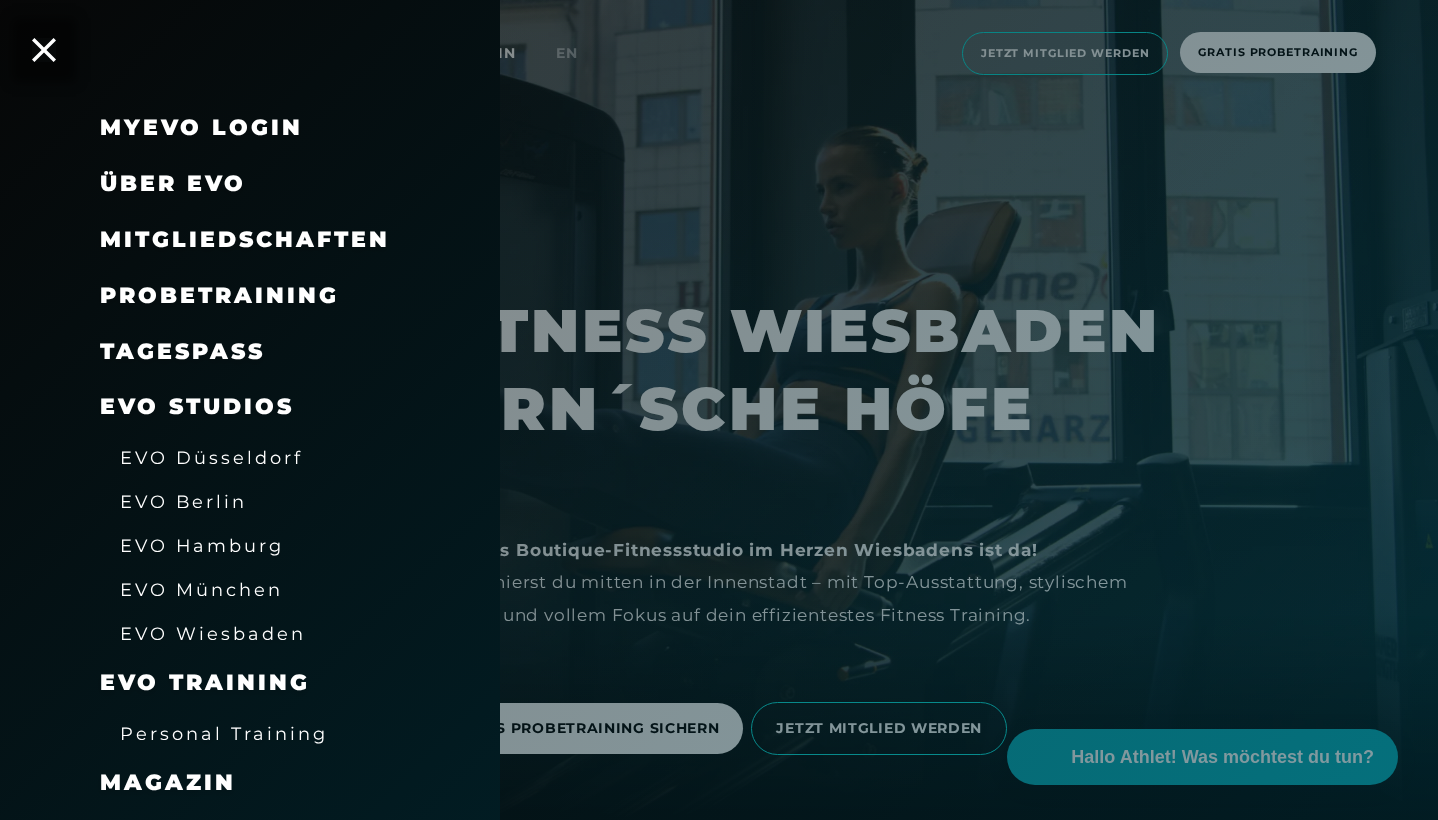 click 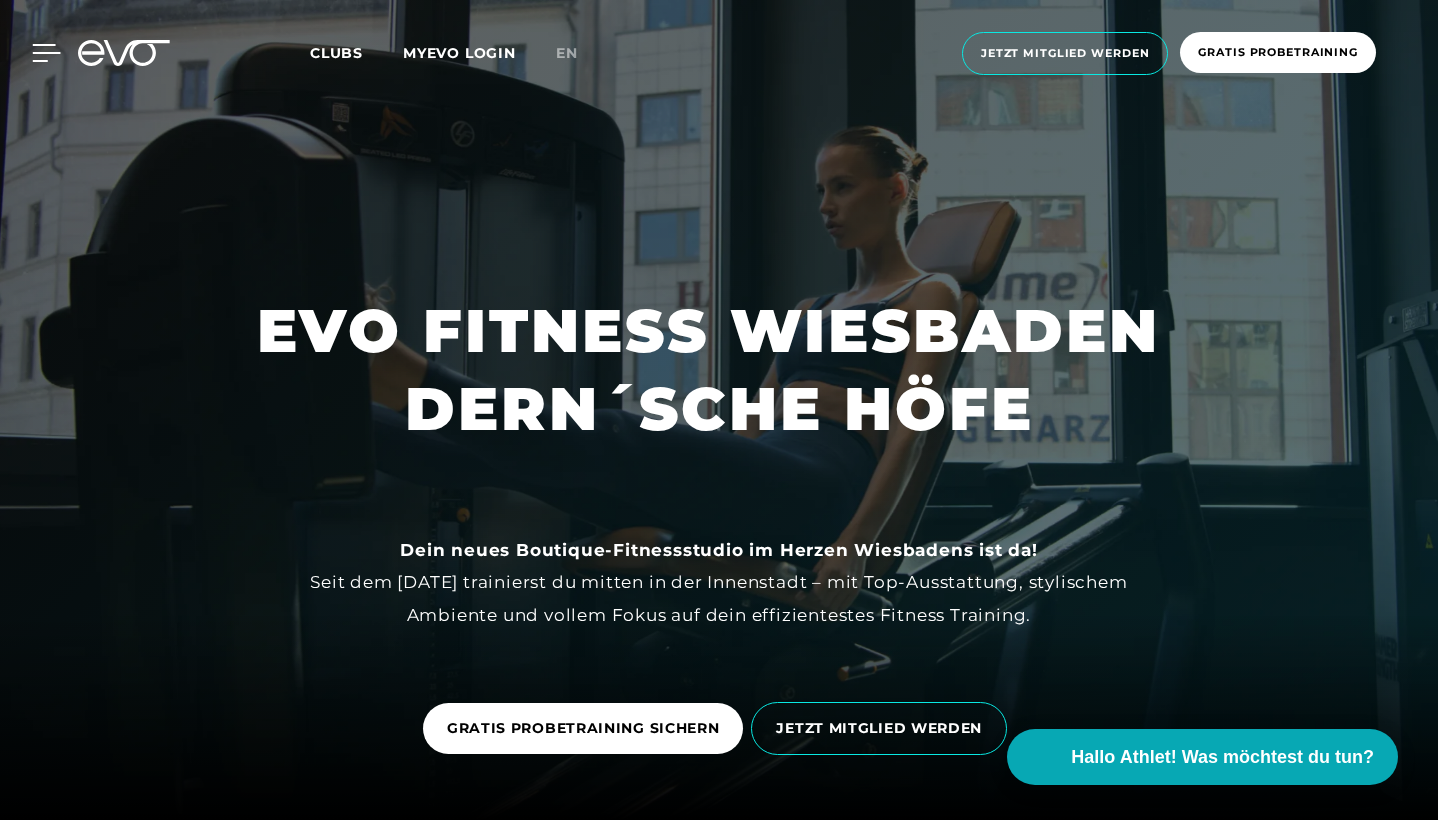 click 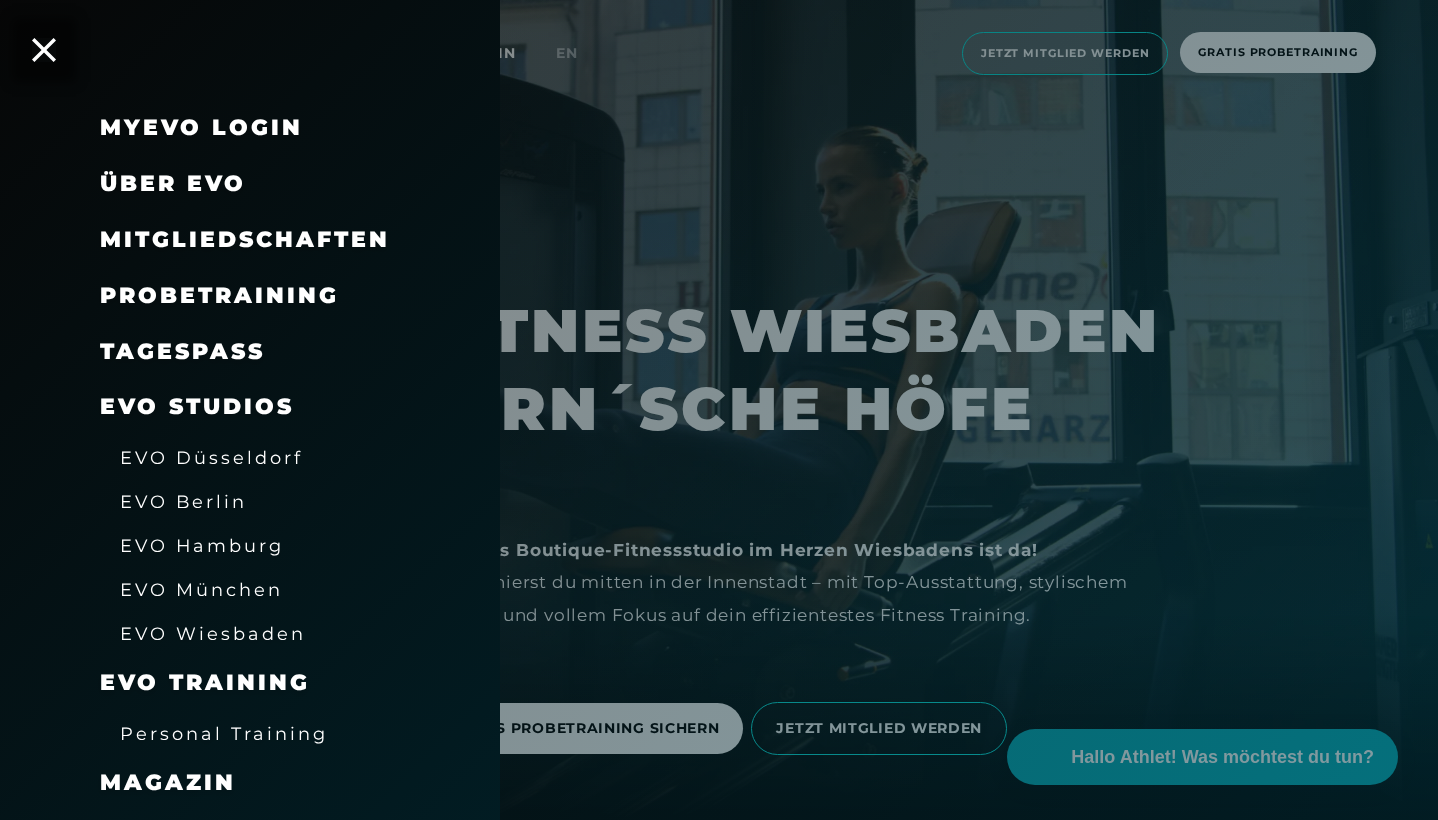 click on "MyEVO Login" at bounding box center [201, 127] 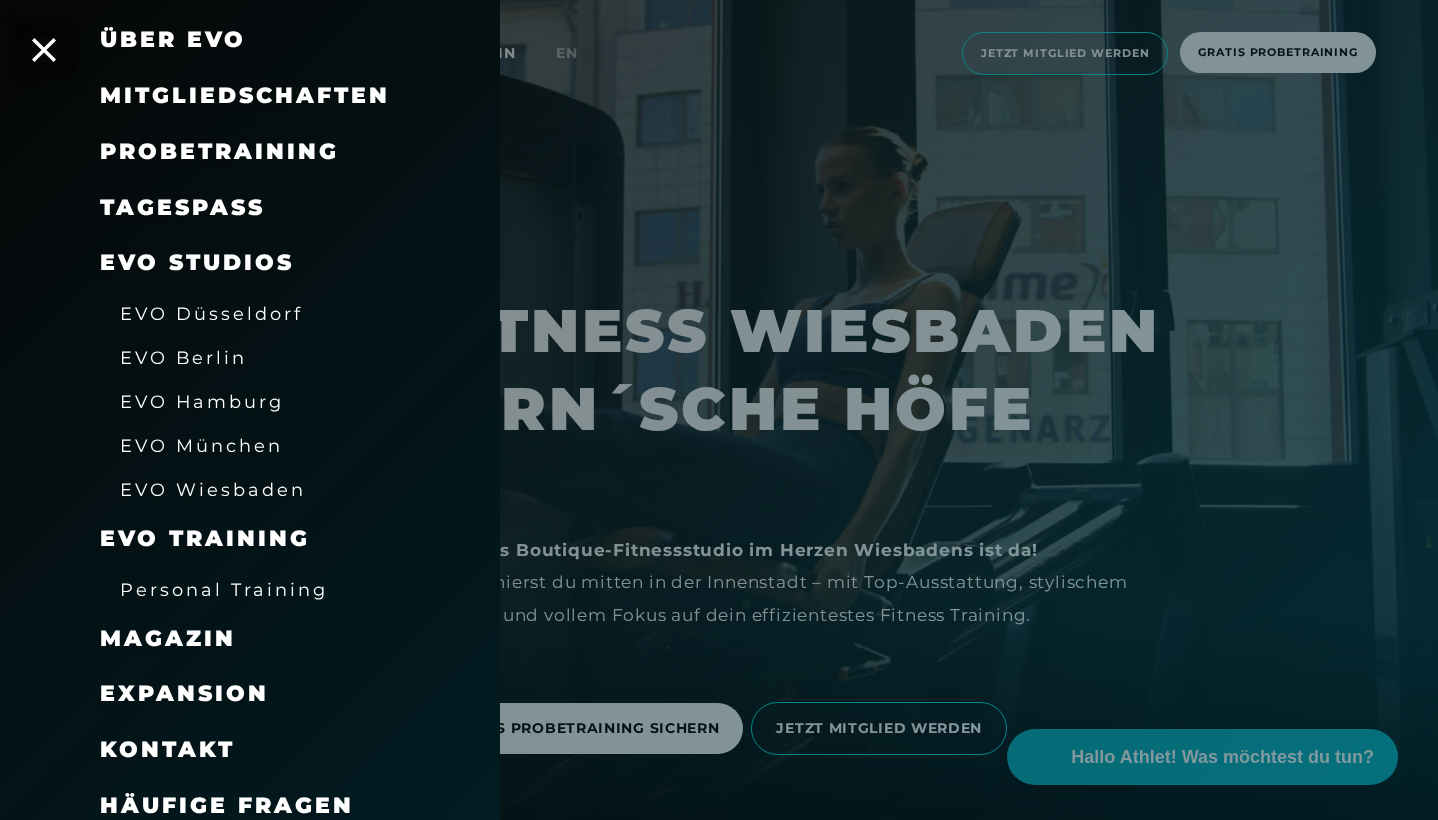 scroll, scrollTop: 143, scrollLeft: 0, axis: vertical 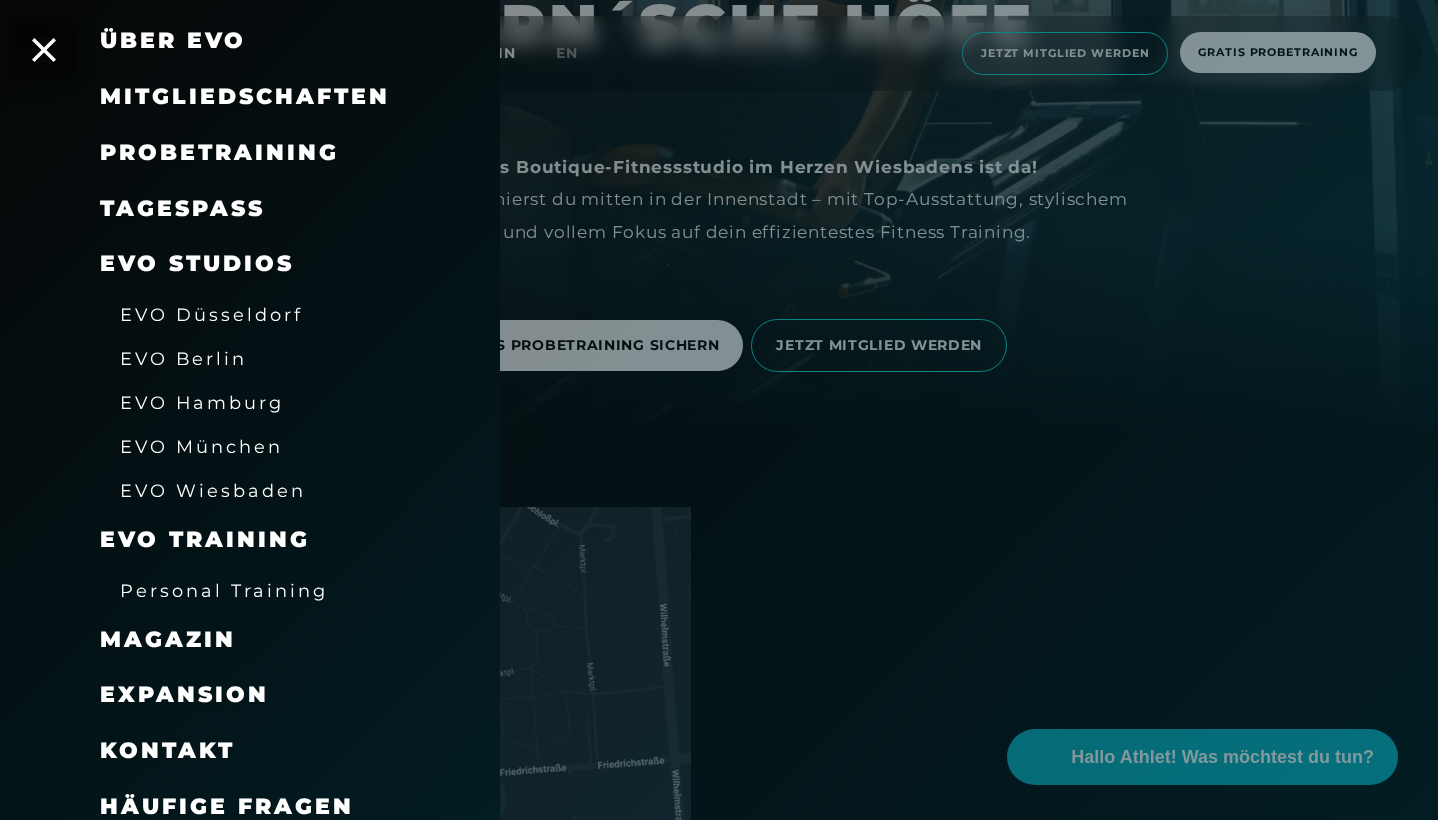 click on "Mitgliedschaften" at bounding box center [250, 97] 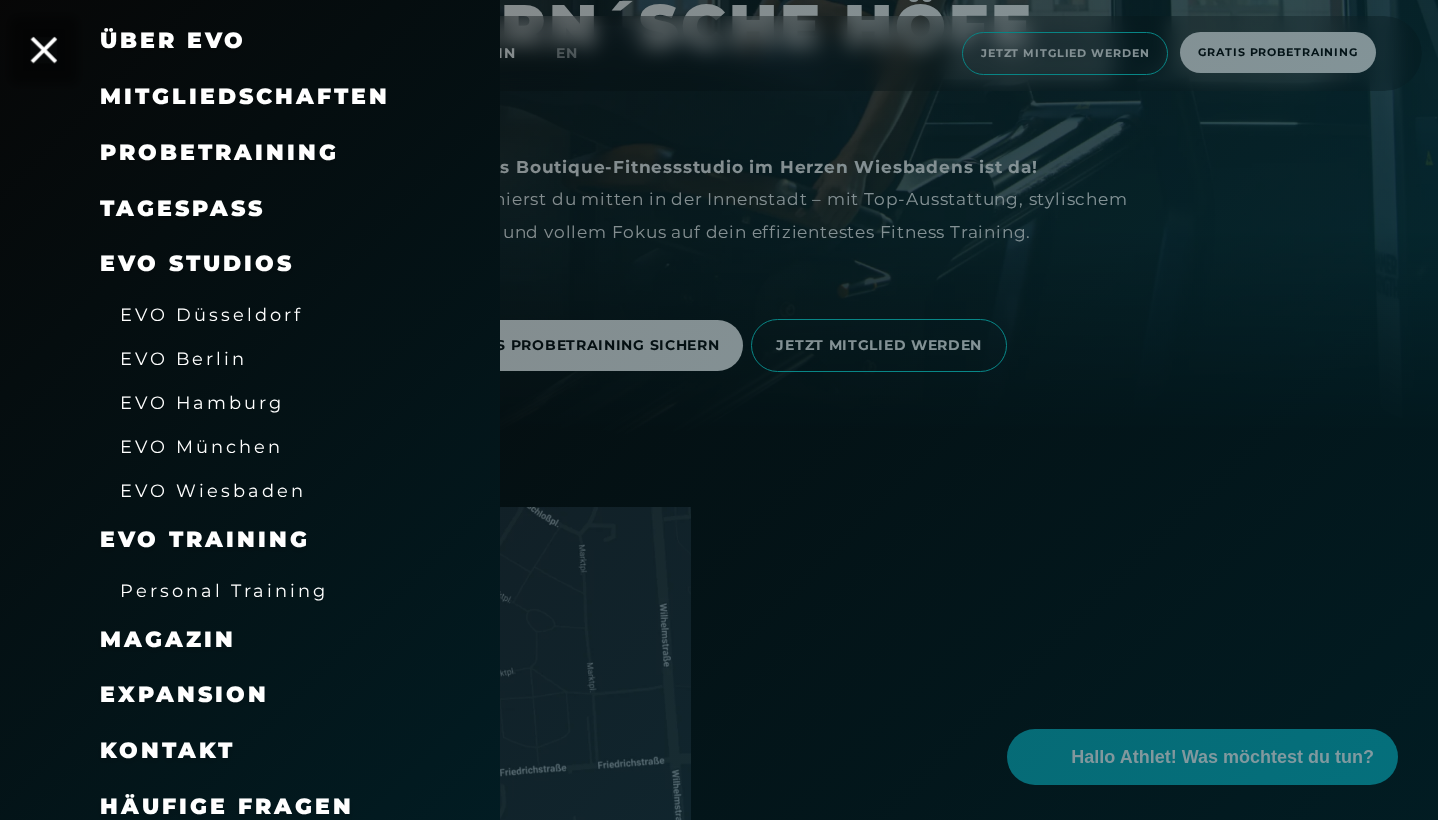 click 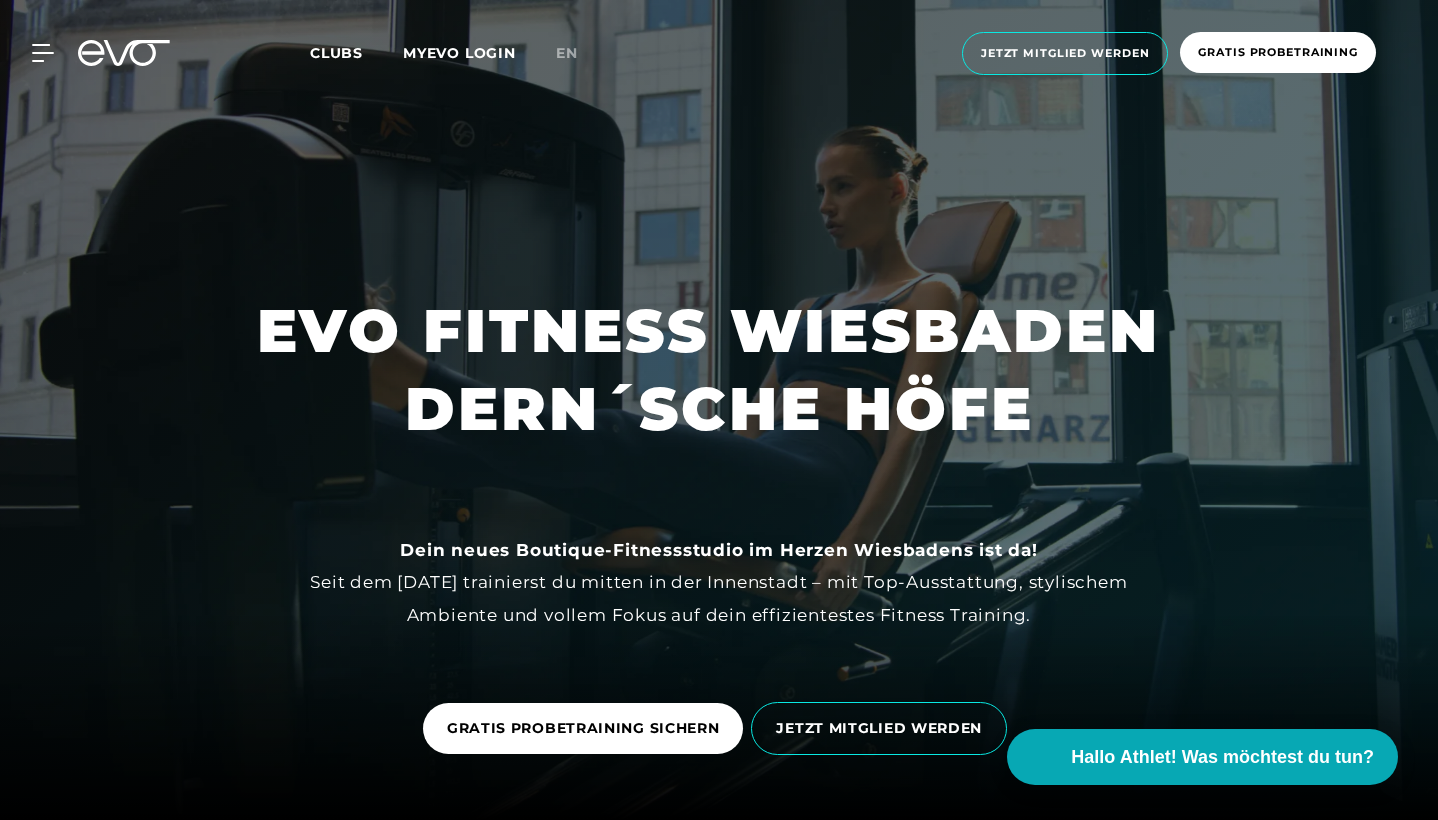 scroll, scrollTop: 0, scrollLeft: 0, axis: both 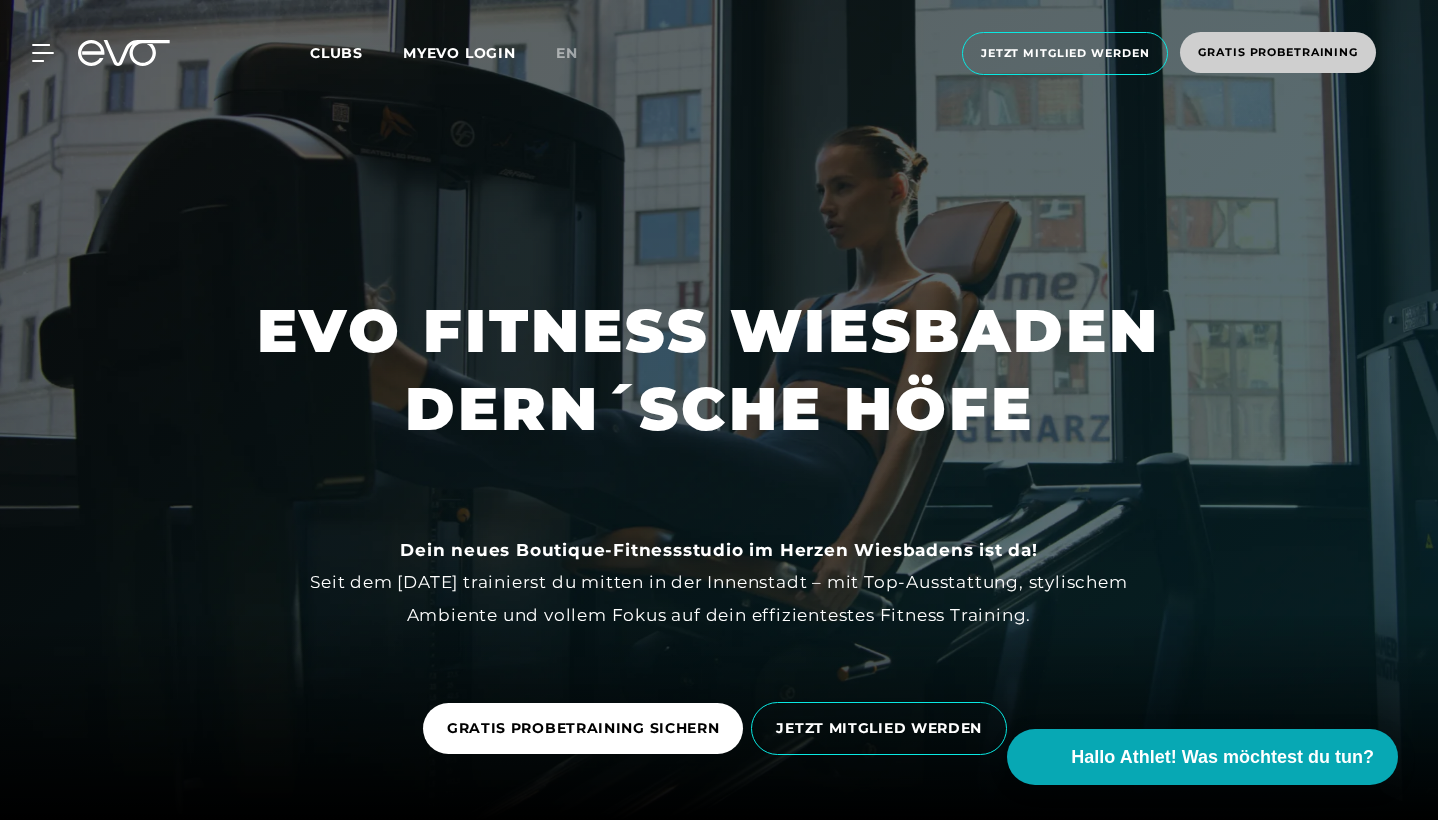 click on "Gratis Probetraining" at bounding box center (1278, 52) 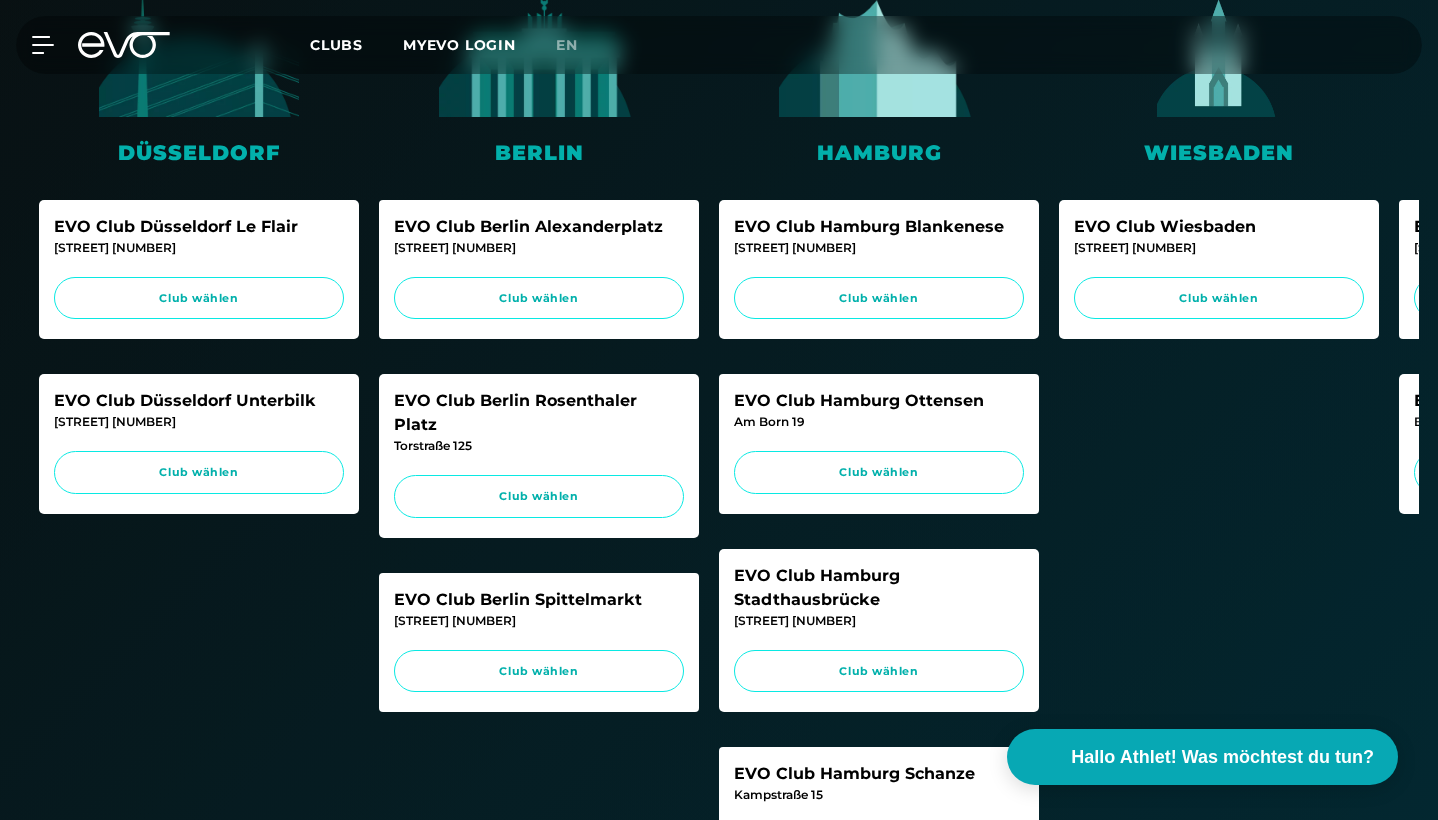 scroll, scrollTop: 685, scrollLeft: 0, axis: vertical 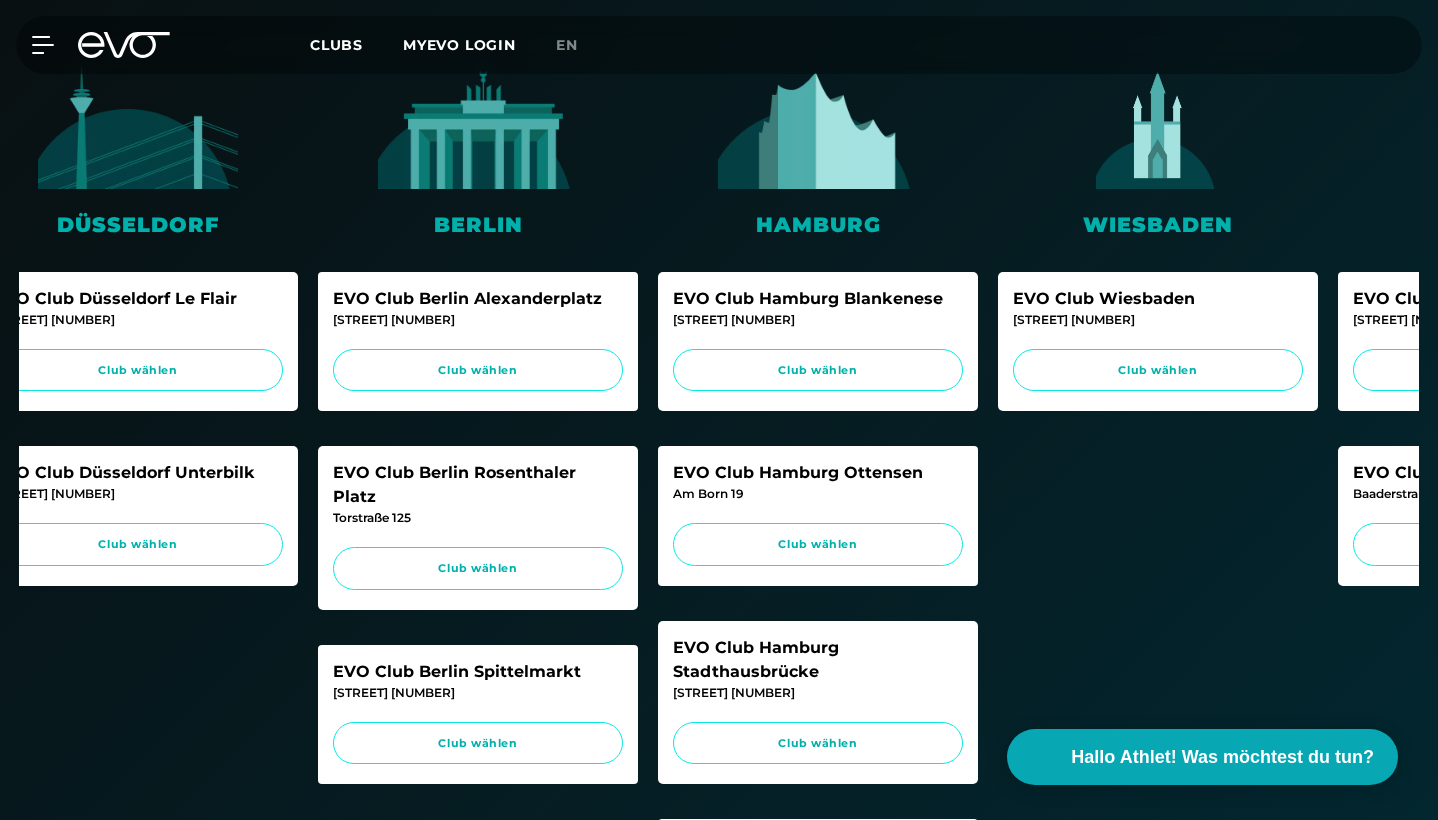 click on "Wiesbaden EVO Club Wiesbaden Marktstraße 2-6 Club wählen" at bounding box center (1158, 237) 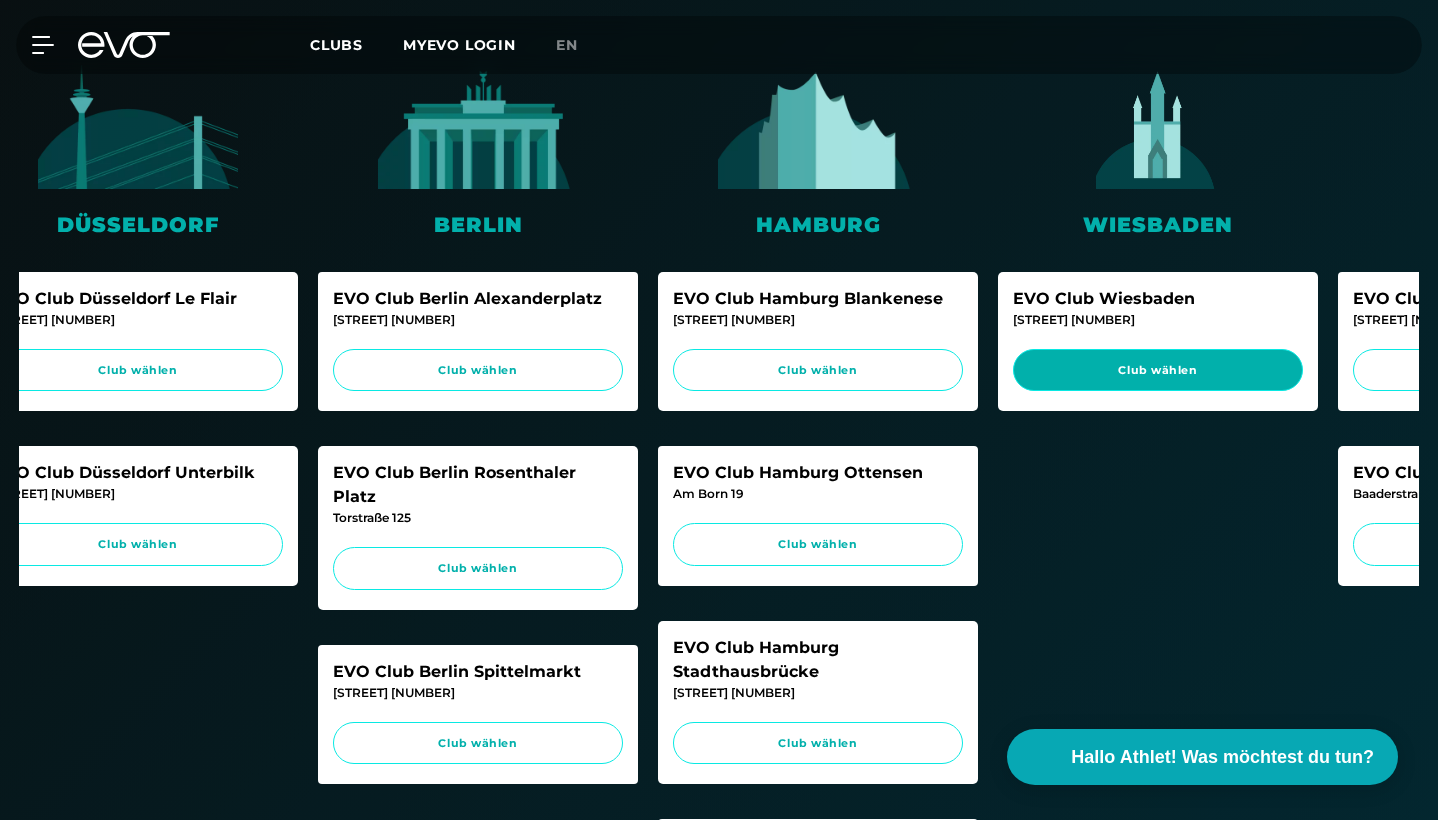 click on "Club wählen" at bounding box center (1158, 370) 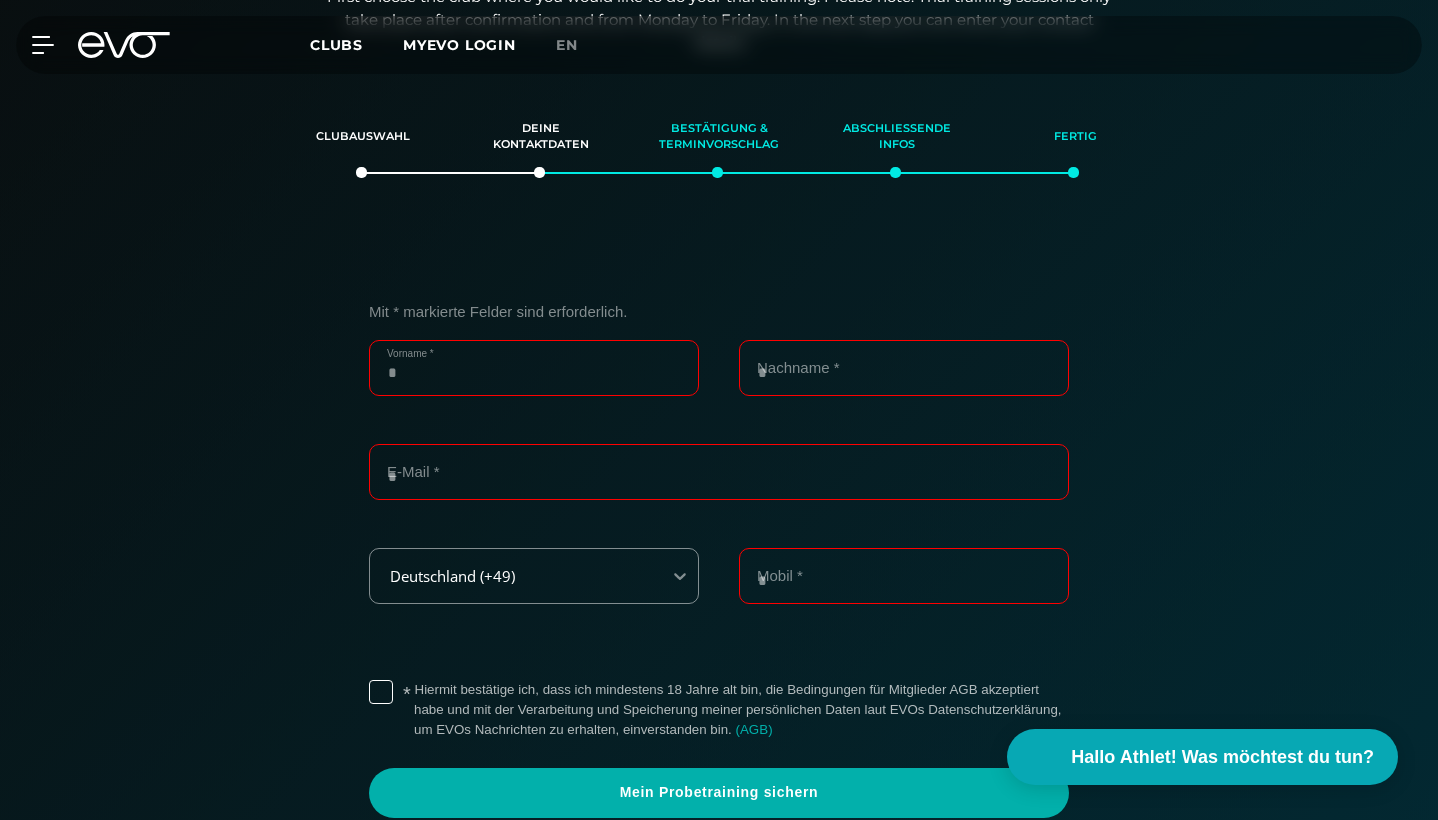 scroll, scrollTop: 422, scrollLeft: 0, axis: vertical 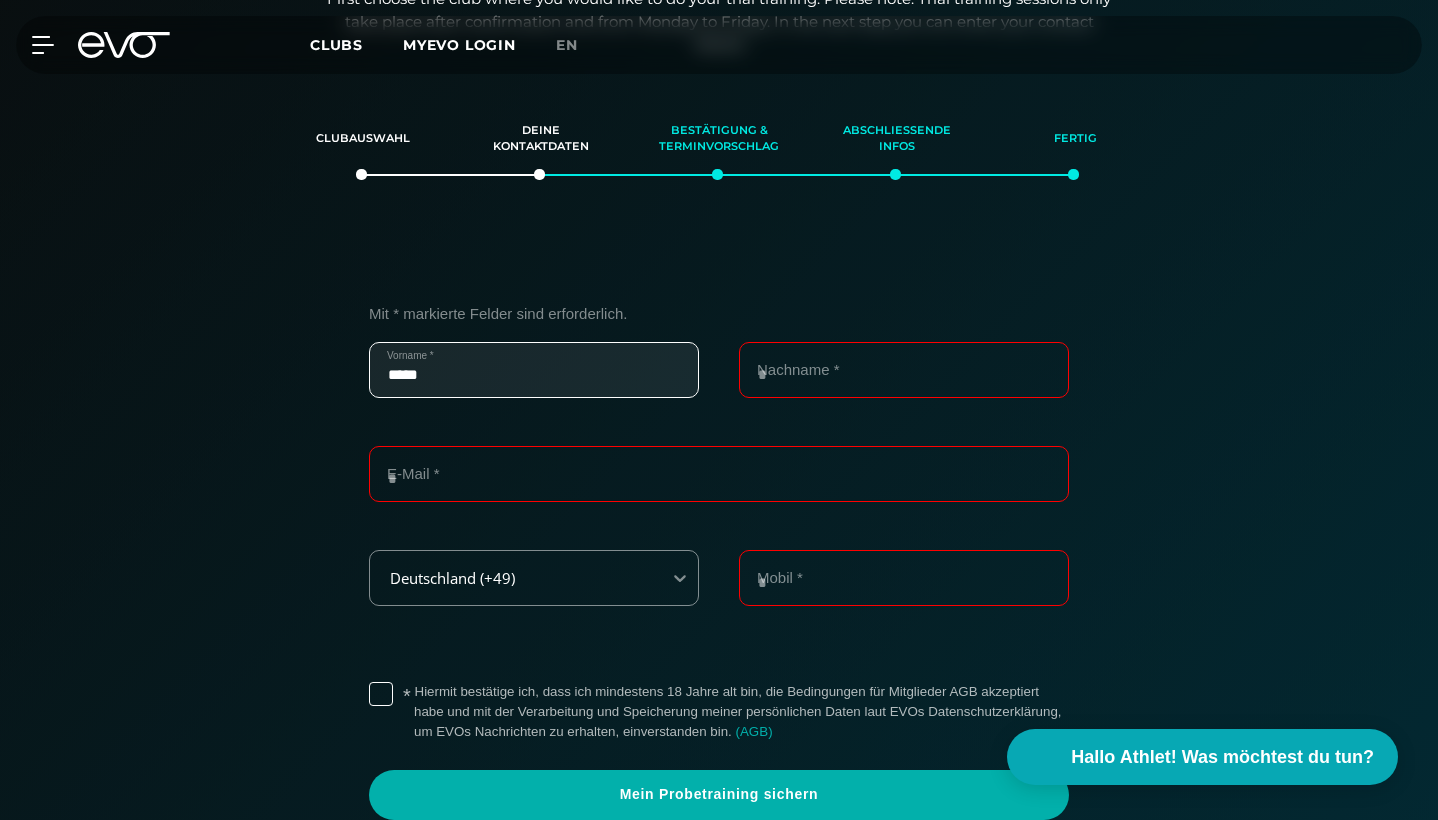 type on "*****" 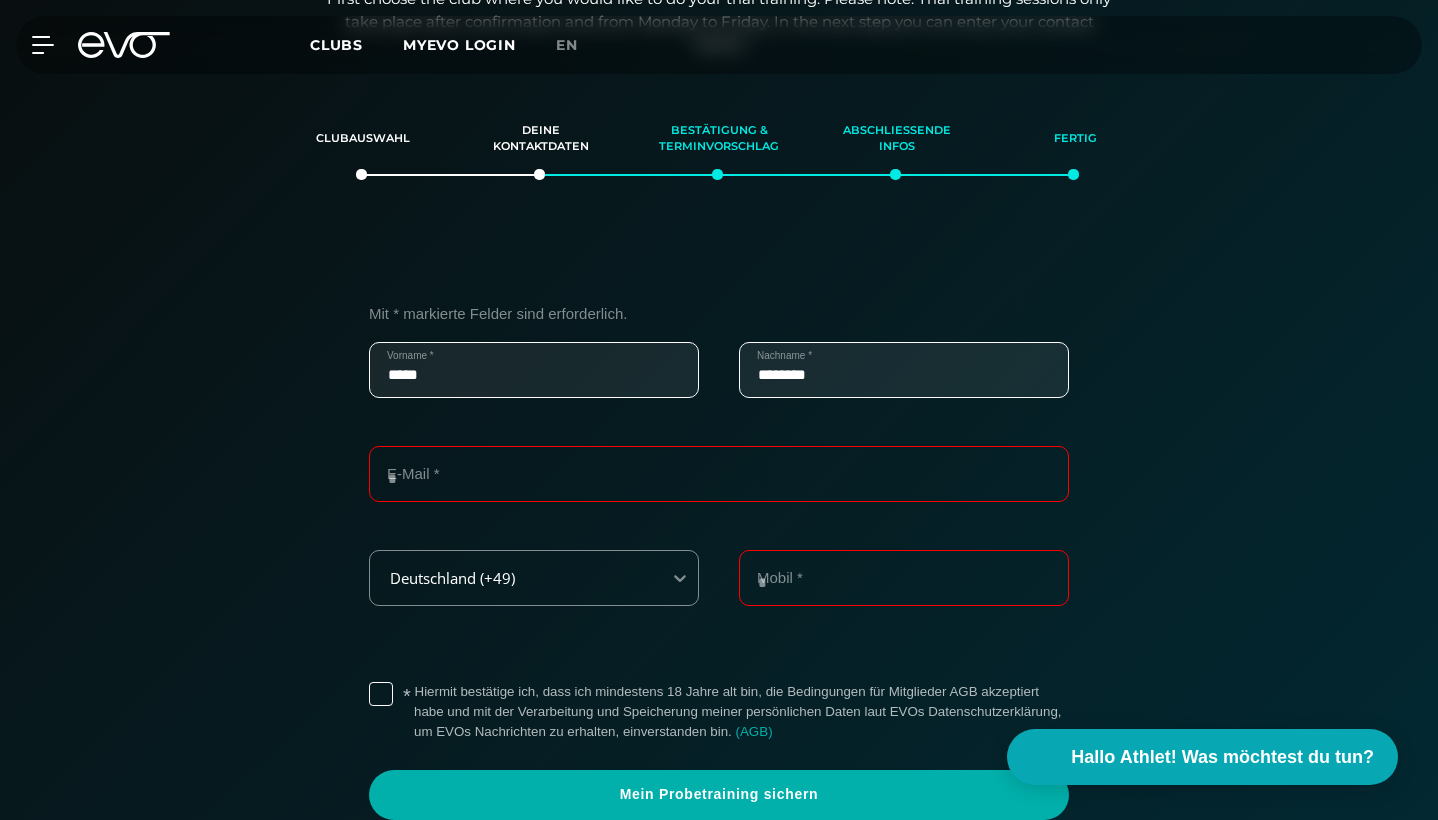 type on "********" 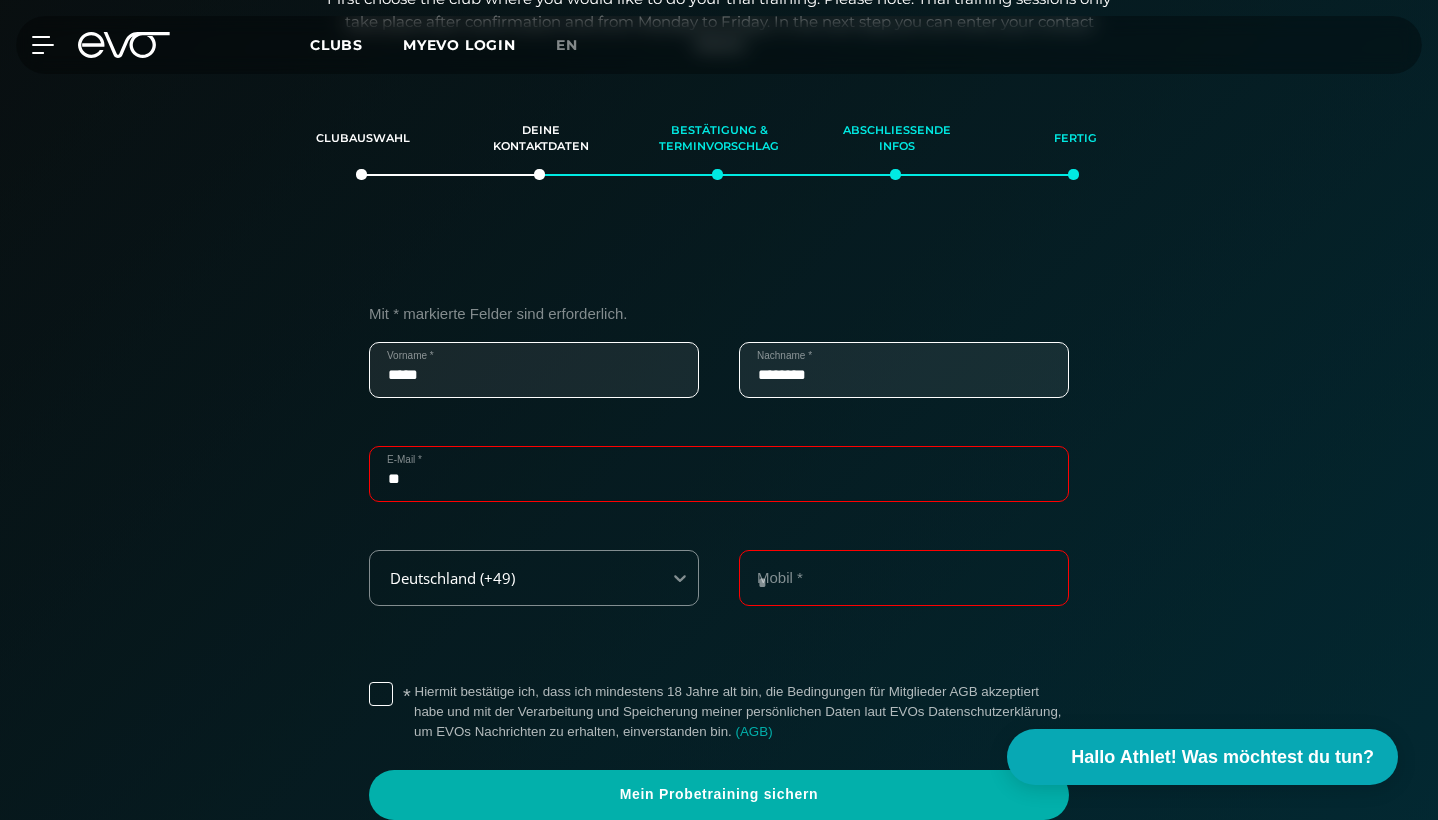 type on "*" 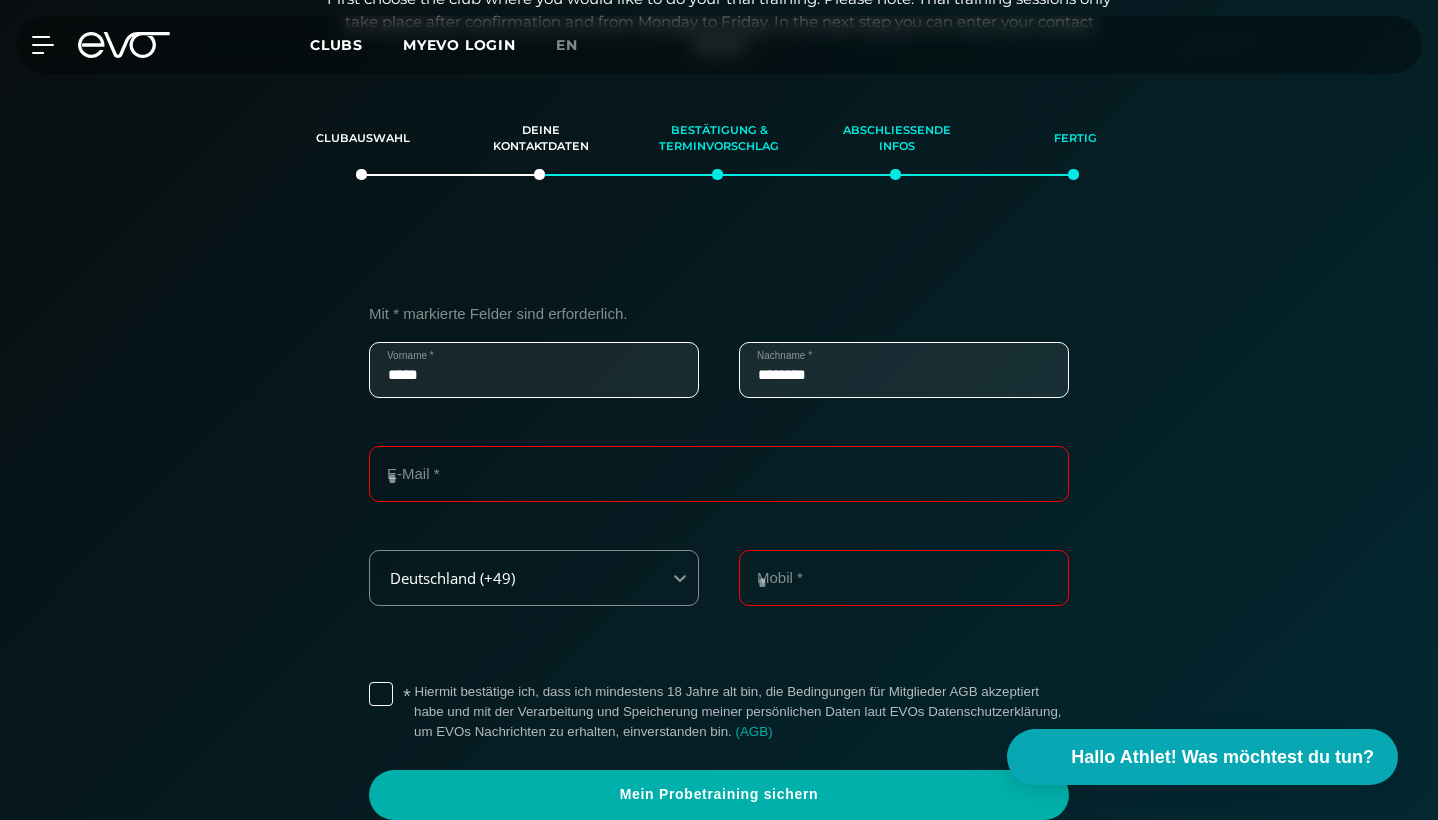 click on "Mit * markierte Felder sind erforderlich. ***** Vorname * ******** Nachname * E-Mail * Deutschland (+49) Mobil * *   Hiermit bestätige ich, dass ich mindestens 18 Jahre alt bin, die Bedingungen für Mitglieder AGB akzeptiert habe und mit der Verarbeitung und Speicherung meiner persönlichen Daten laut EVOs Datenschutzerklärung, um EVOs Nachrichten zu erhalten, einverstanden bin.   ( AGB ) Mein Probetraining sichern" at bounding box center (719, 572) 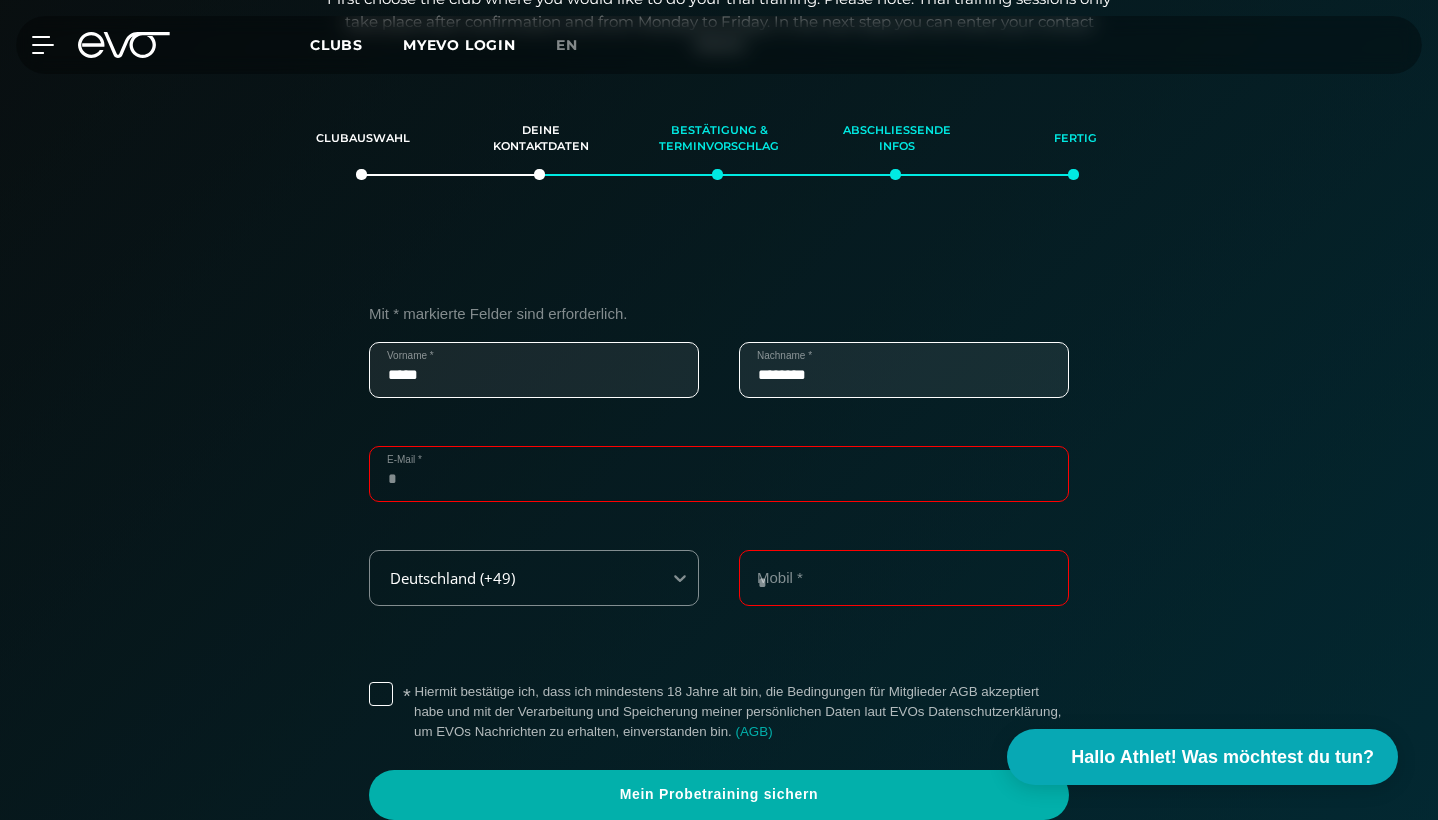 click on "E-Mail *" at bounding box center (719, 474) 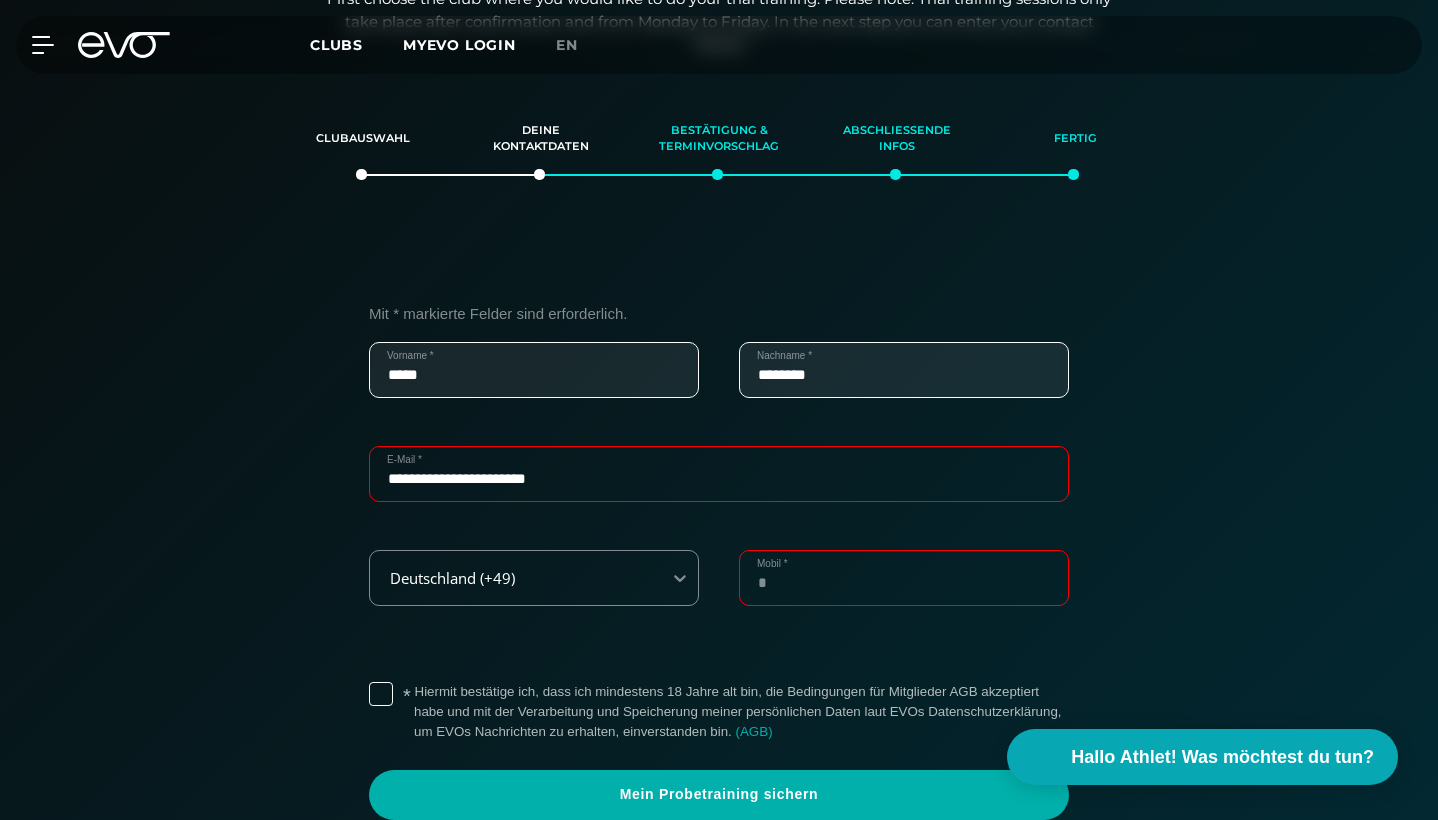 type on "**********" 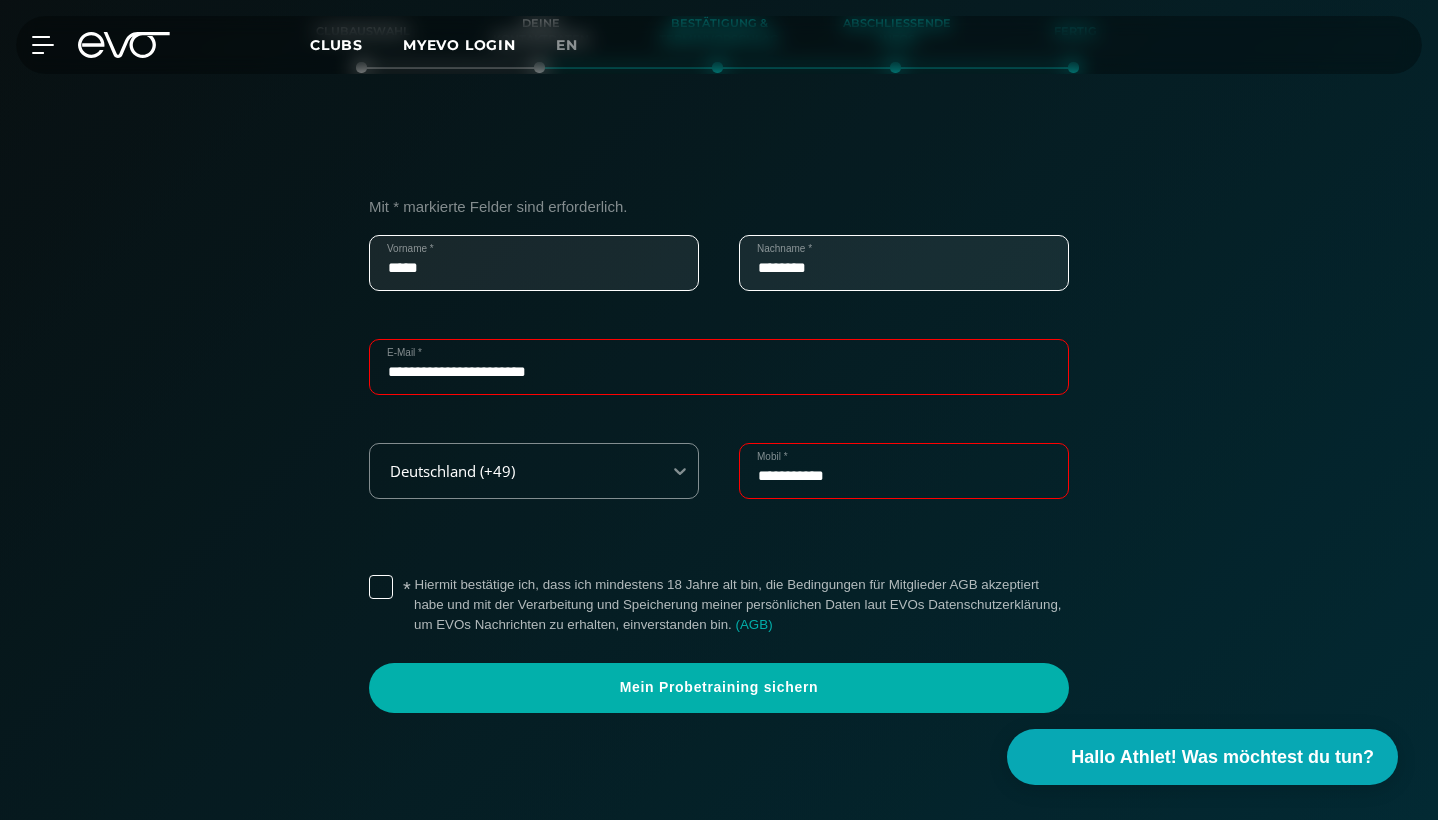 scroll, scrollTop: 535, scrollLeft: 0, axis: vertical 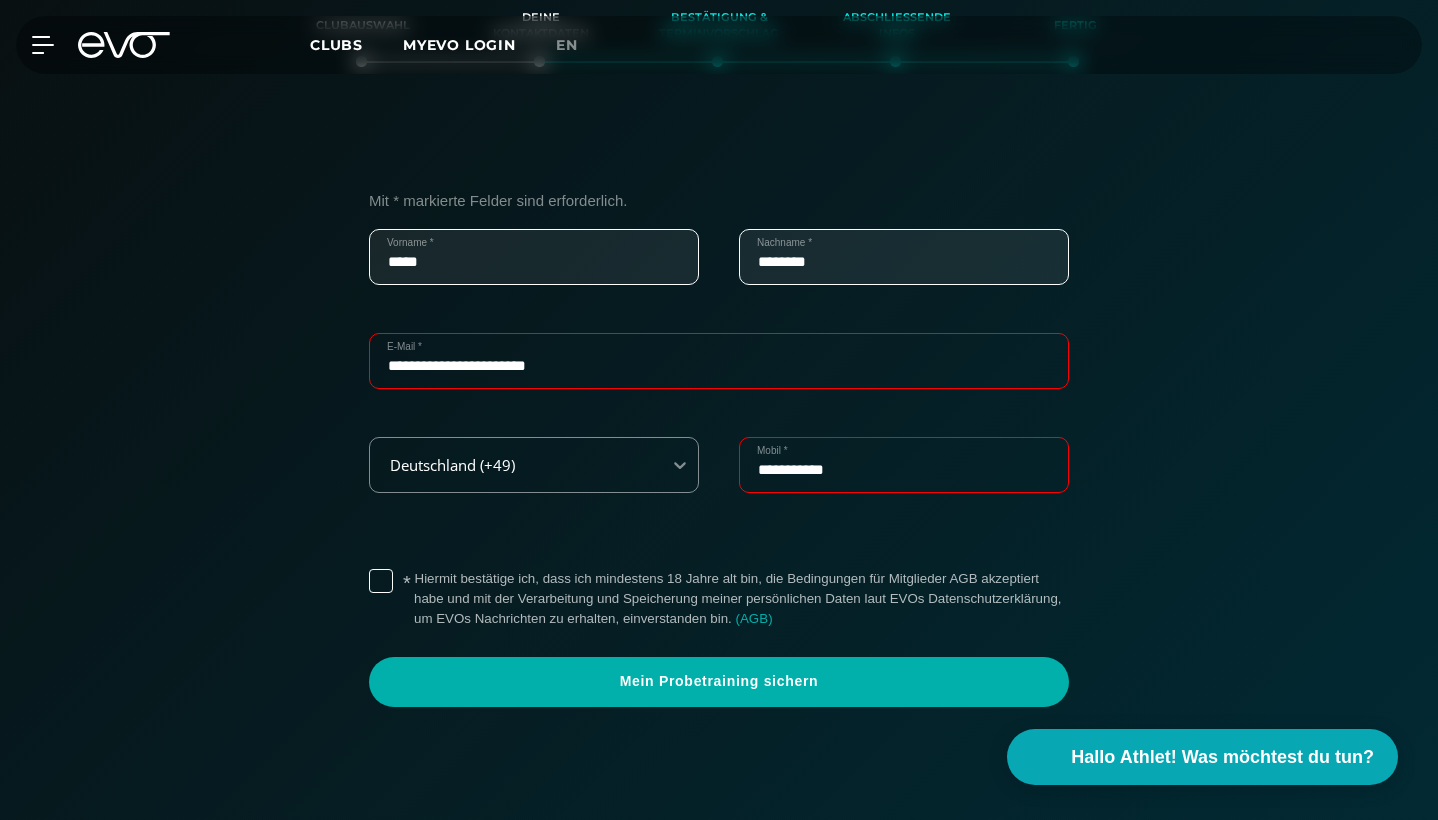 click on "*   Hiermit bestätige ich, dass ich mindestens 18 Jahre alt bin, die Bedingungen für Mitglieder AGB akzeptiert habe und mit der Verarbeitung und Speicherung meiner persönlichen Daten laut EVOs Datenschutzerklärung, um EVOs Nachrichten zu erhalten, einverstanden bin.   ( AGB )" at bounding box center (719, 599) 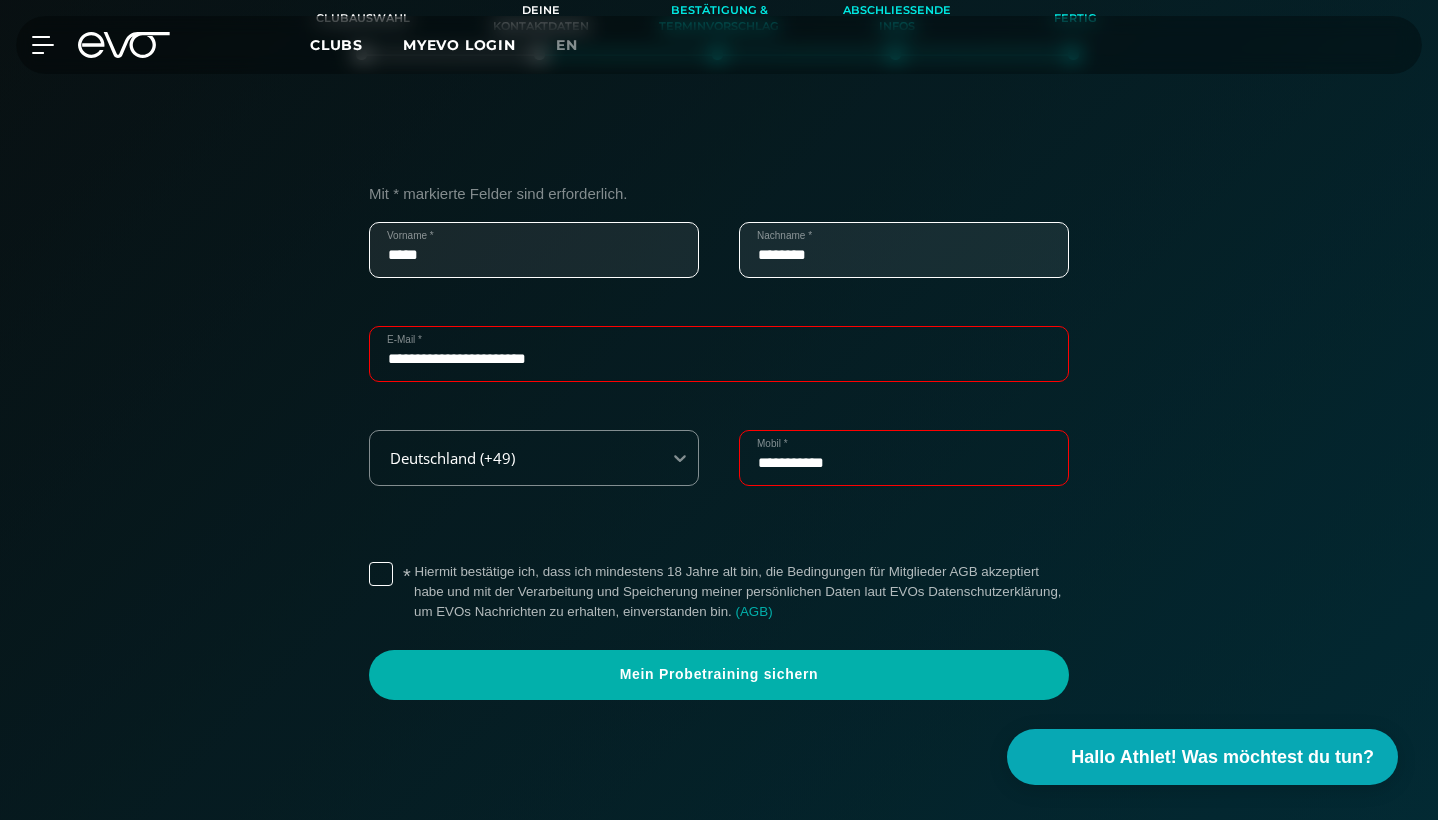 scroll, scrollTop: 579, scrollLeft: 0, axis: vertical 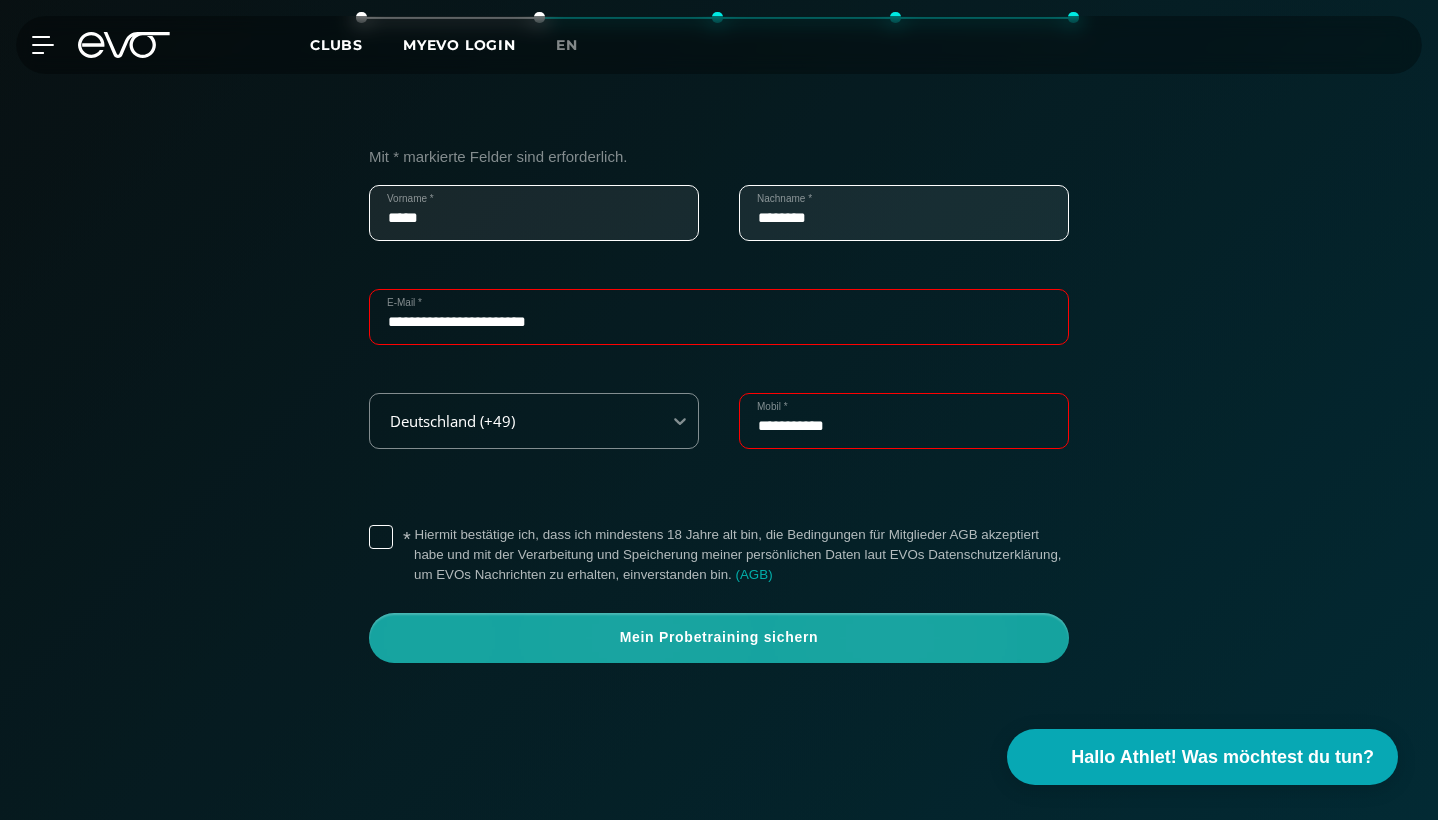 click on "Mein Probetraining sichern" at bounding box center (719, 638) 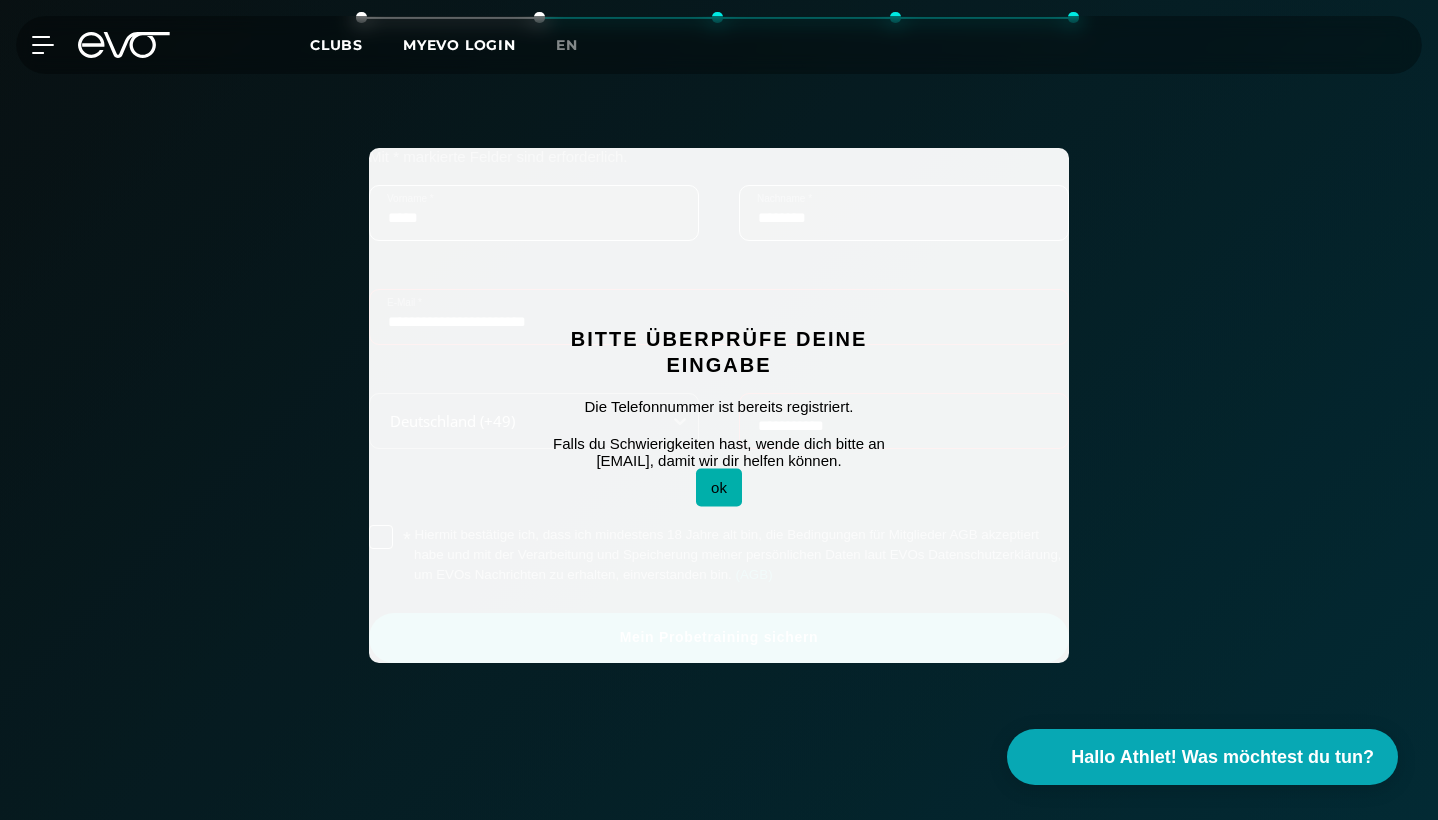 click on "ok" at bounding box center (719, 487) 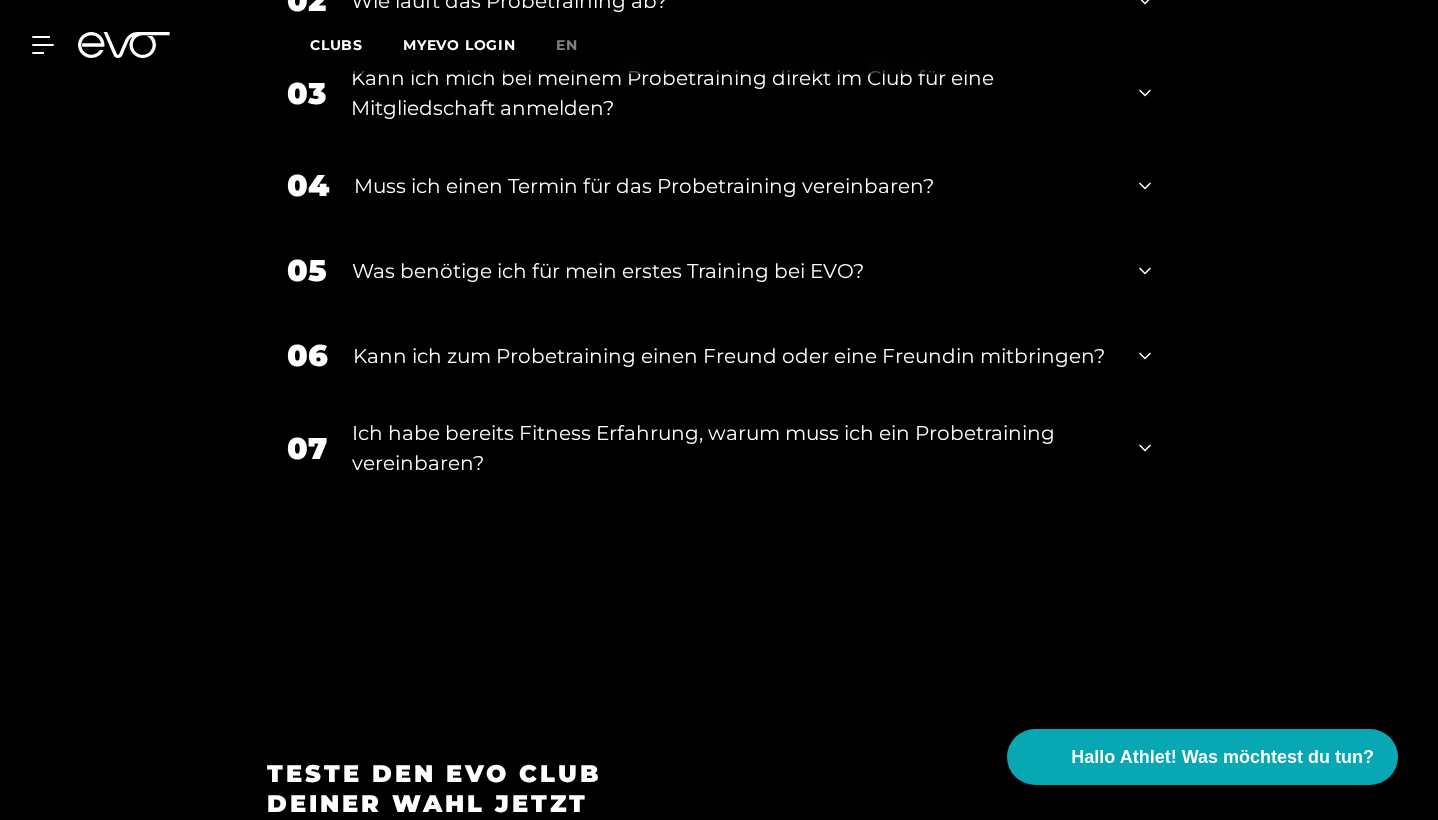 scroll, scrollTop: 2591, scrollLeft: 0, axis: vertical 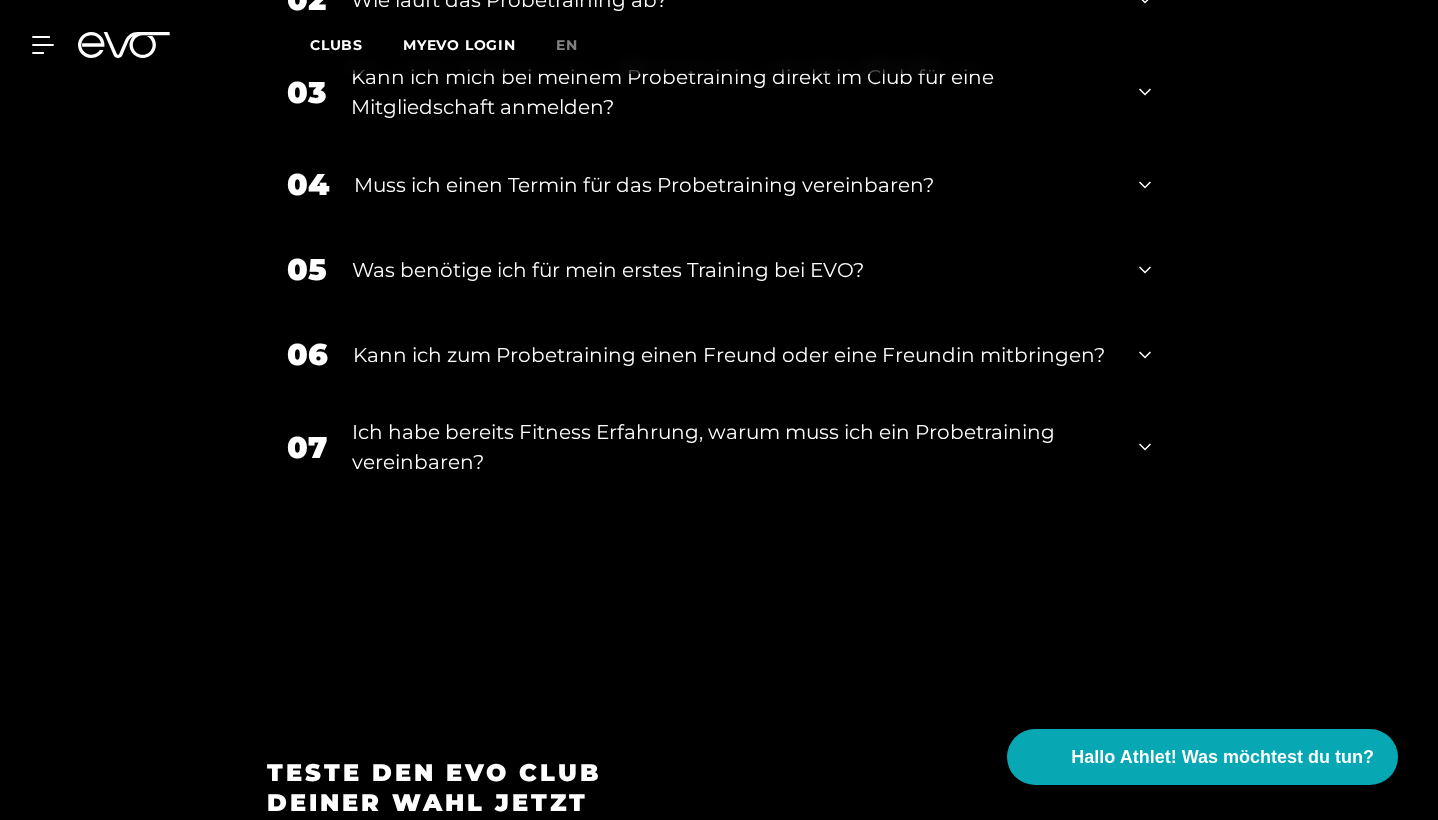click on "06 Kann ich zum Probetraining einen Freund oder eine Freundin mitbringen?" at bounding box center [719, 354] 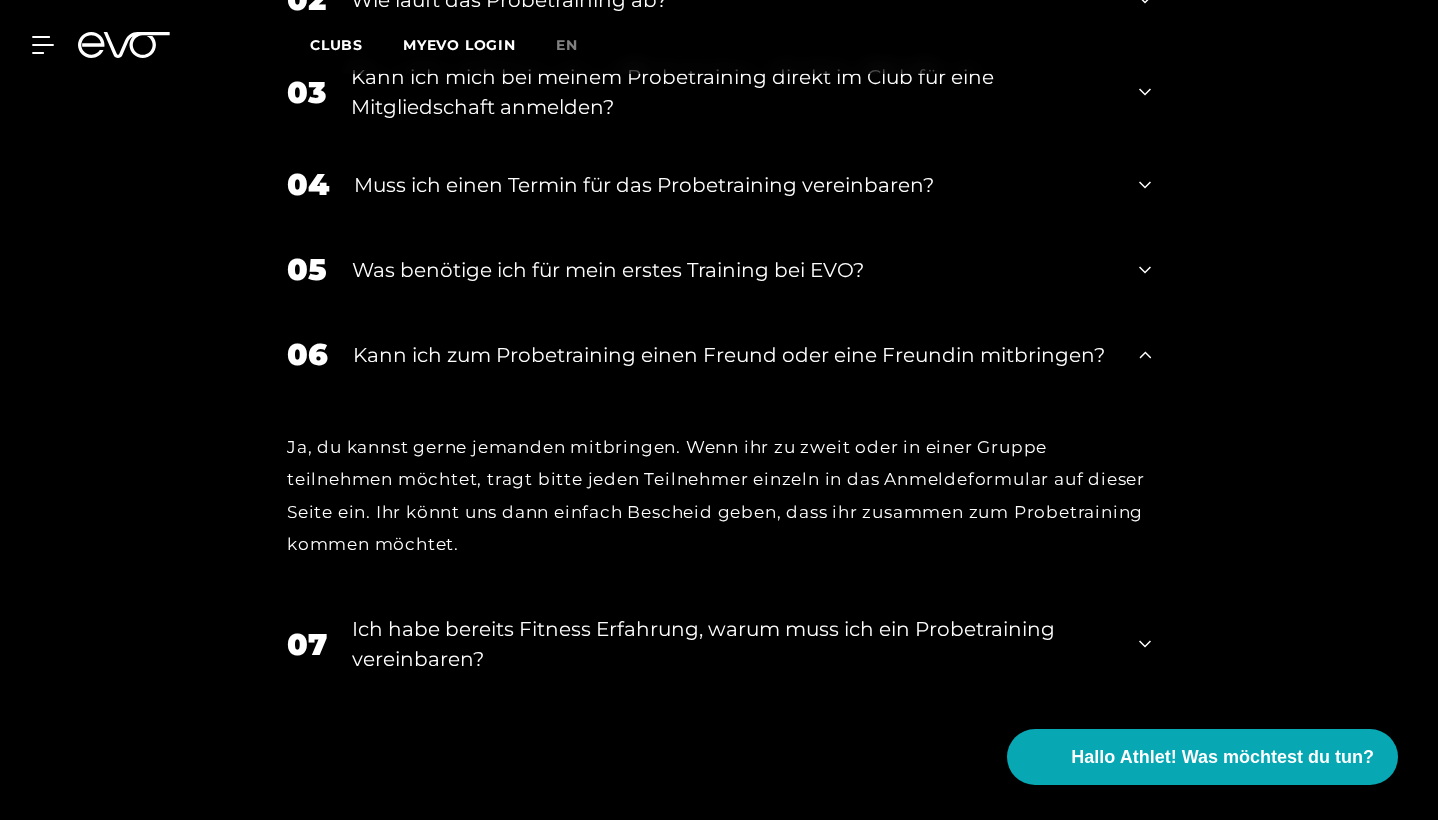 click on "06 Kann ich zum Probetraining einen Freund oder eine Freundin mitbringen?" at bounding box center [719, 354] 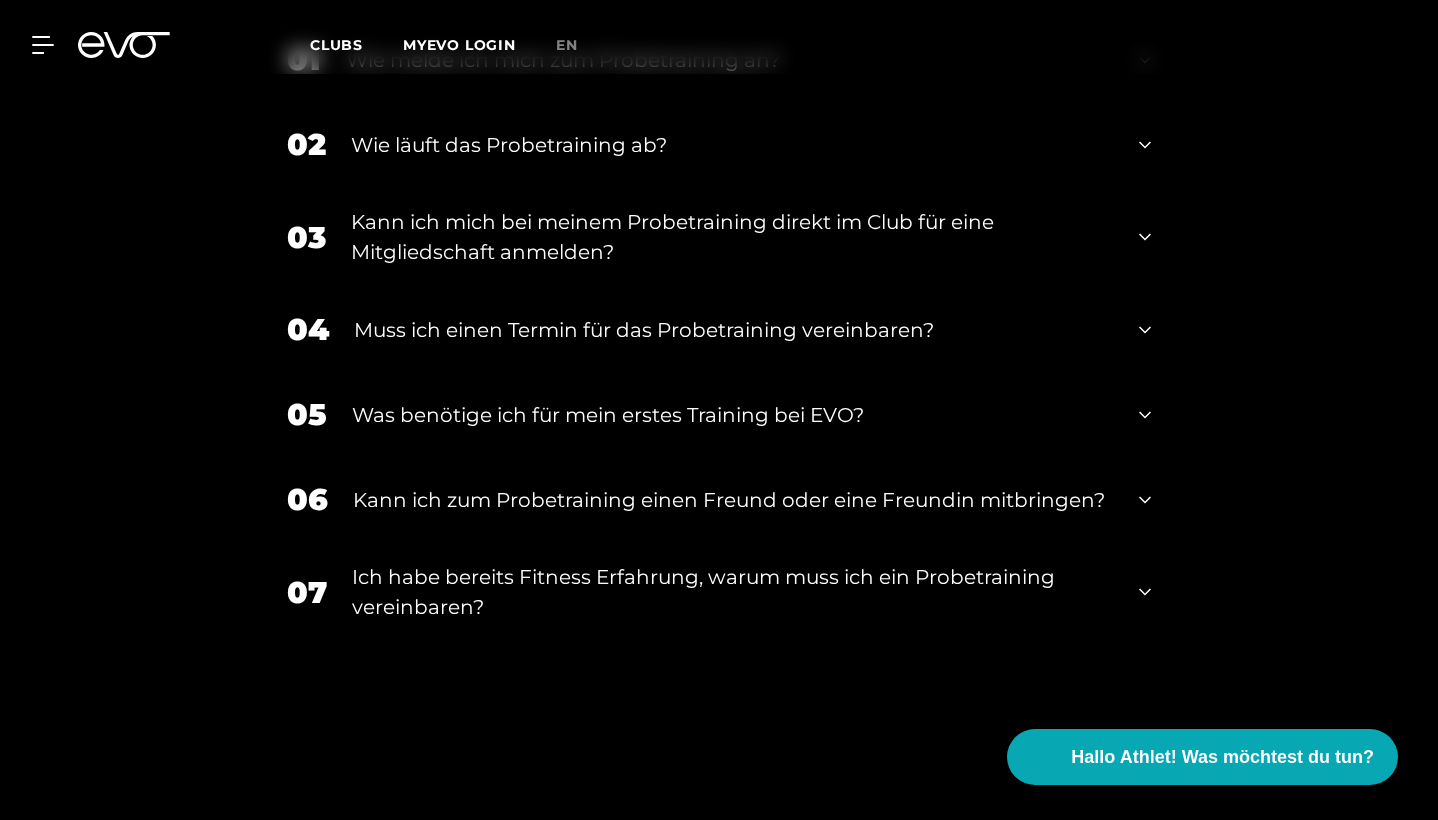 scroll, scrollTop: 2373, scrollLeft: 0, axis: vertical 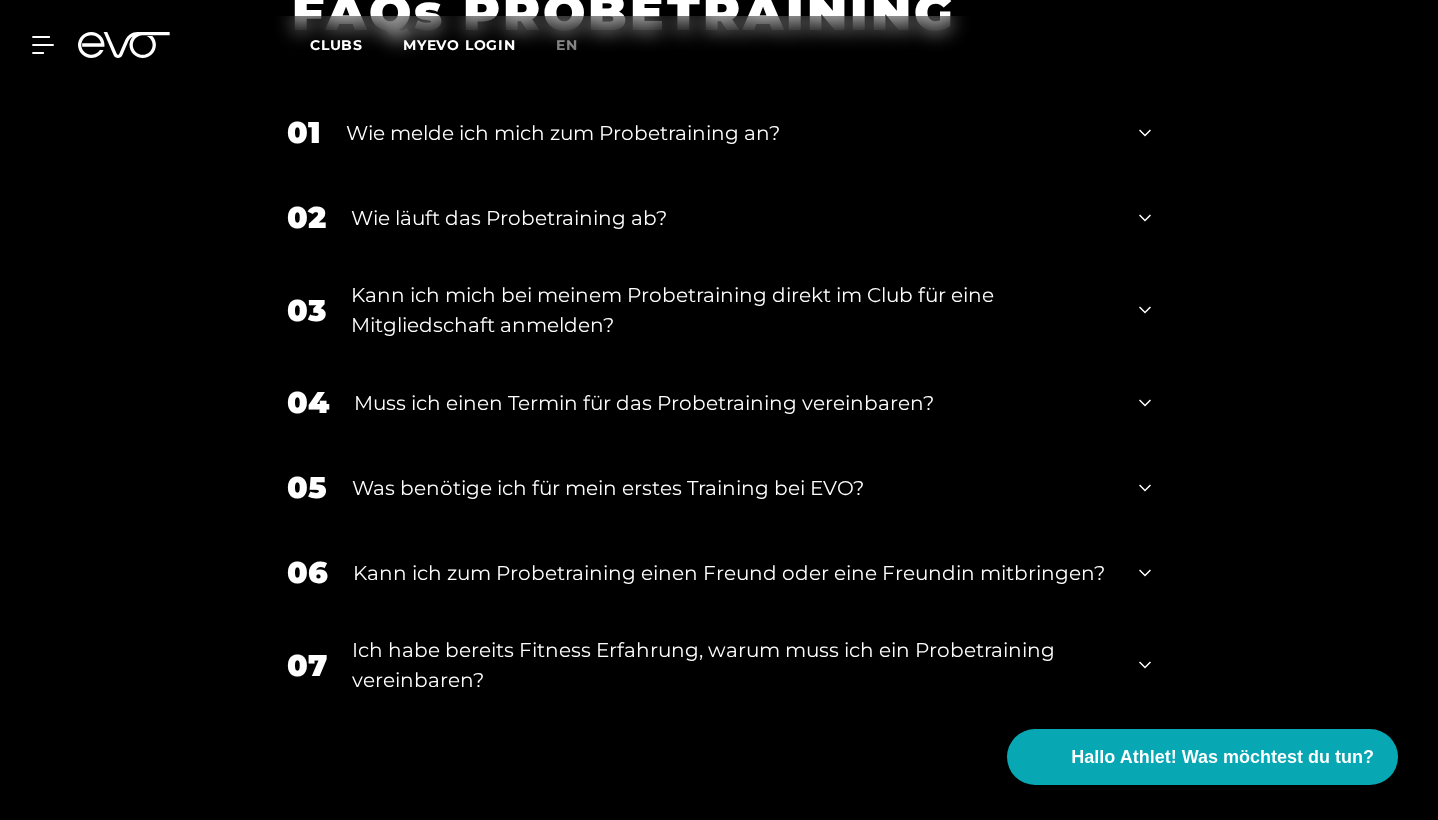 click on "06 Kann ich zum Probetraining einen Freund oder eine Freundin mitbringen?" at bounding box center (719, 572) 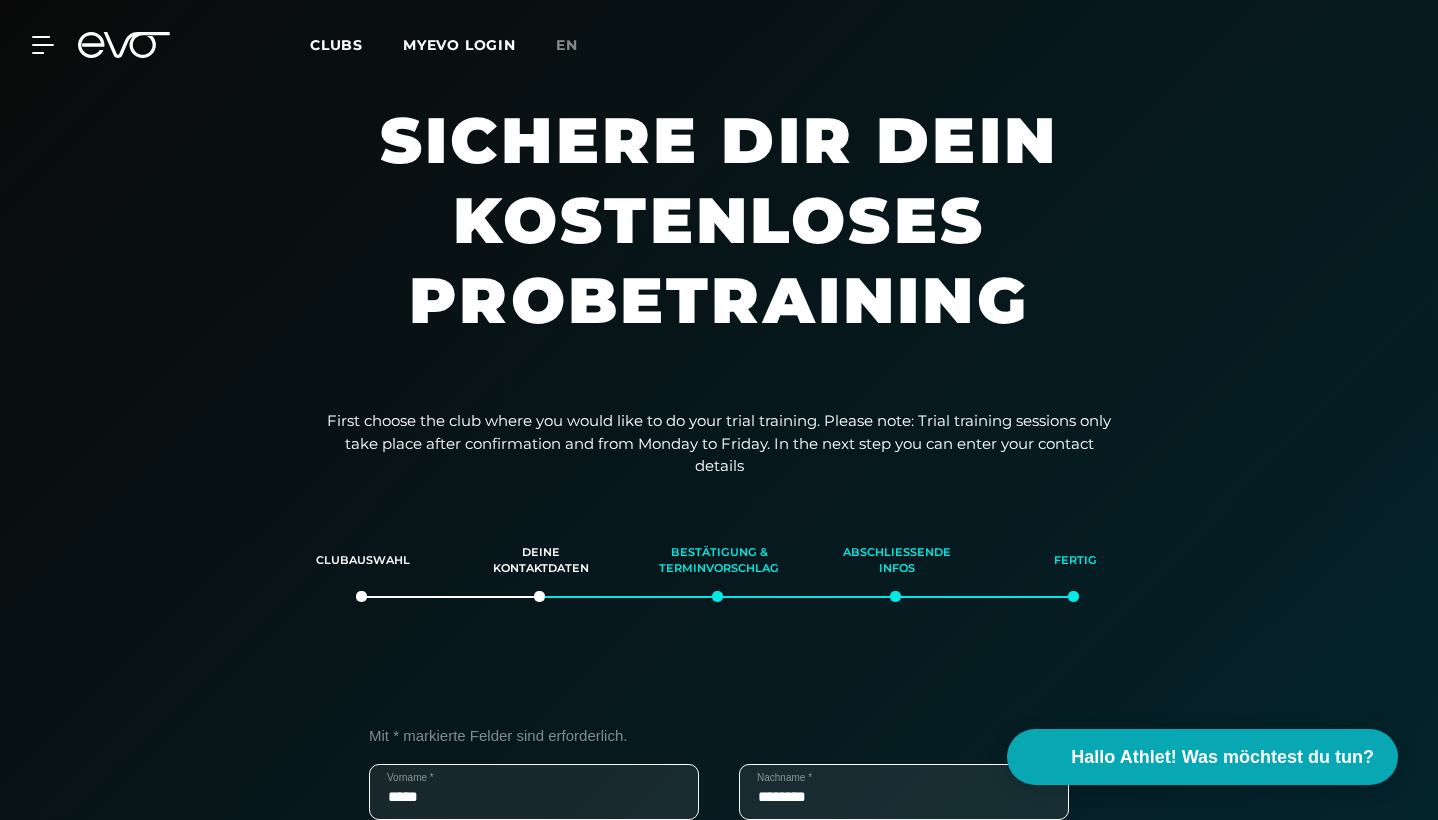 scroll, scrollTop: 0, scrollLeft: 0, axis: both 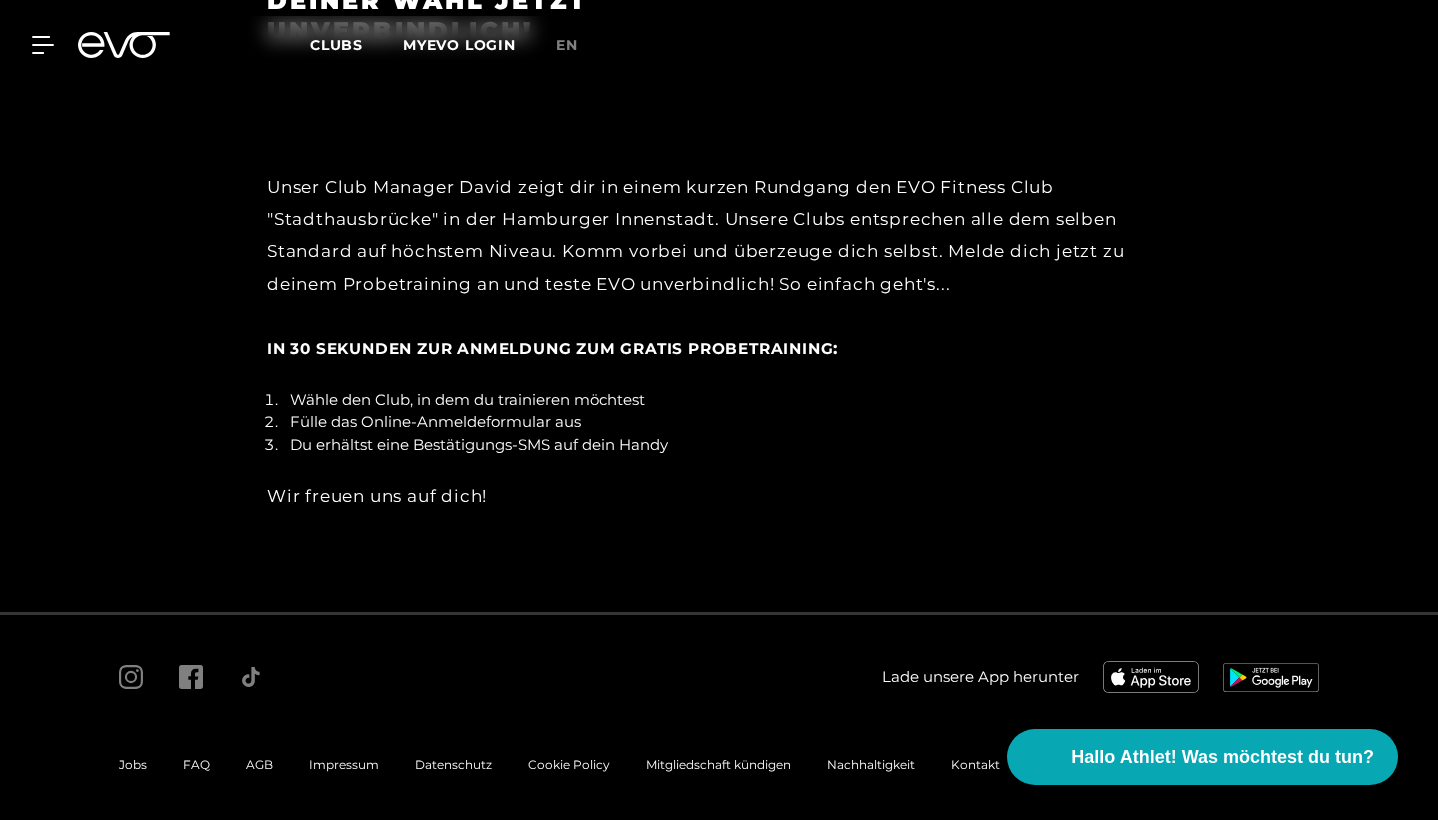 click on "Impressum" at bounding box center (344, 765) 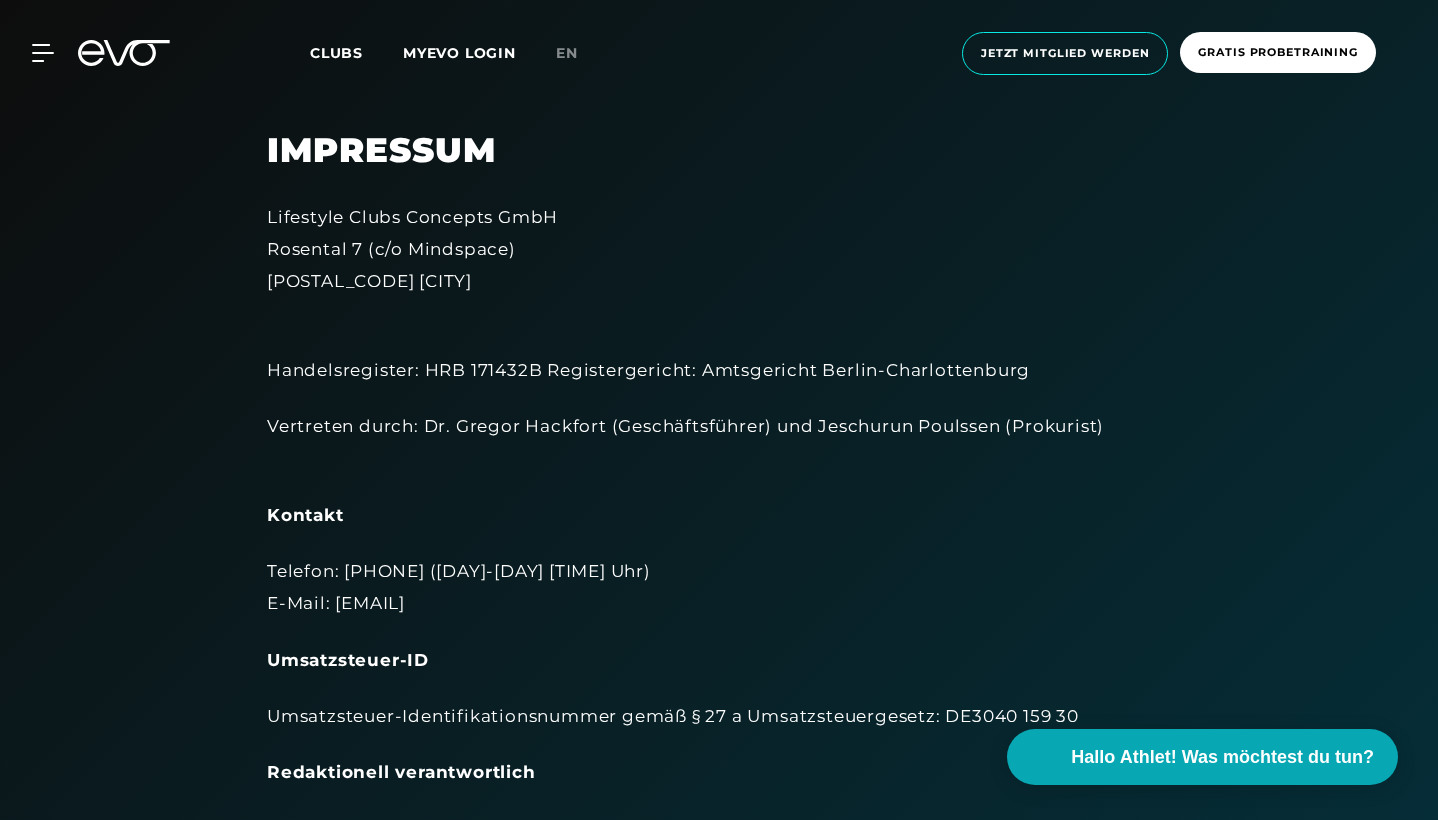 scroll, scrollTop: 0, scrollLeft: 0, axis: both 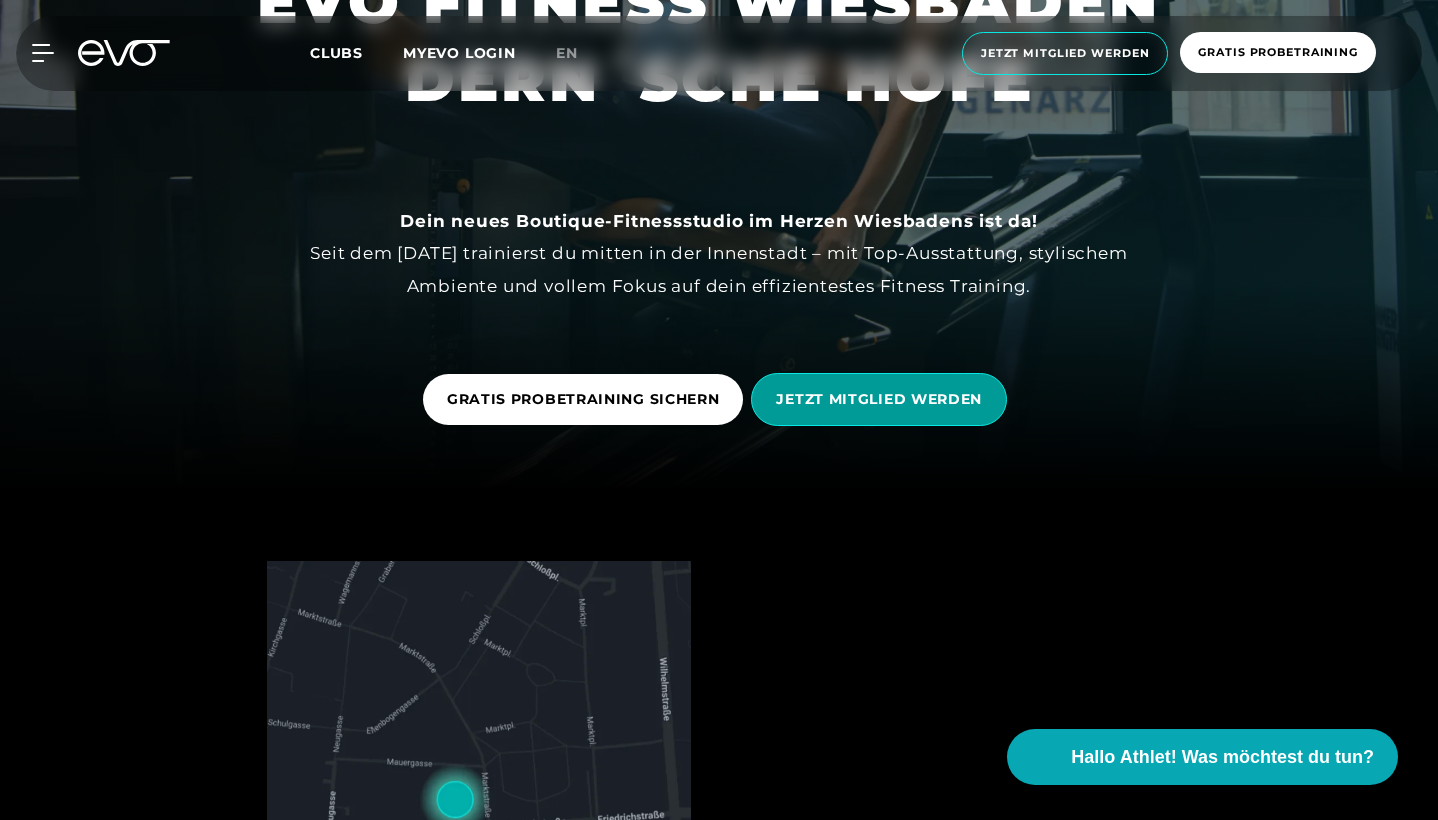click on "JETZT MITGLIED WERDEN" at bounding box center [879, 399] 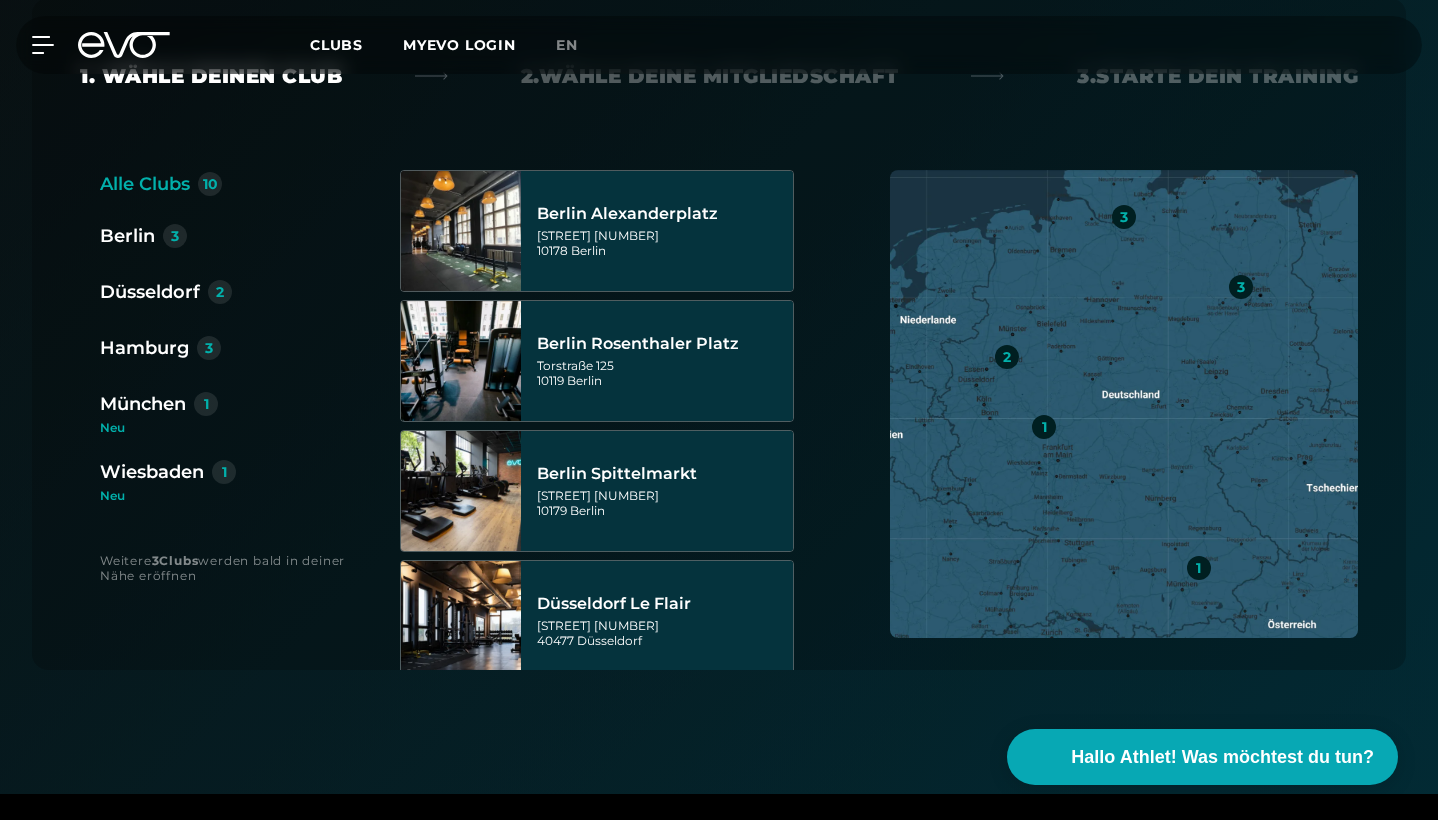 scroll, scrollTop: 599, scrollLeft: 0, axis: vertical 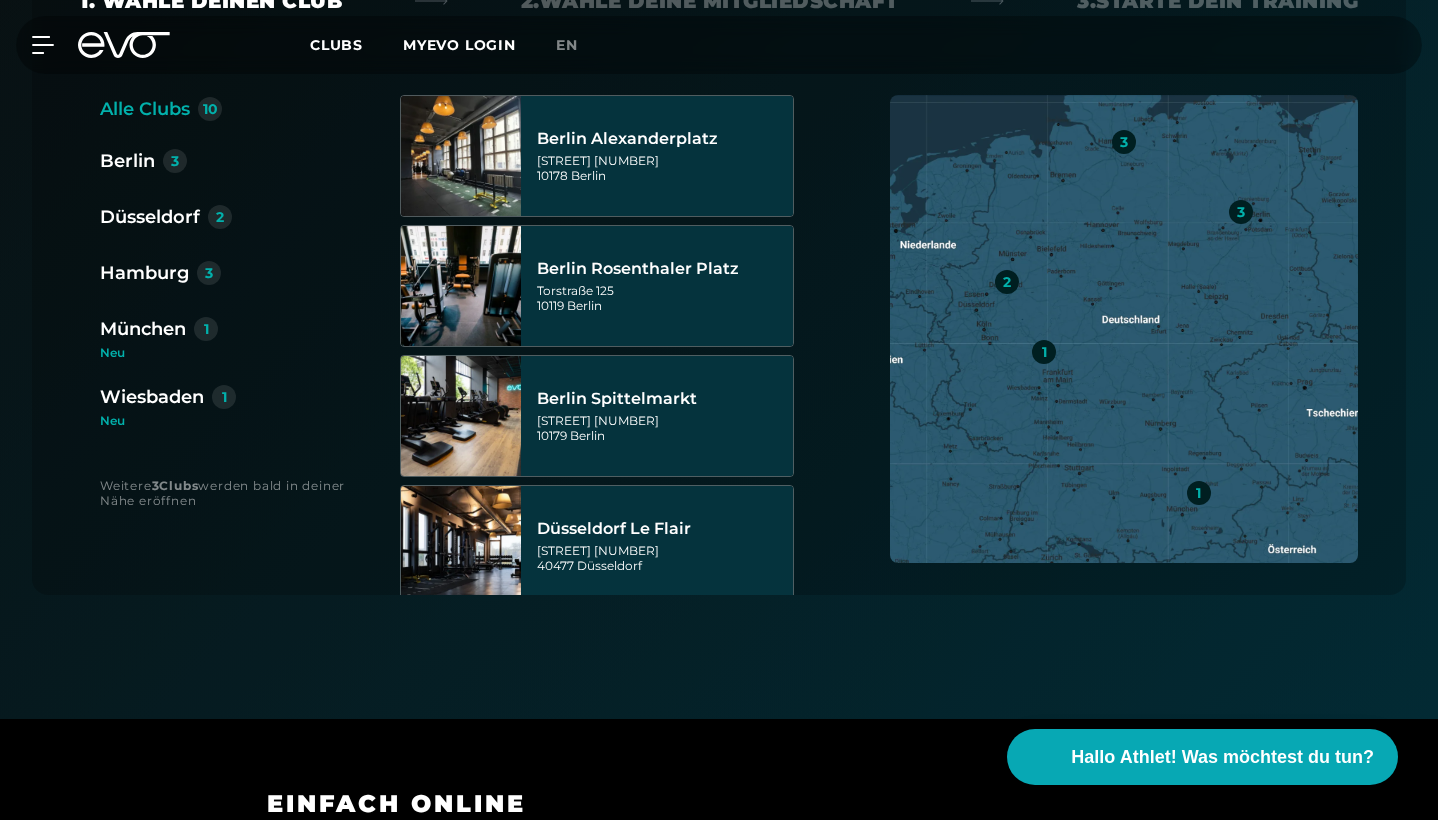 click on "Wiesbaden" at bounding box center (152, 397) 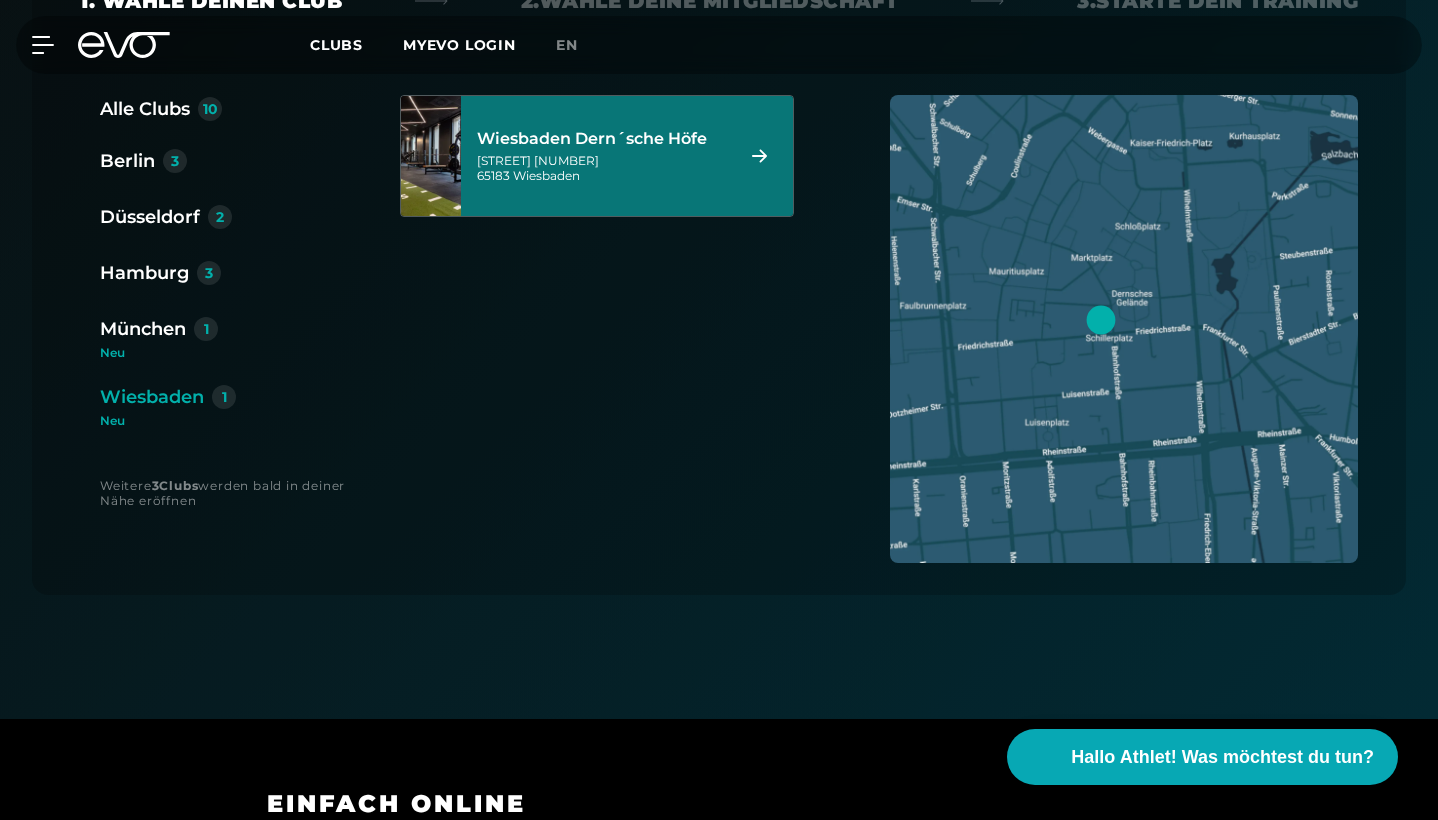 click on "Wiesbaden Dern´sche Höfe Marktstraße 2-6 65183   Wiesbaden" at bounding box center [602, 156] 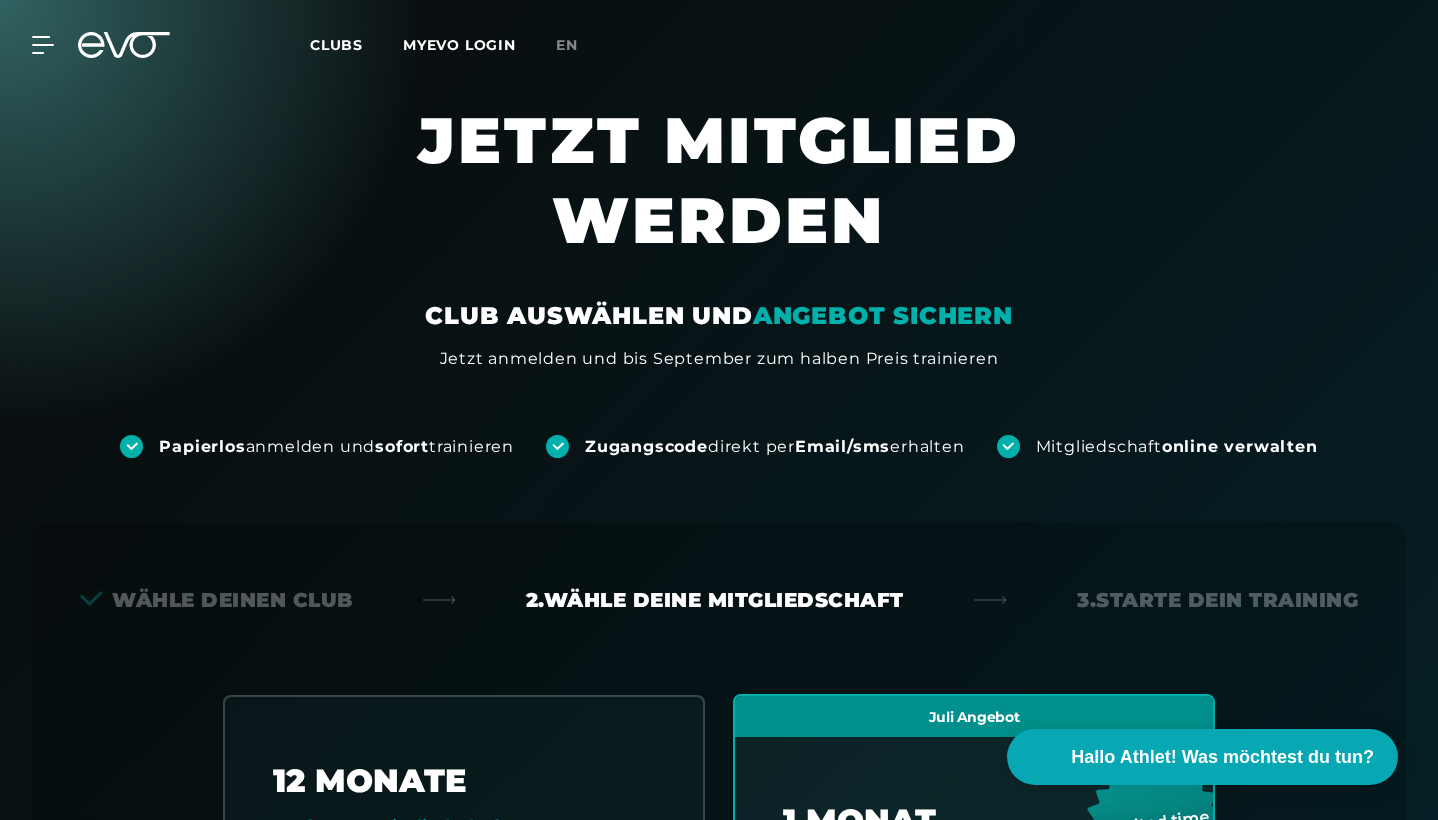 scroll, scrollTop: 0, scrollLeft: 0, axis: both 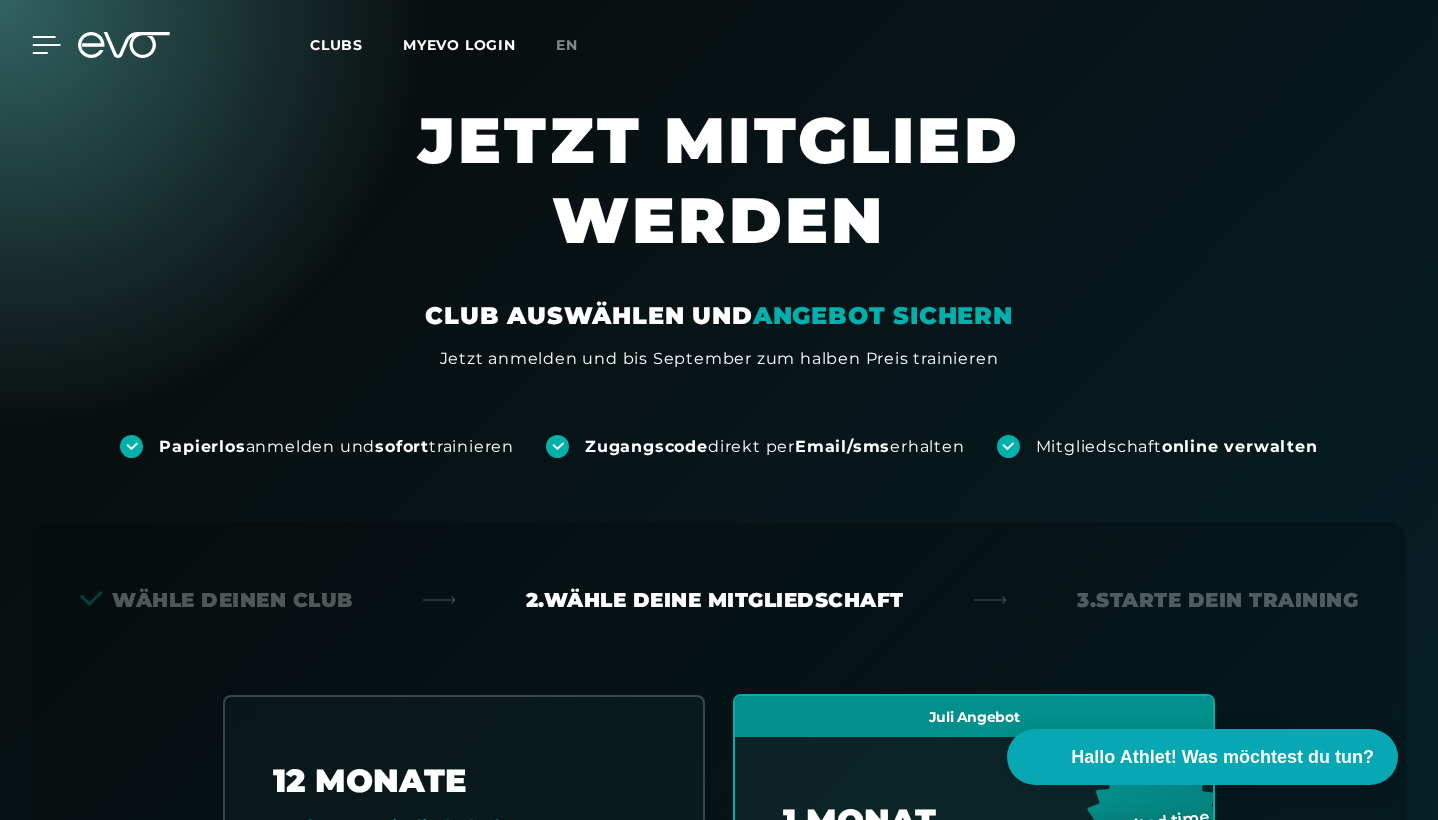 click 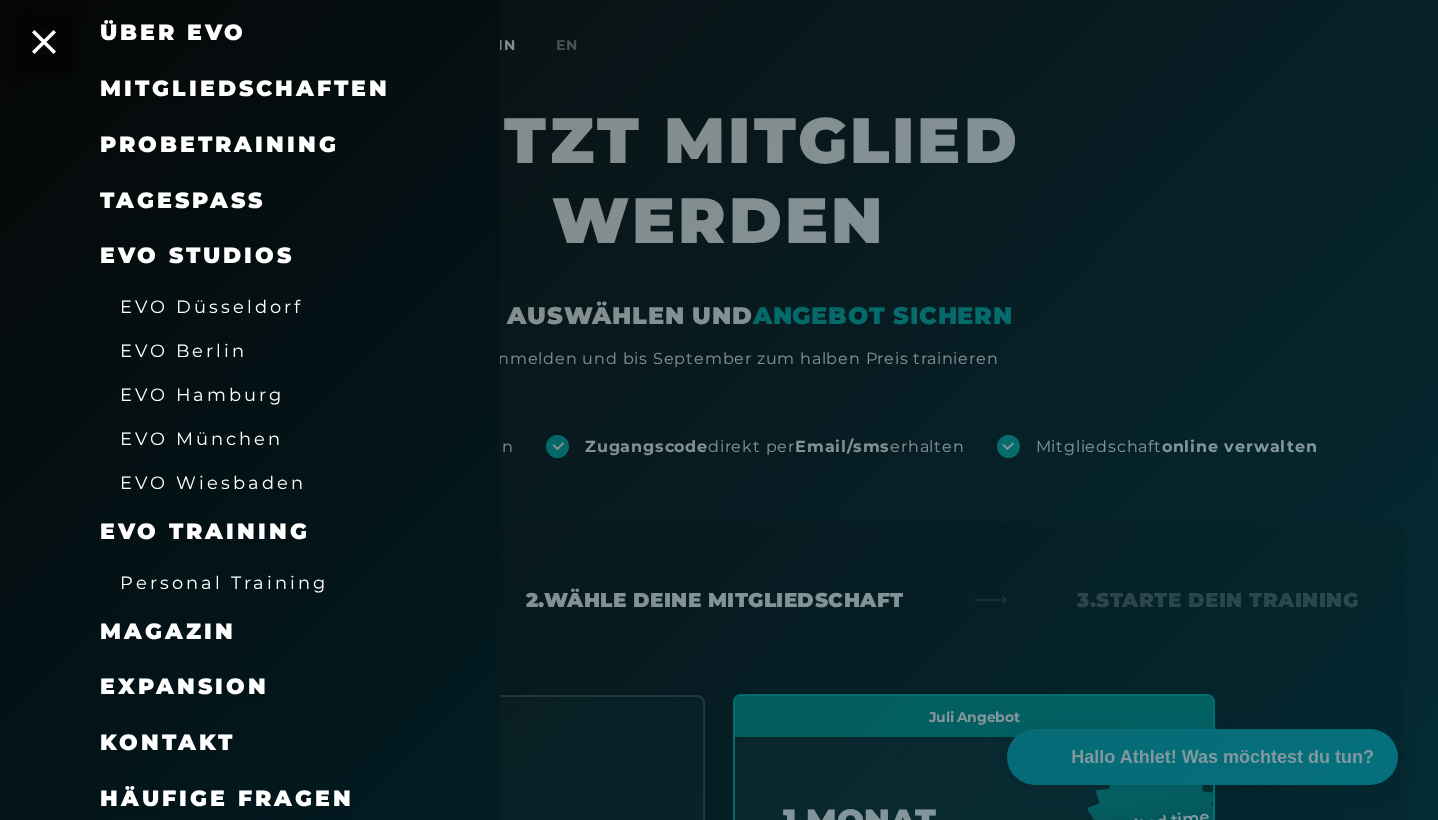scroll, scrollTop: 143, scrollLeft: 0, axis: vertical 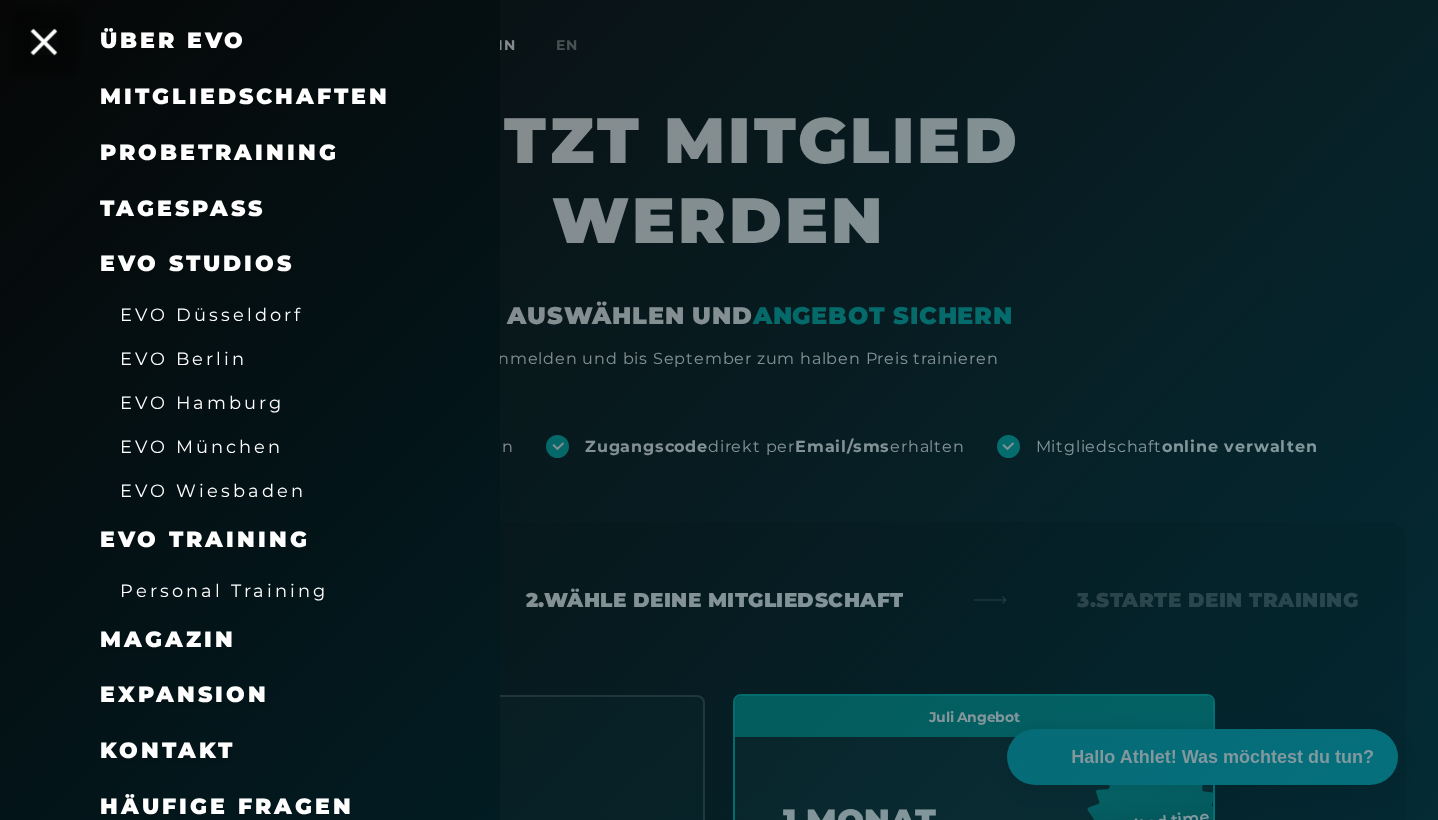 click 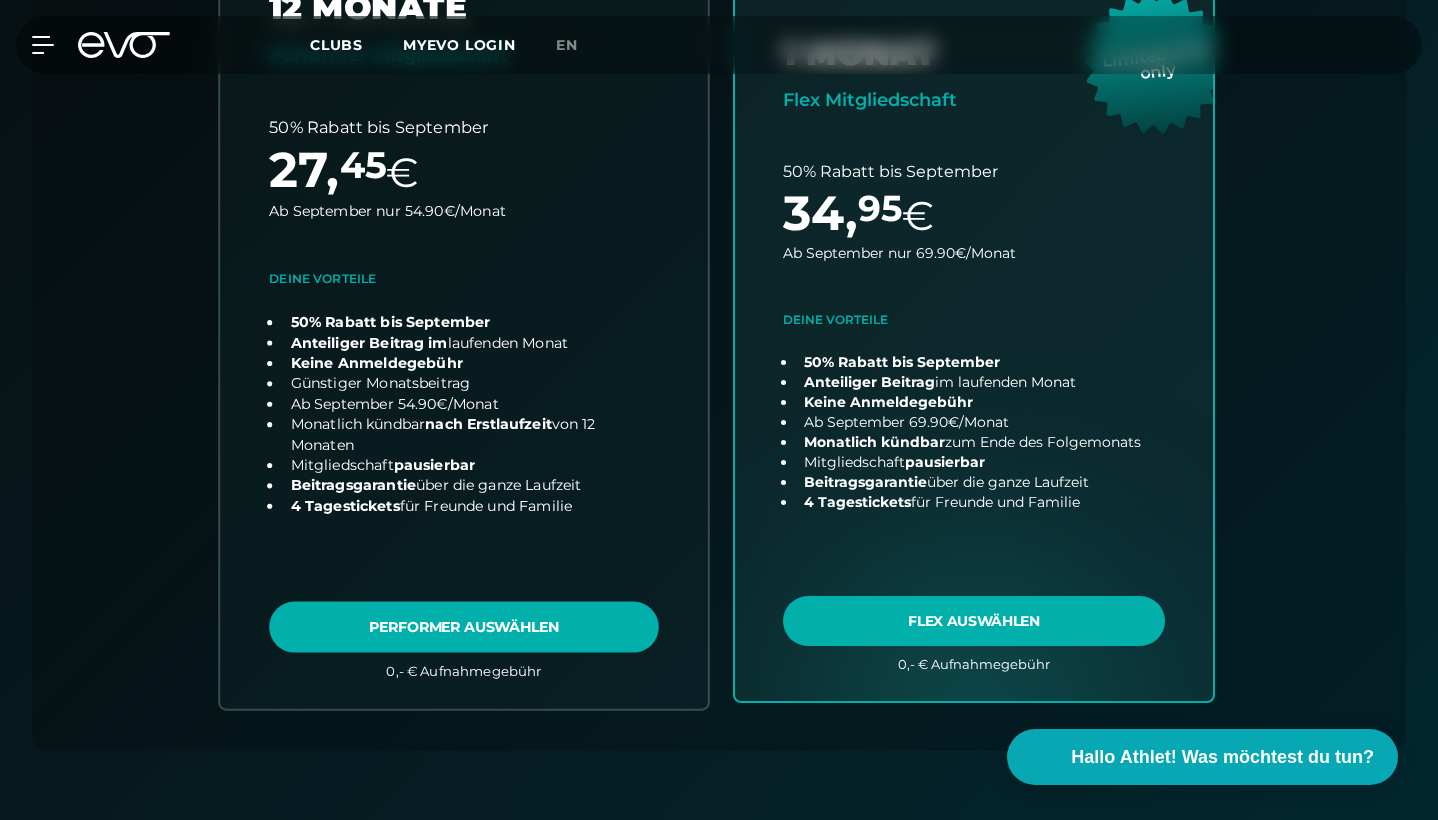 scroll, scrollTop: 771, scrollLeft: 0, axis: vertical 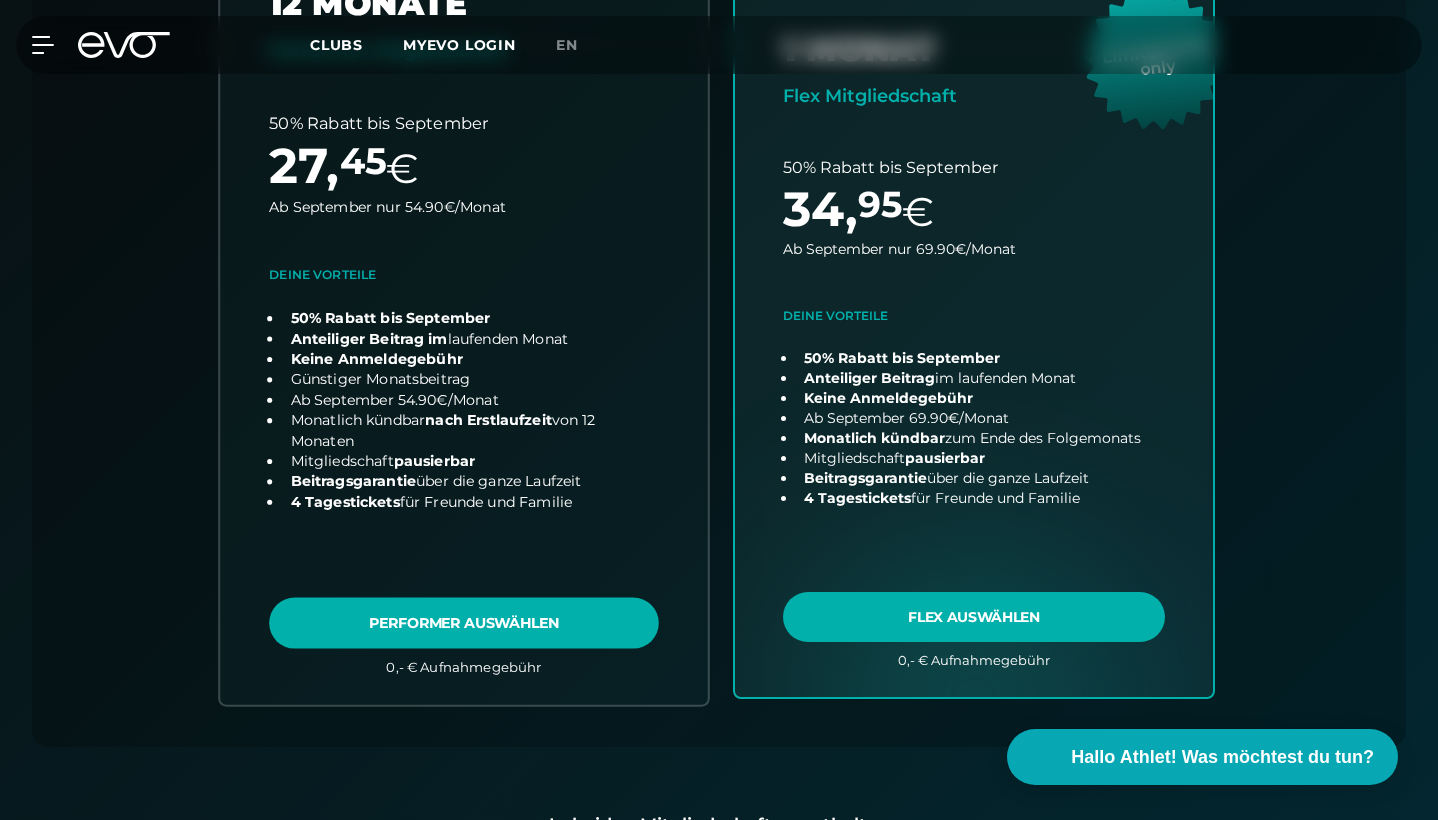 click at bounding box center (464, 311) 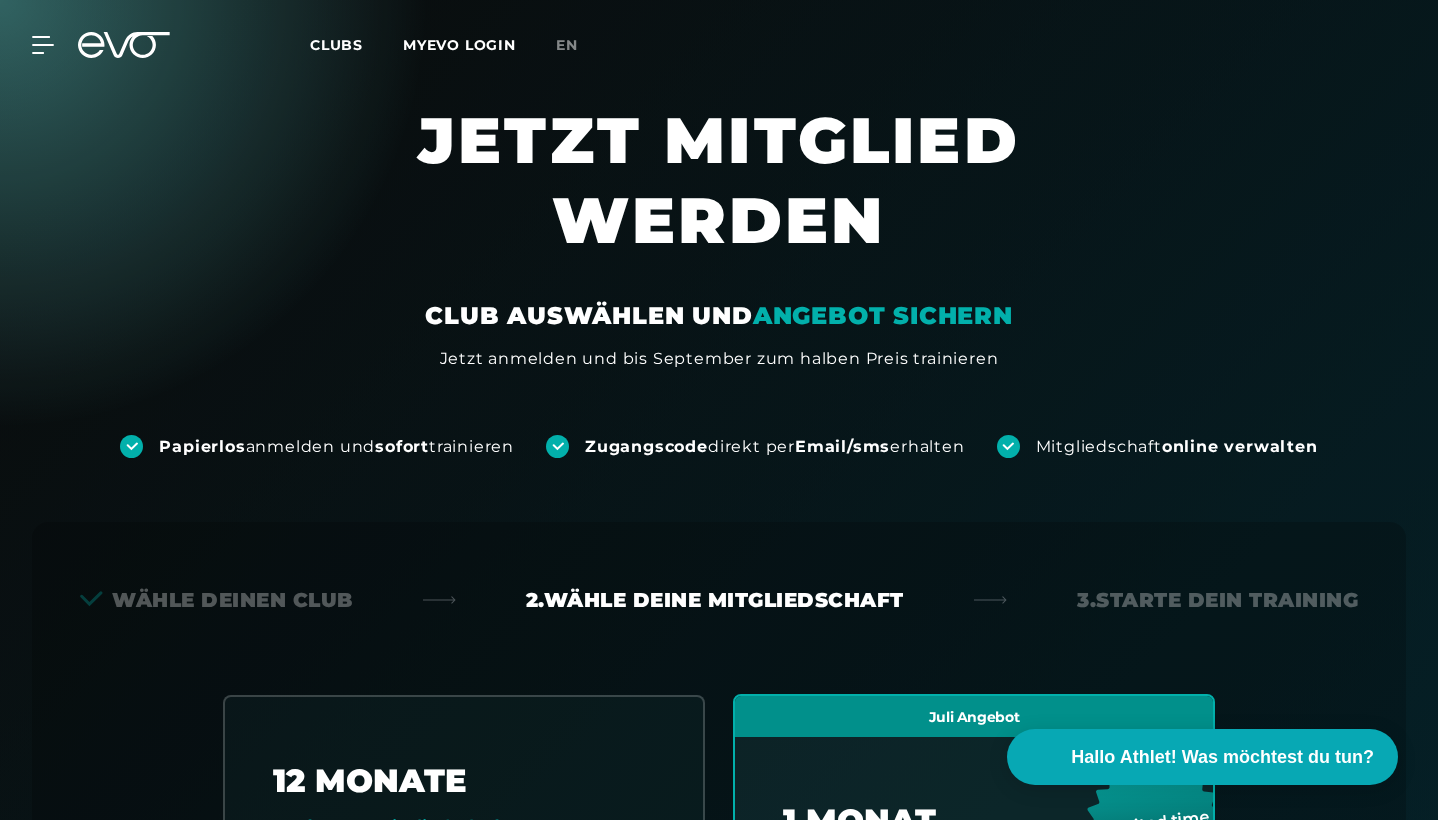 scroll, scrollTop: 0, scrollLeft: 0, axis: both 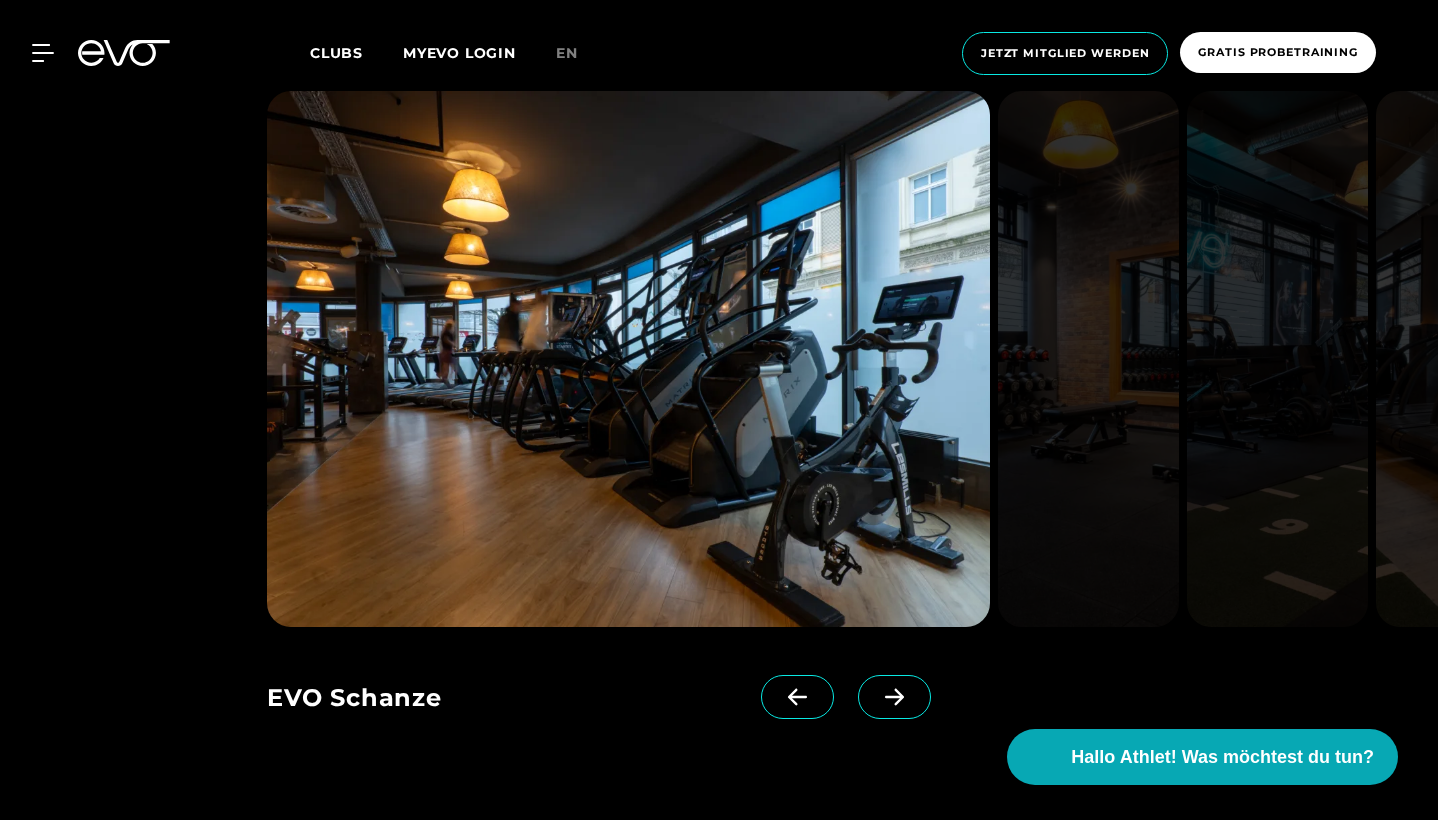 click 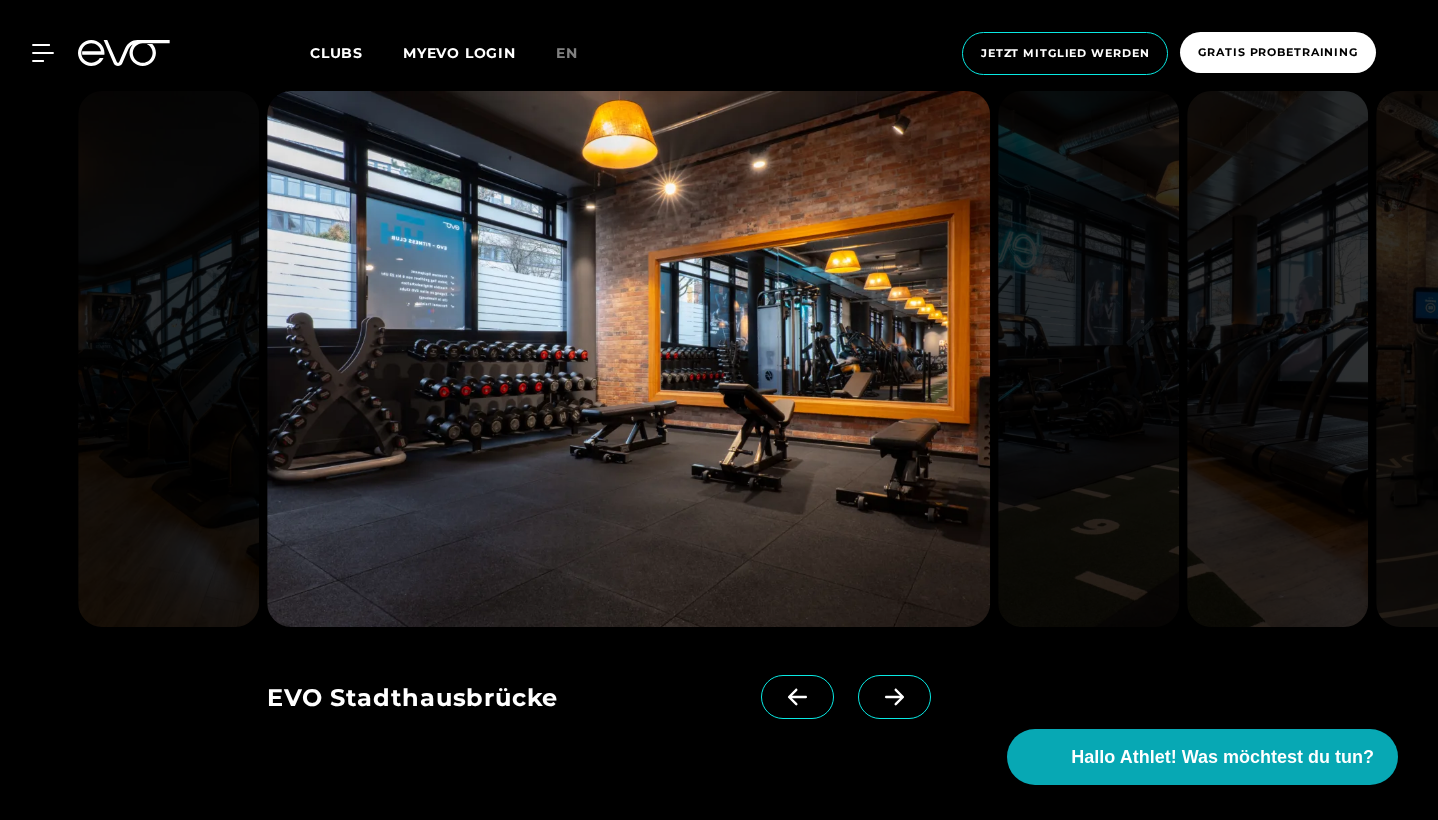 click 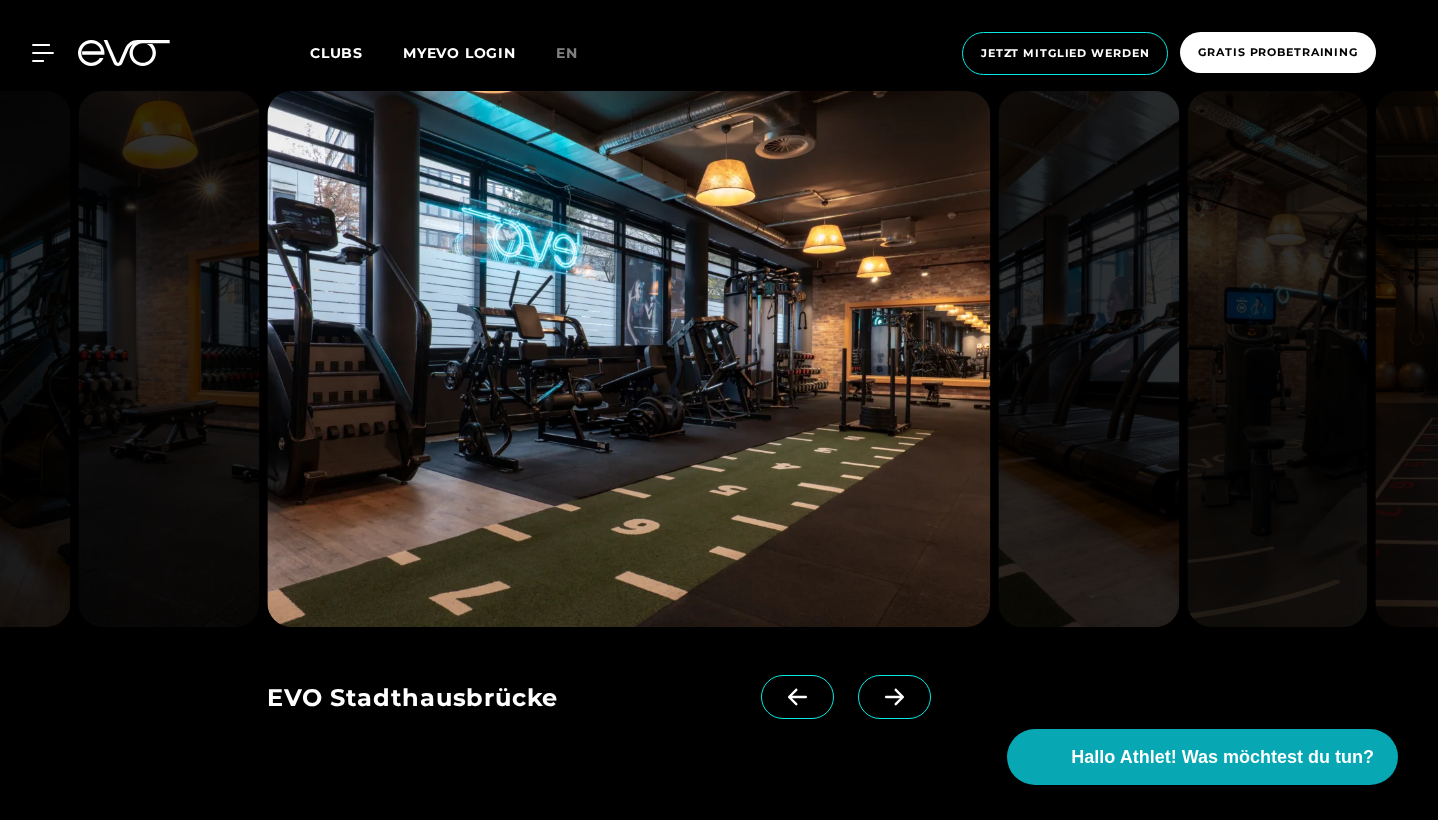 click 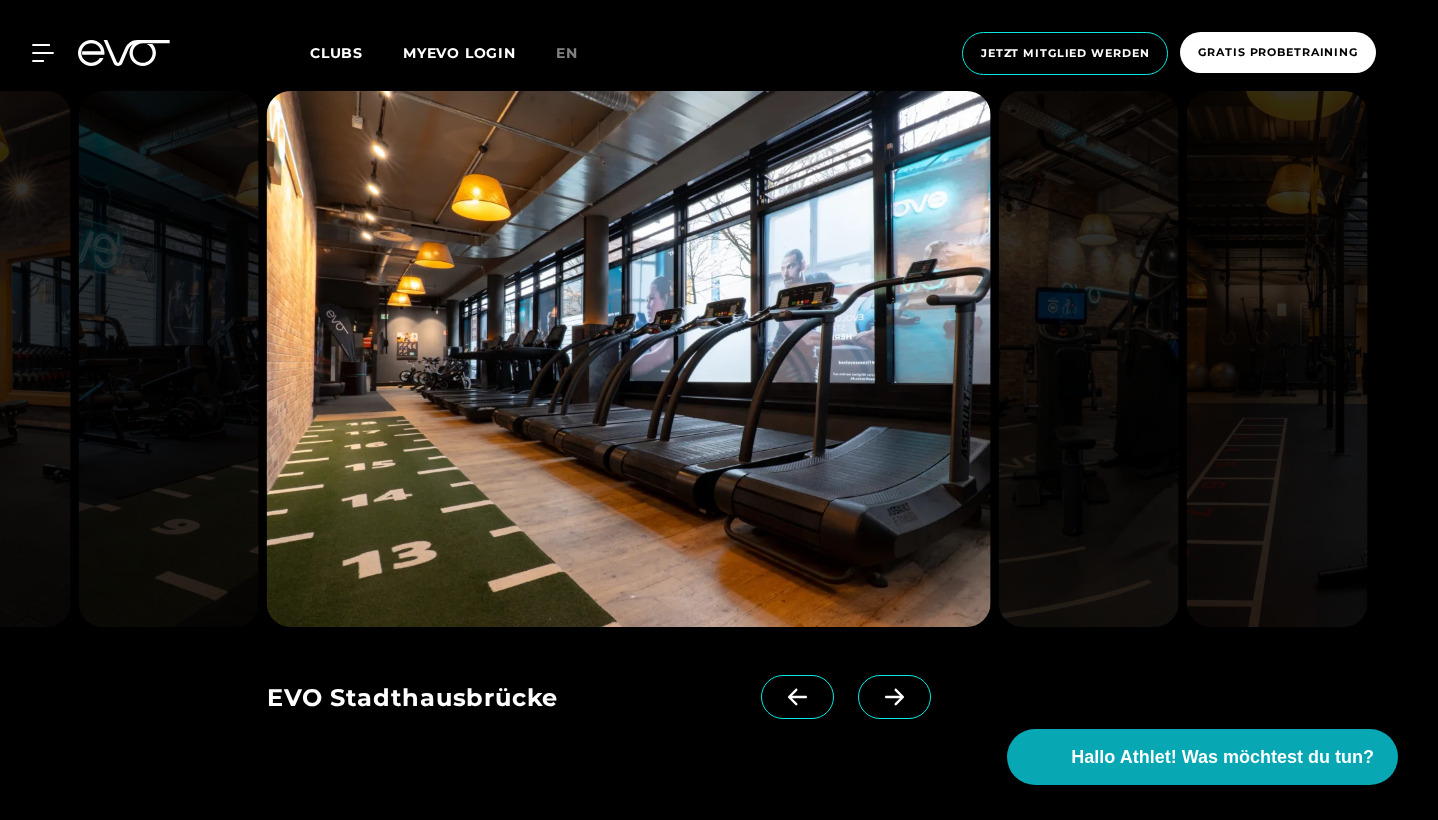 click 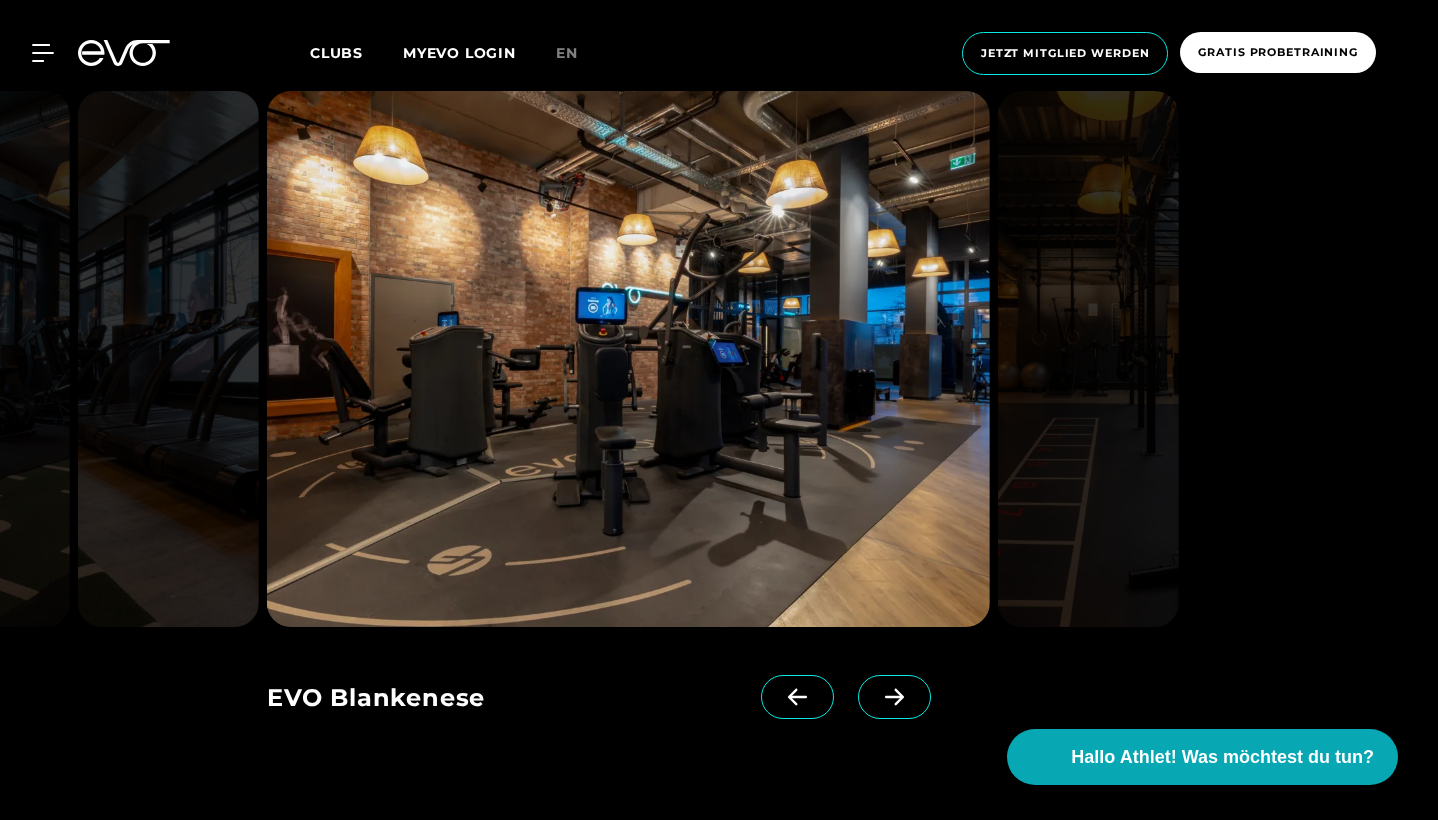 click 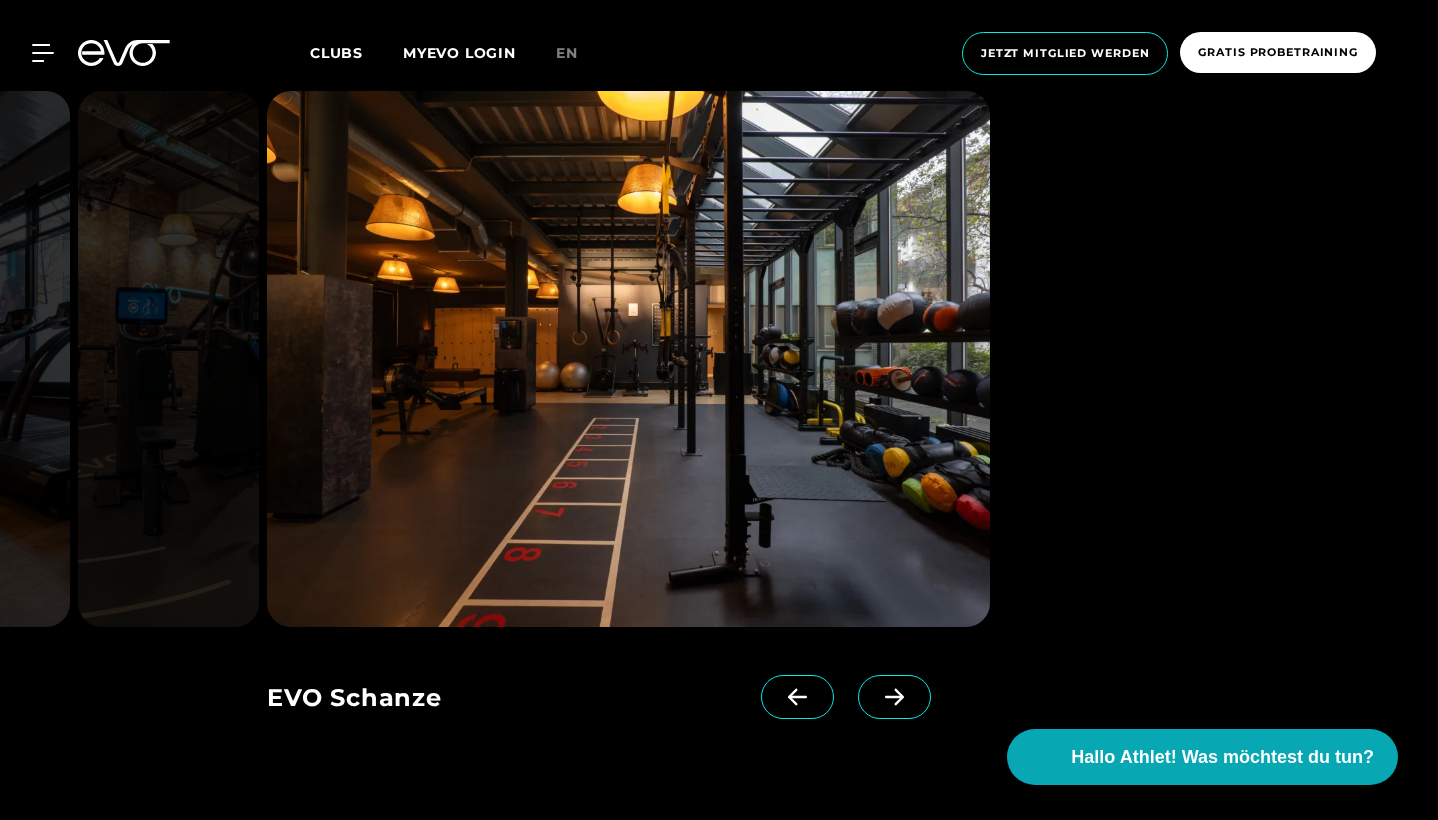 click 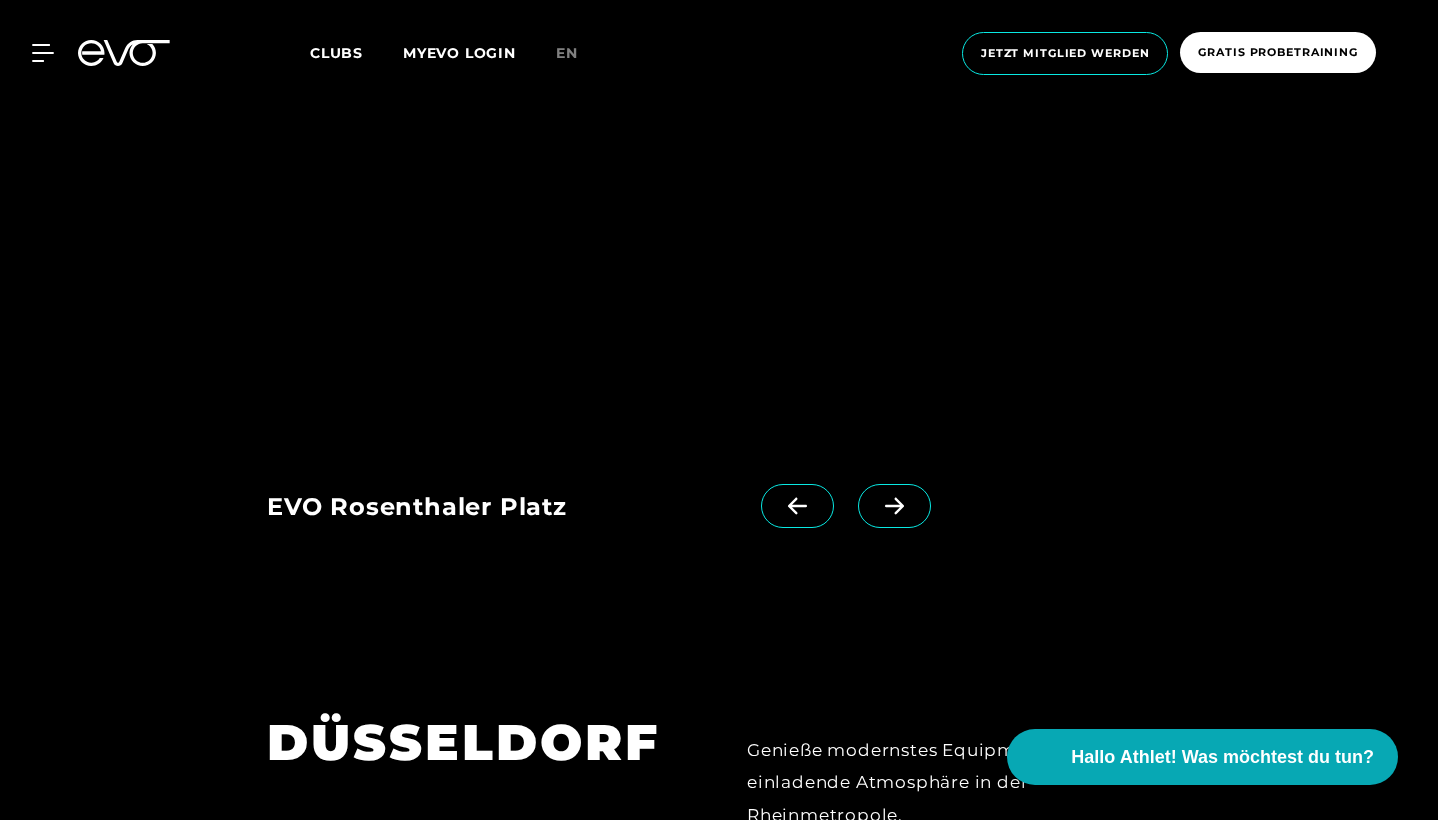 scroll, scrollTop: 2971, scrollLeft: 0, axis: vertical 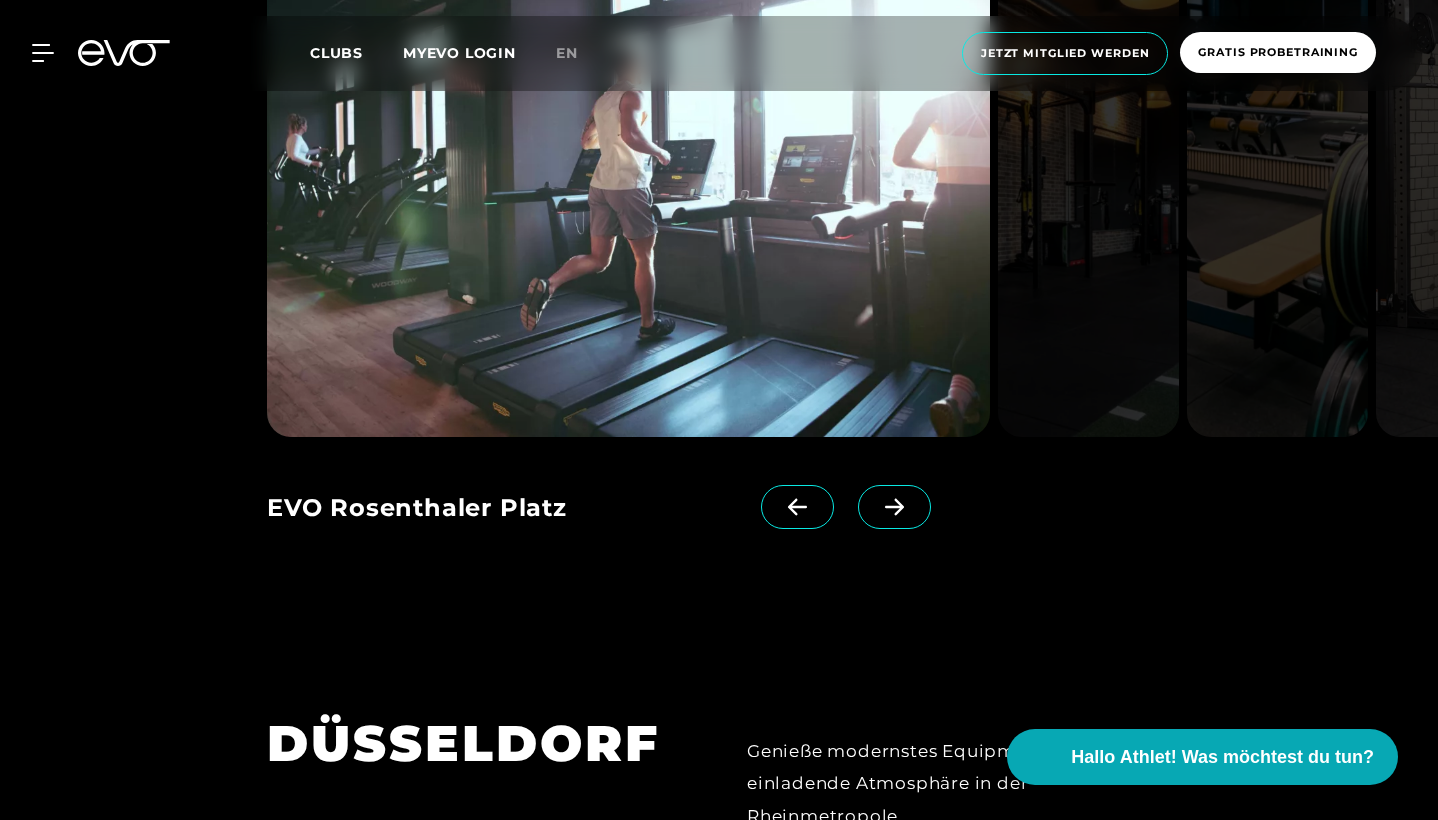 click at bounding box center [894, 507] 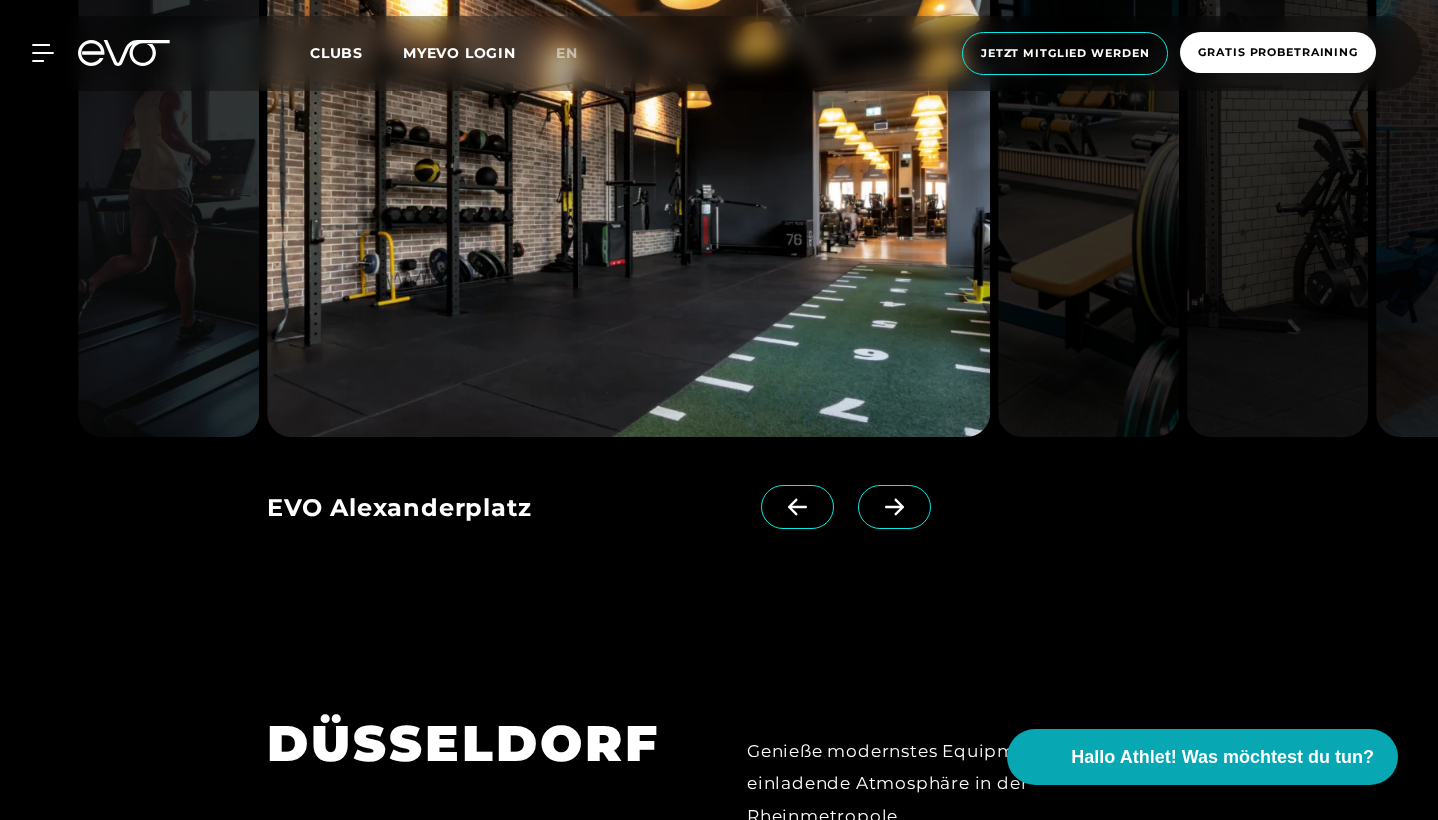 click at bounding box center (894, 507) 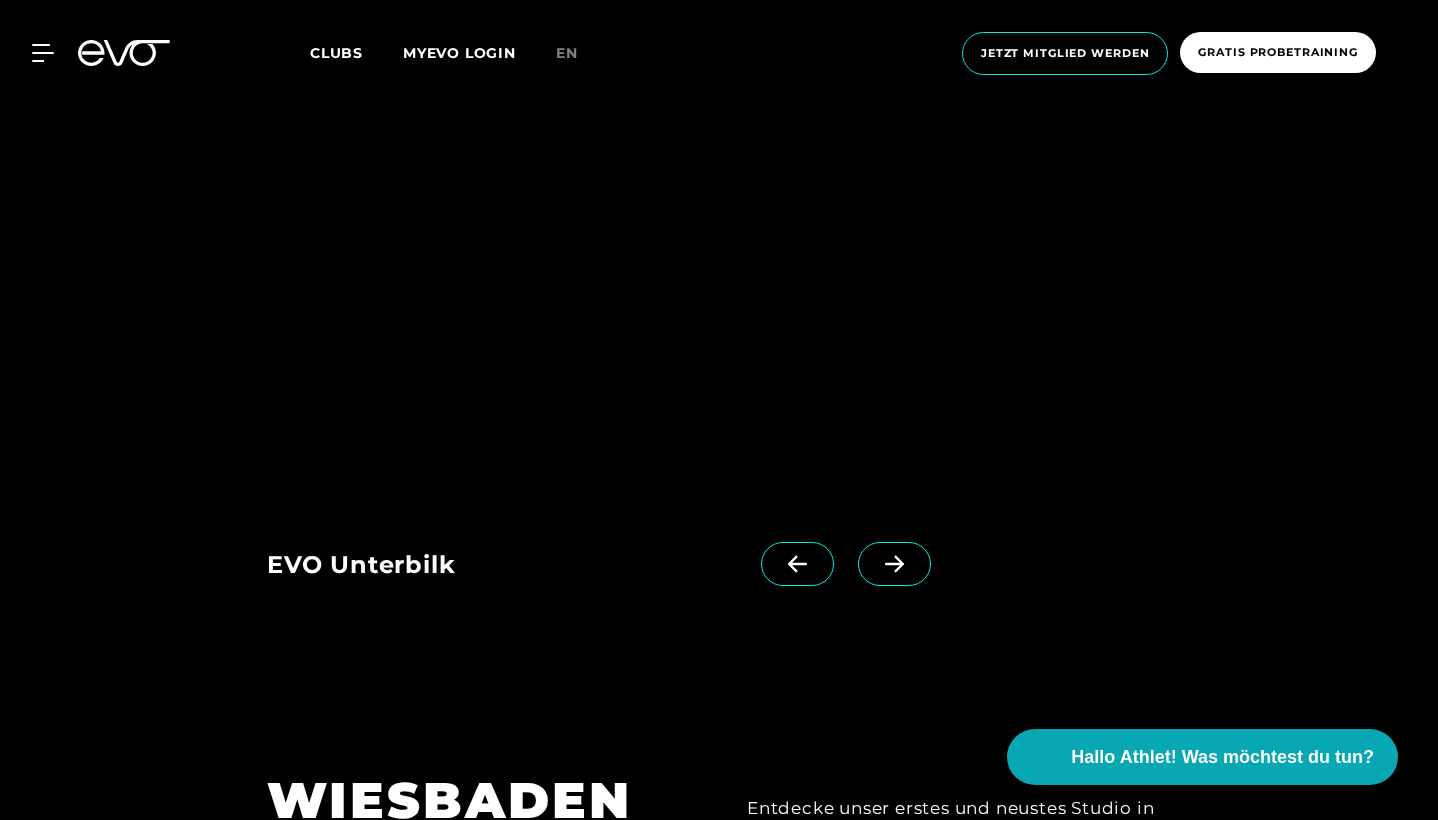 scroll, scrollTop: 4137, scrollLeft: 0, axis: vertical 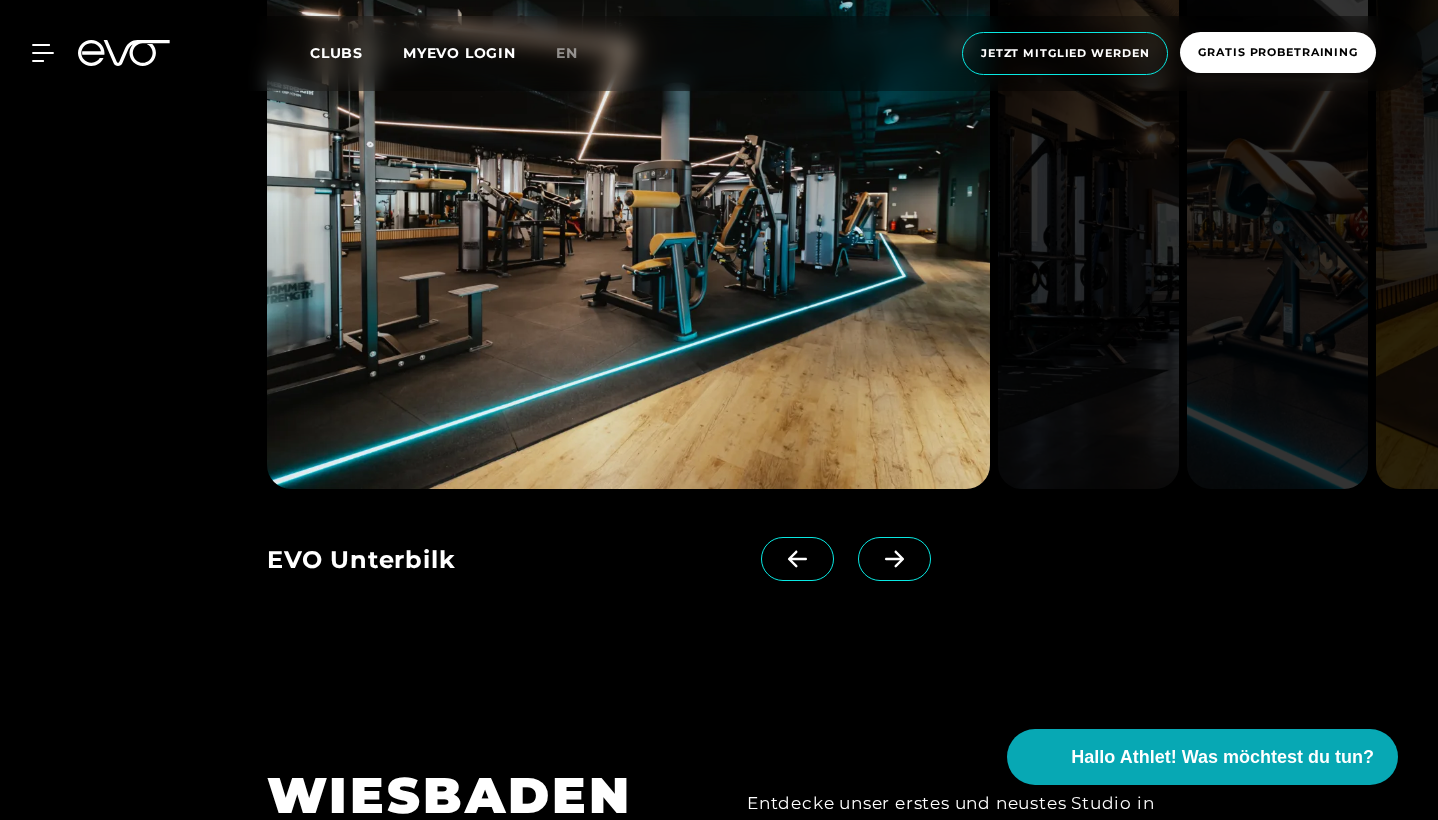 click 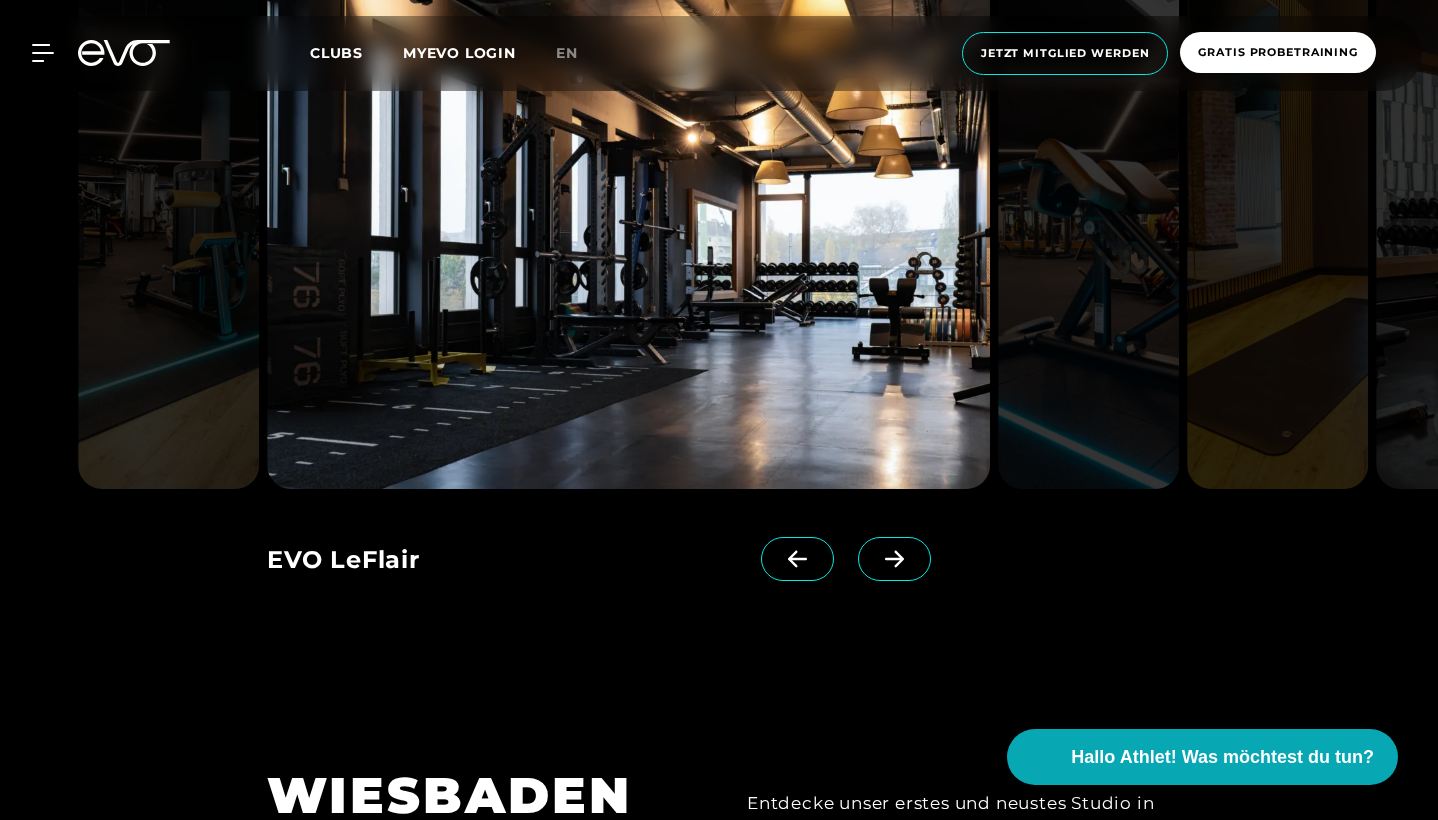 click 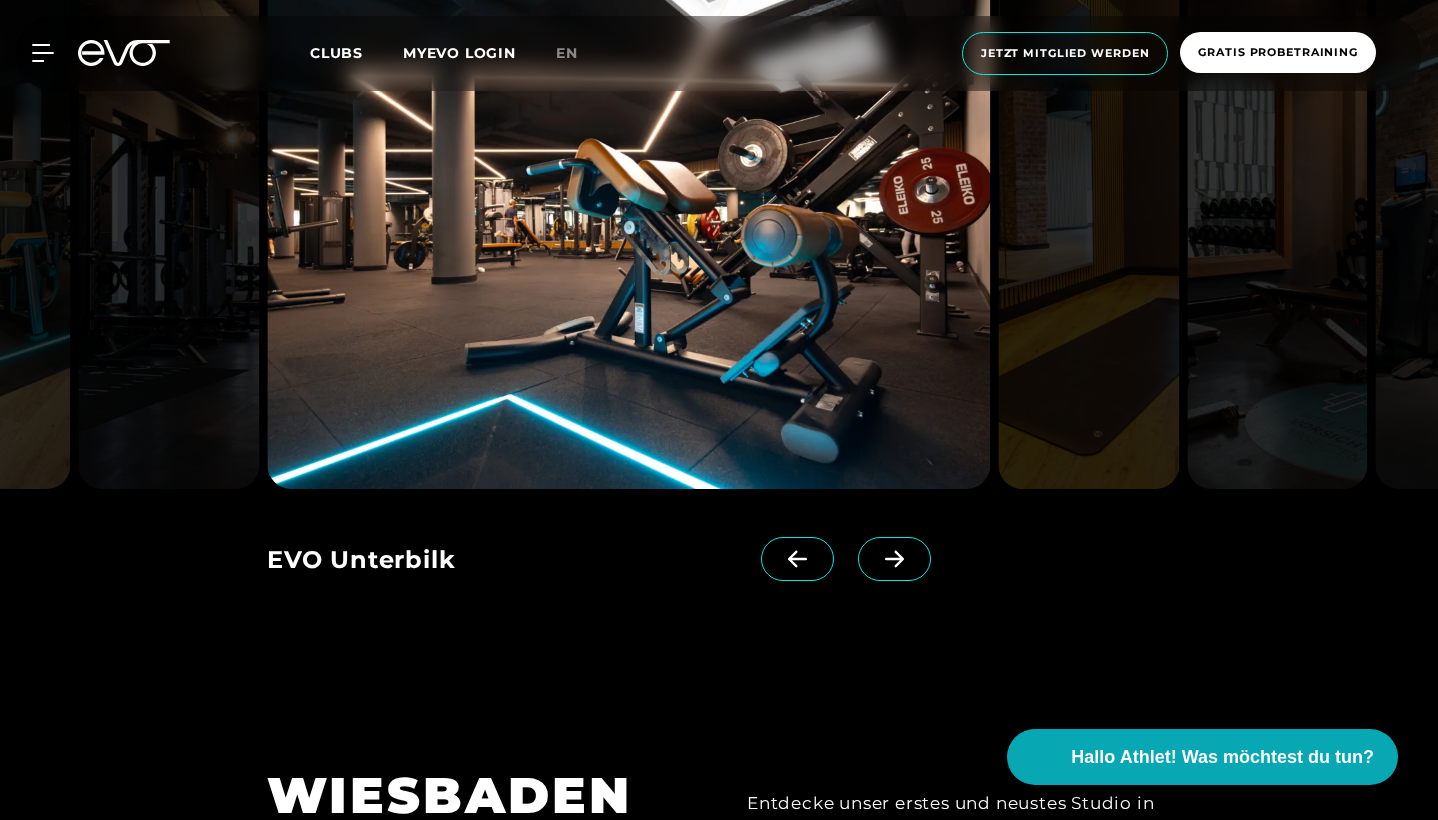 click 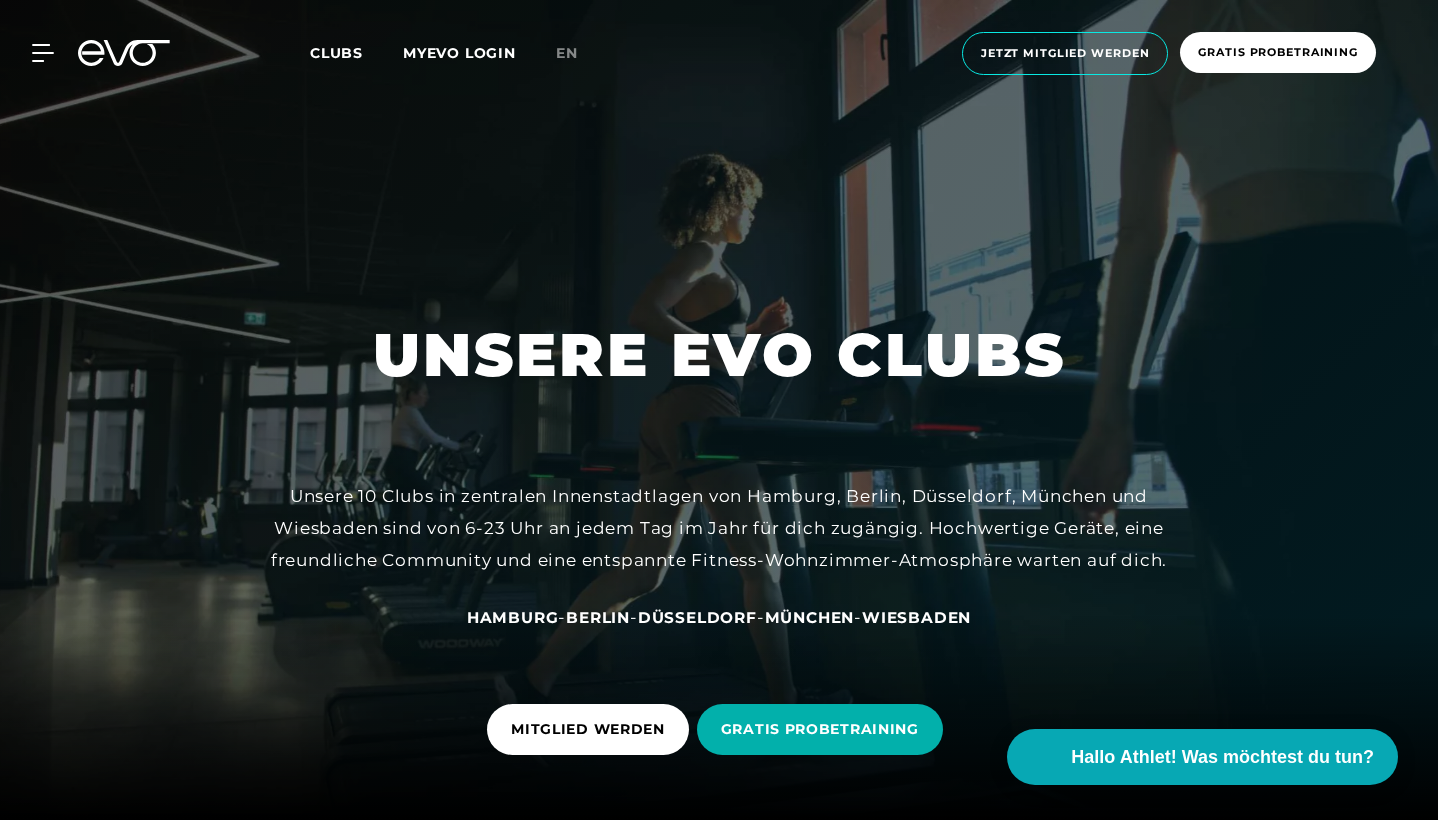 scroll, scrollTop: 0, scrollLeft: 0, axis: both 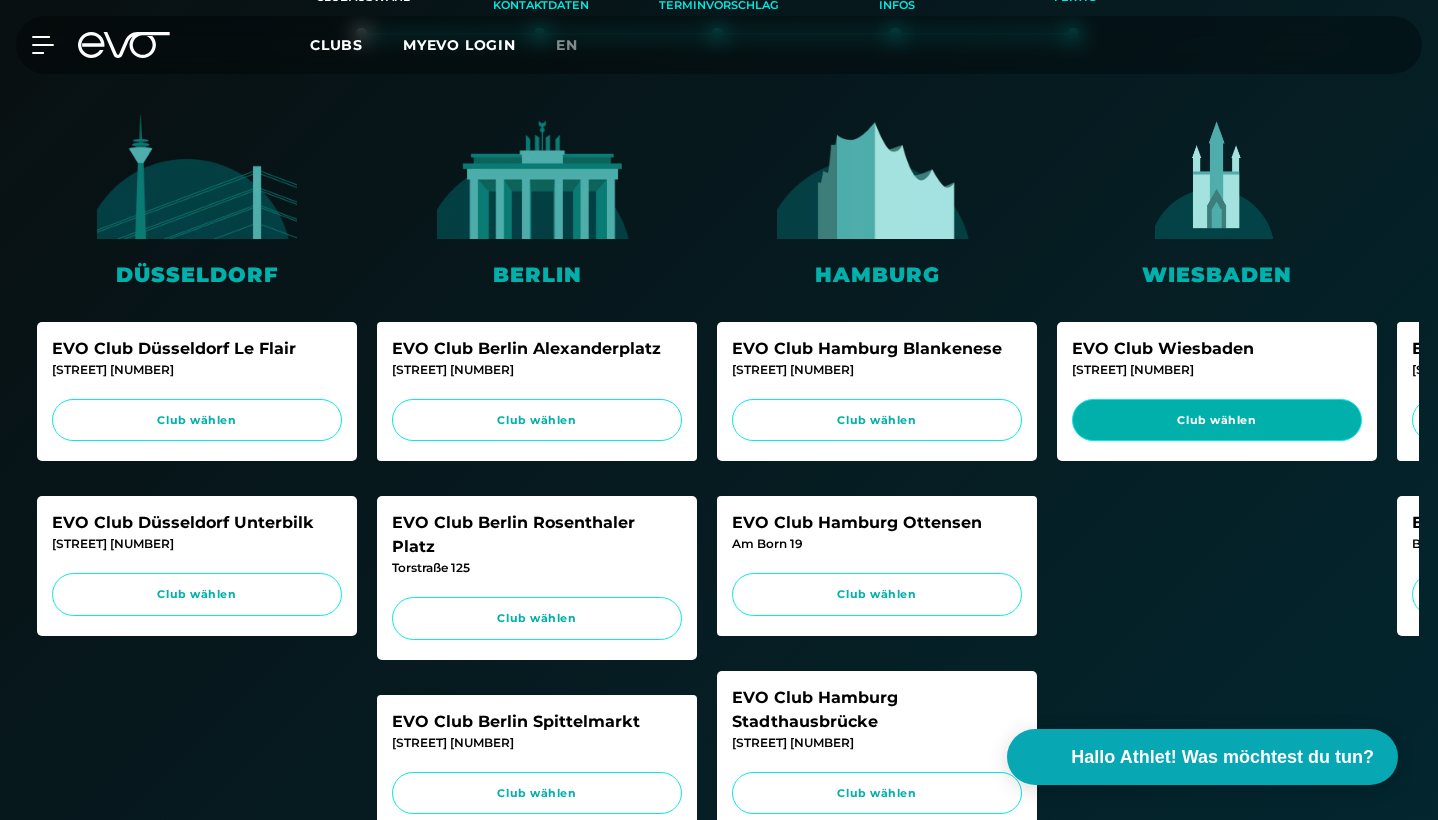 click on "Club wählen" at bounding box center [1217, 420] 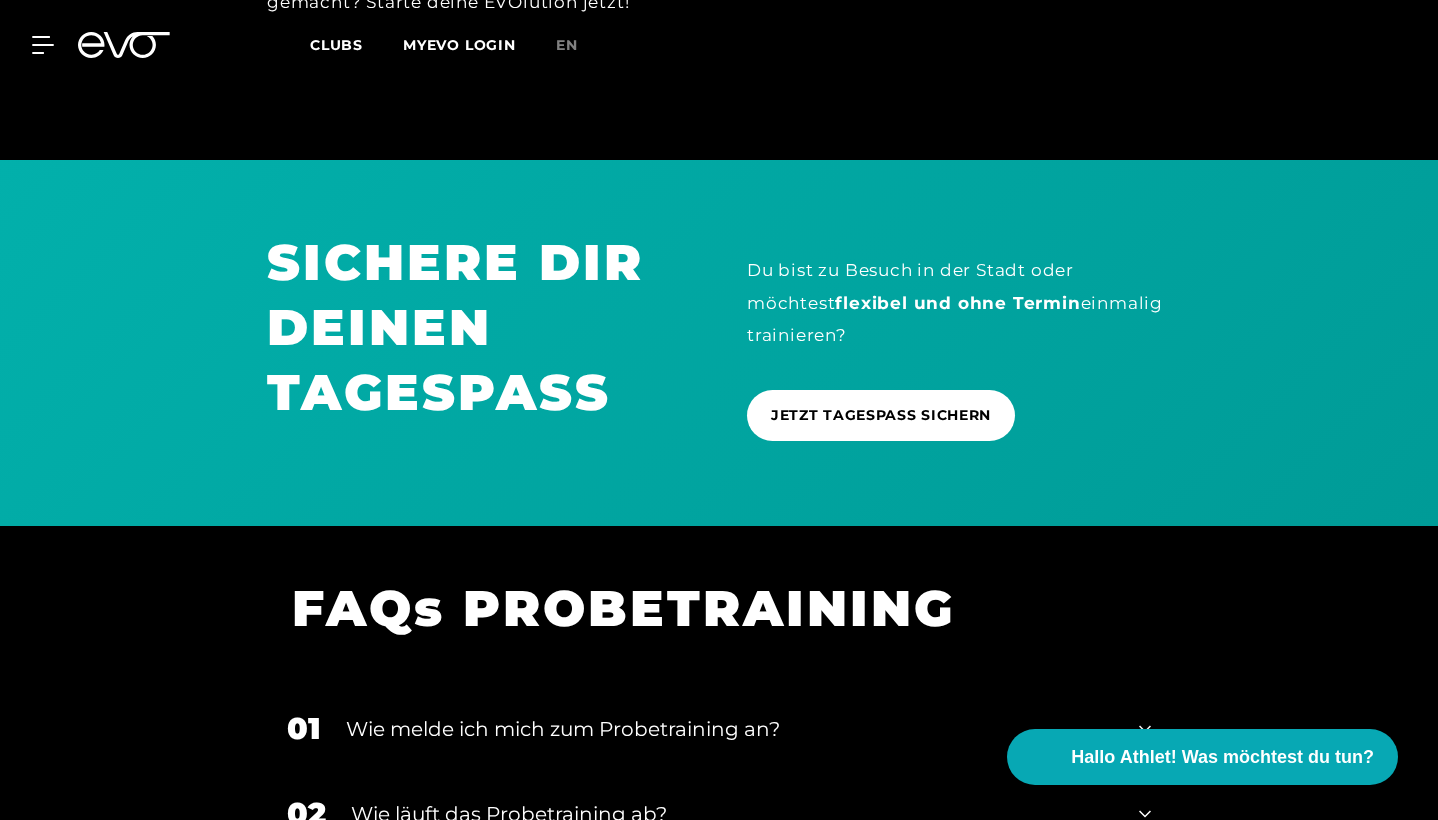 scroll, scrollTop: 1769, scrollLeft: 0, axis: vertical 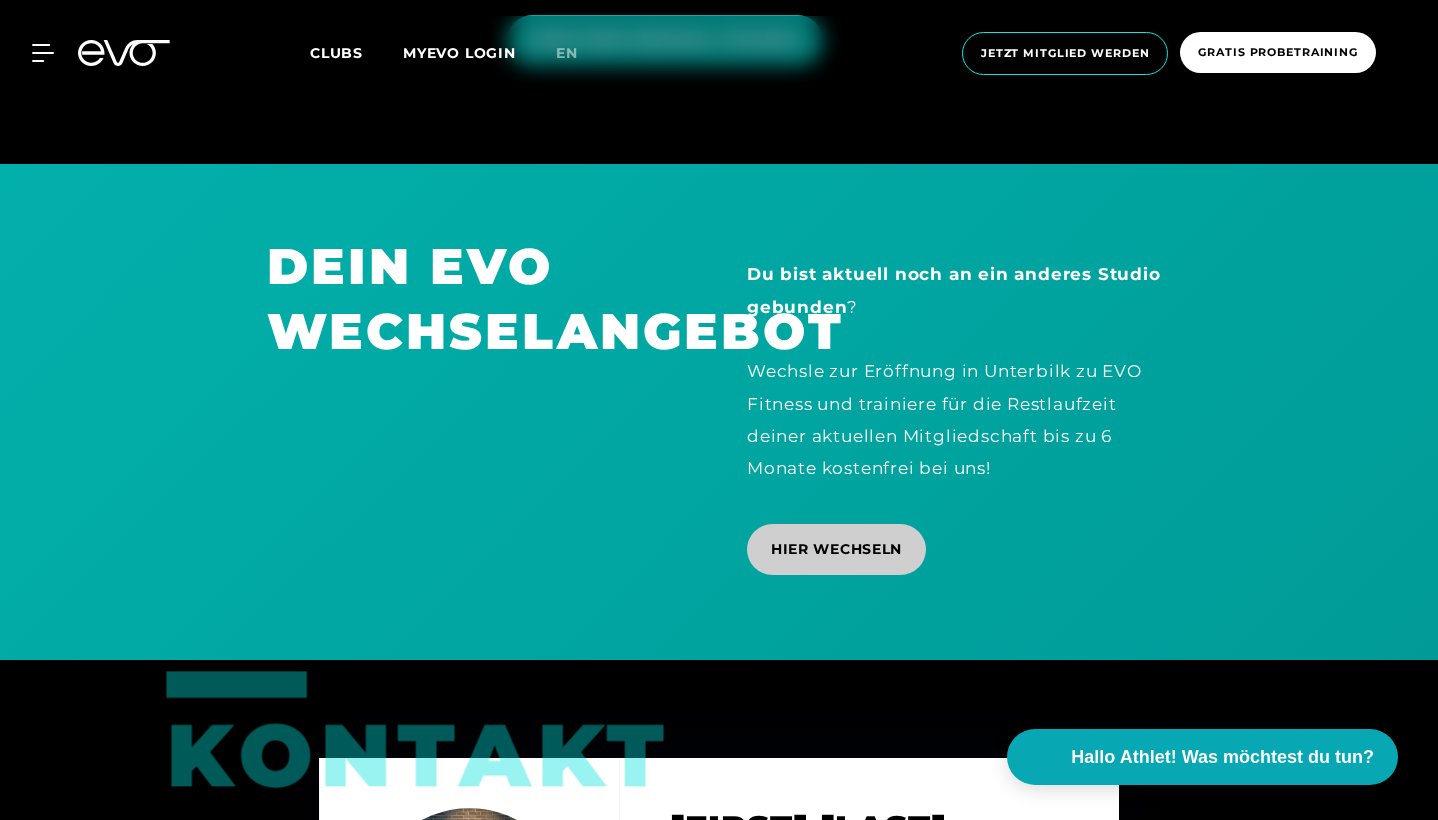 click on "HIER WECHSELN" at bounding box center [836, 549] 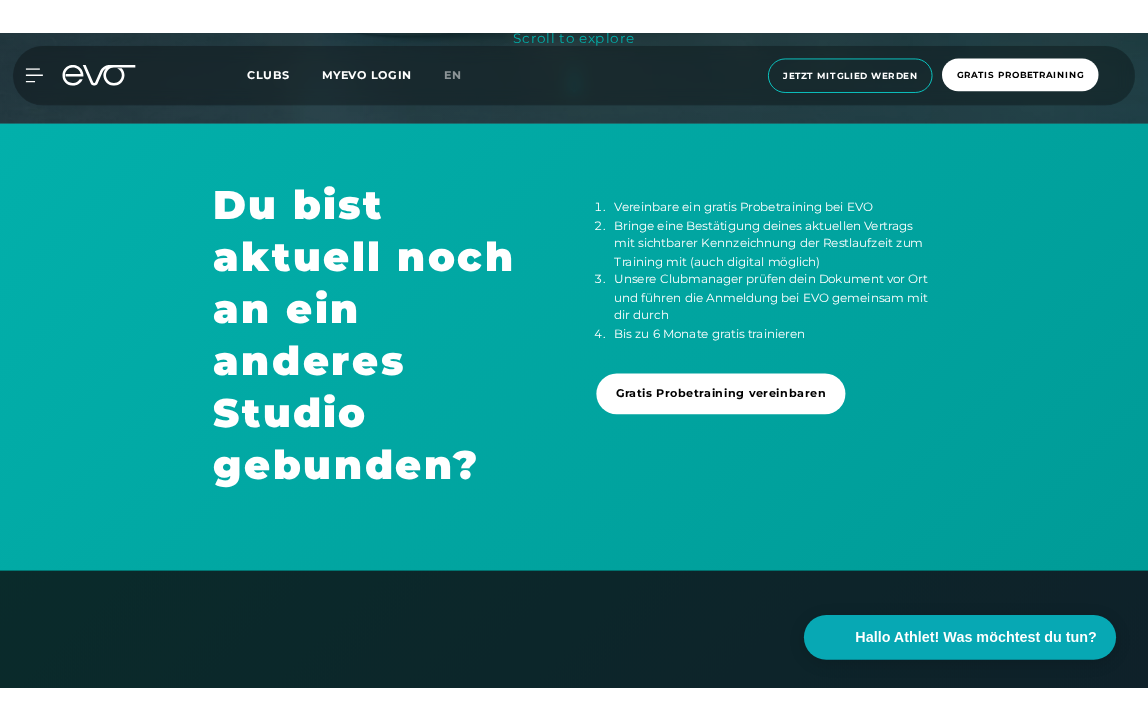 scroll, scrollTop: 706, scrollLeft: 0, axis: vertical 